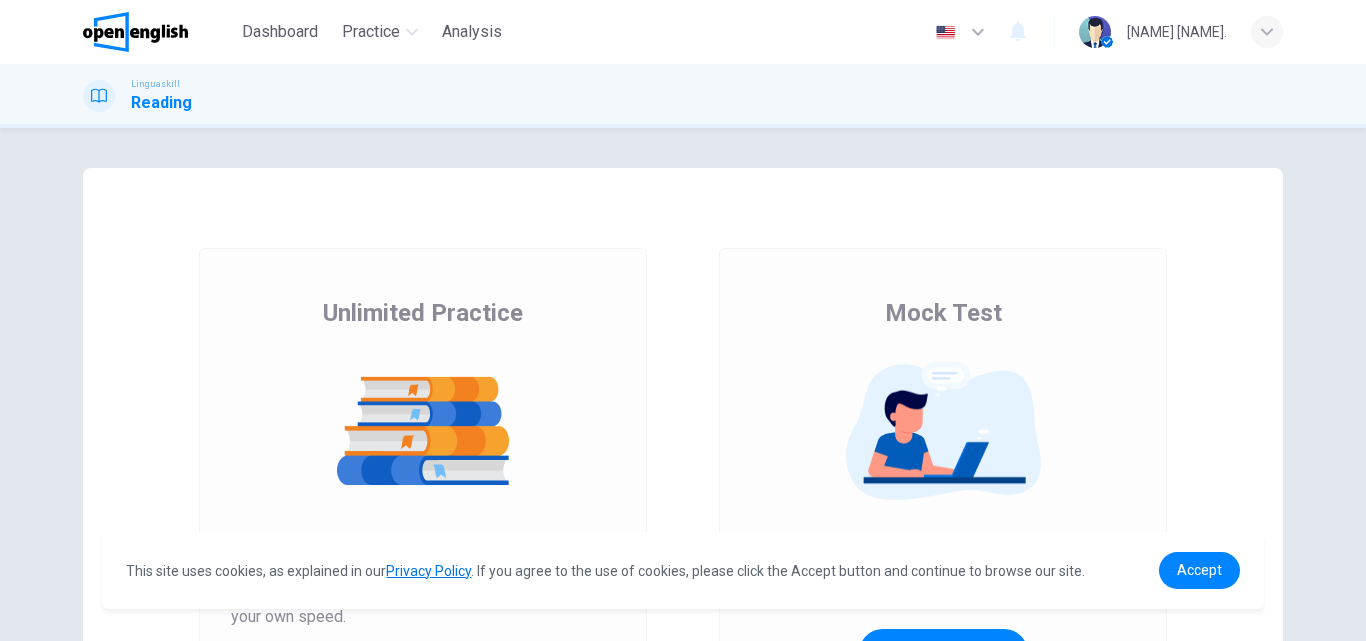 scroll, scrollTop: 0, scrollLeft: 0, axis: both 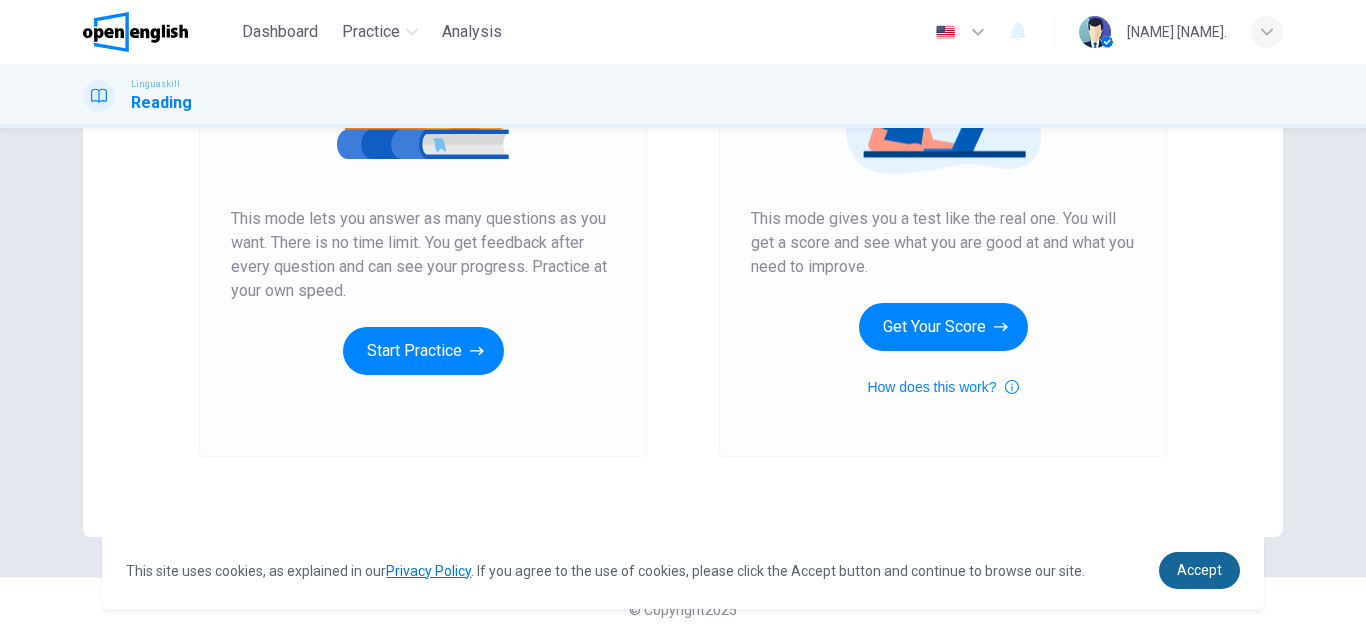 click on "Accept" at bounding box center (1199, 570) 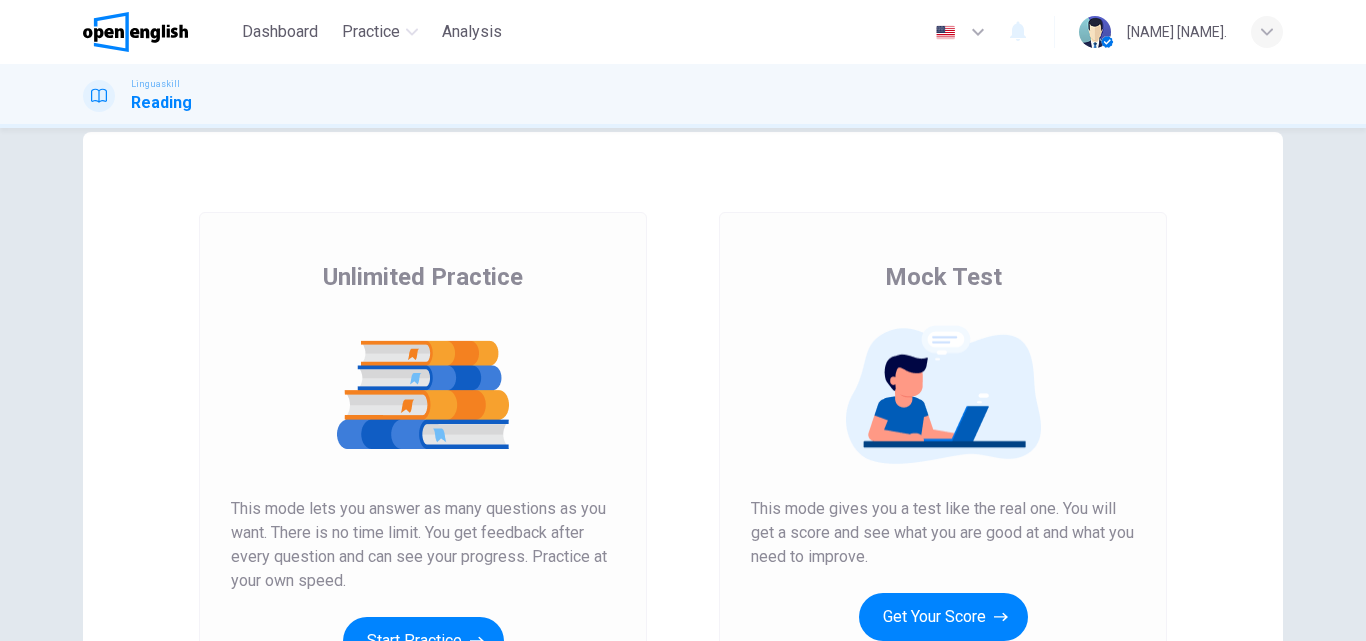scroll, scrollTop: 0, scrollLeft: 0, axis: both 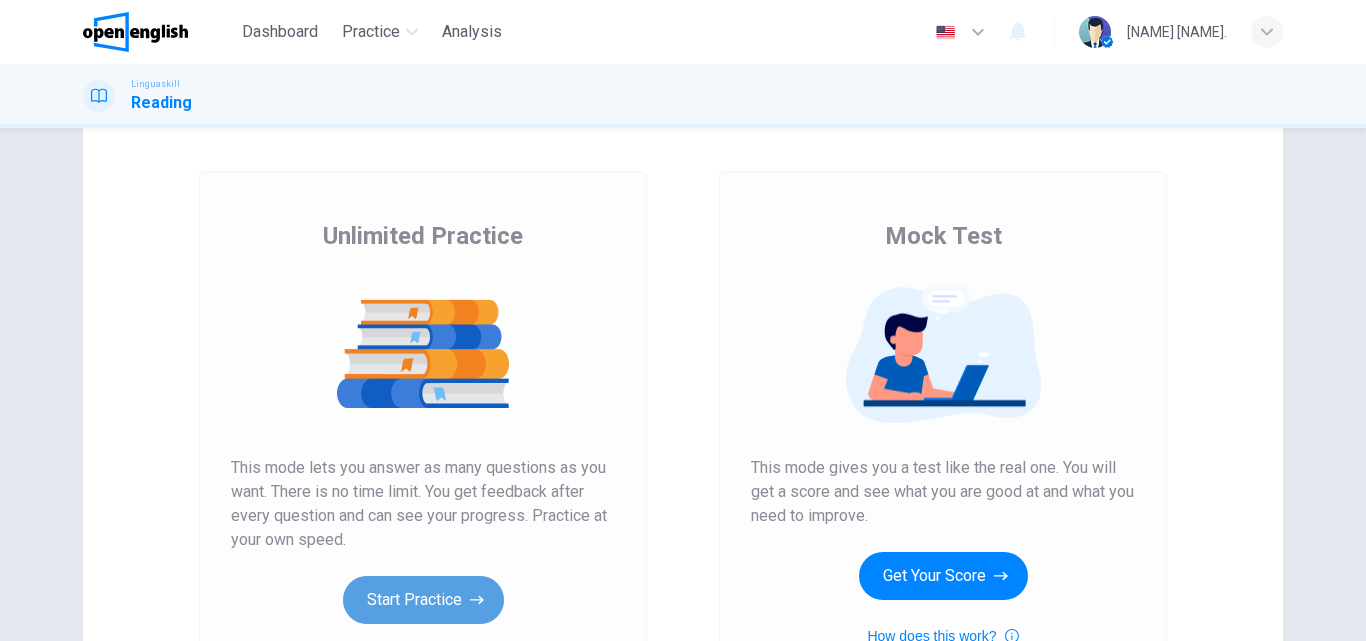 click on "Start Practice" at bounding box center (423, 600) 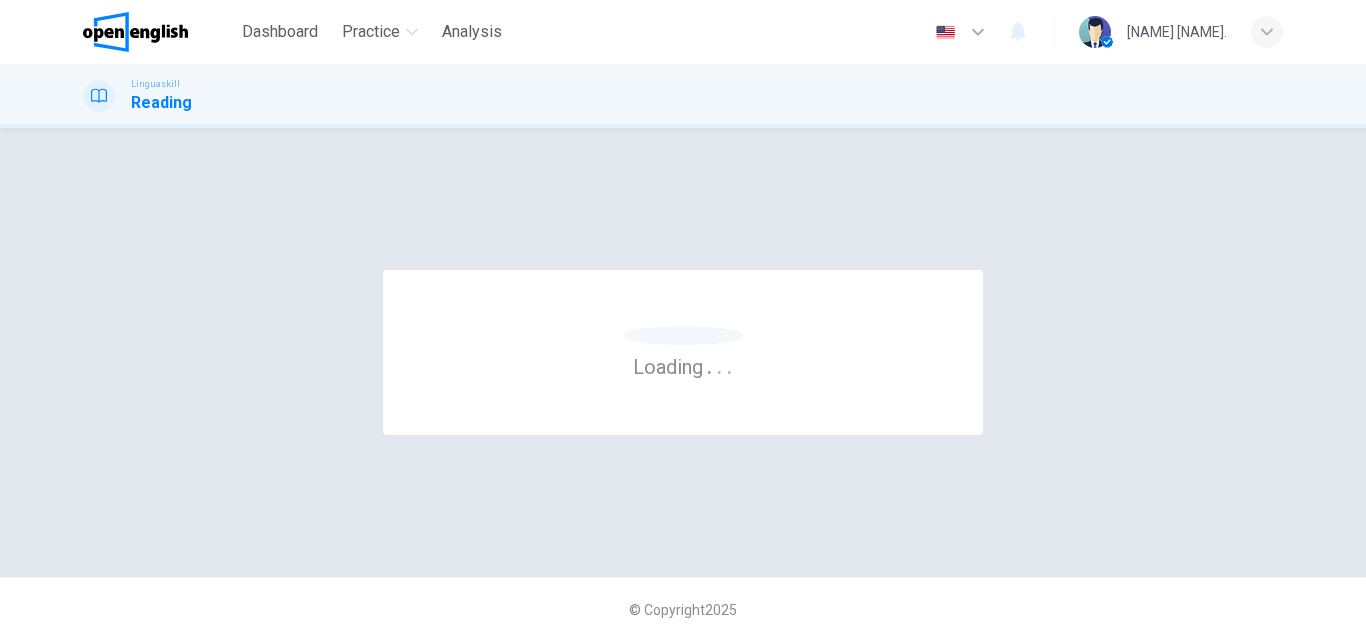scroll, scrollTop: 0, scrollLeft: 0, axis: both 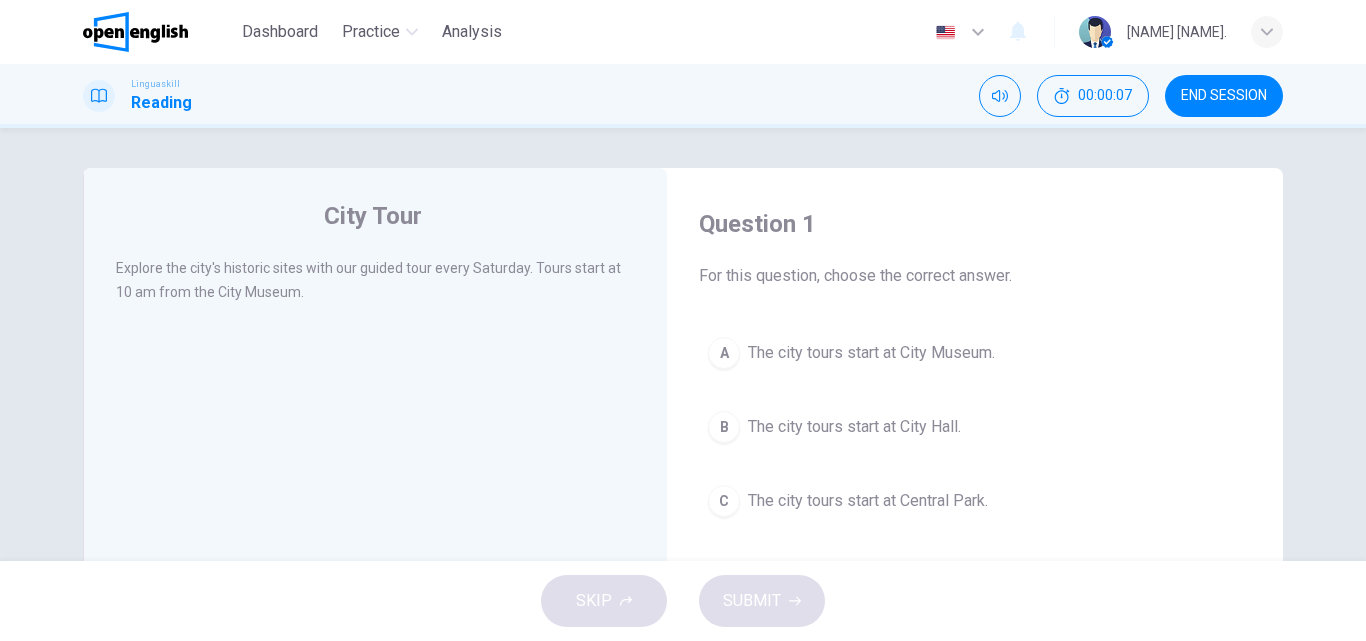 click on "A" at bounding box center (724, 353) 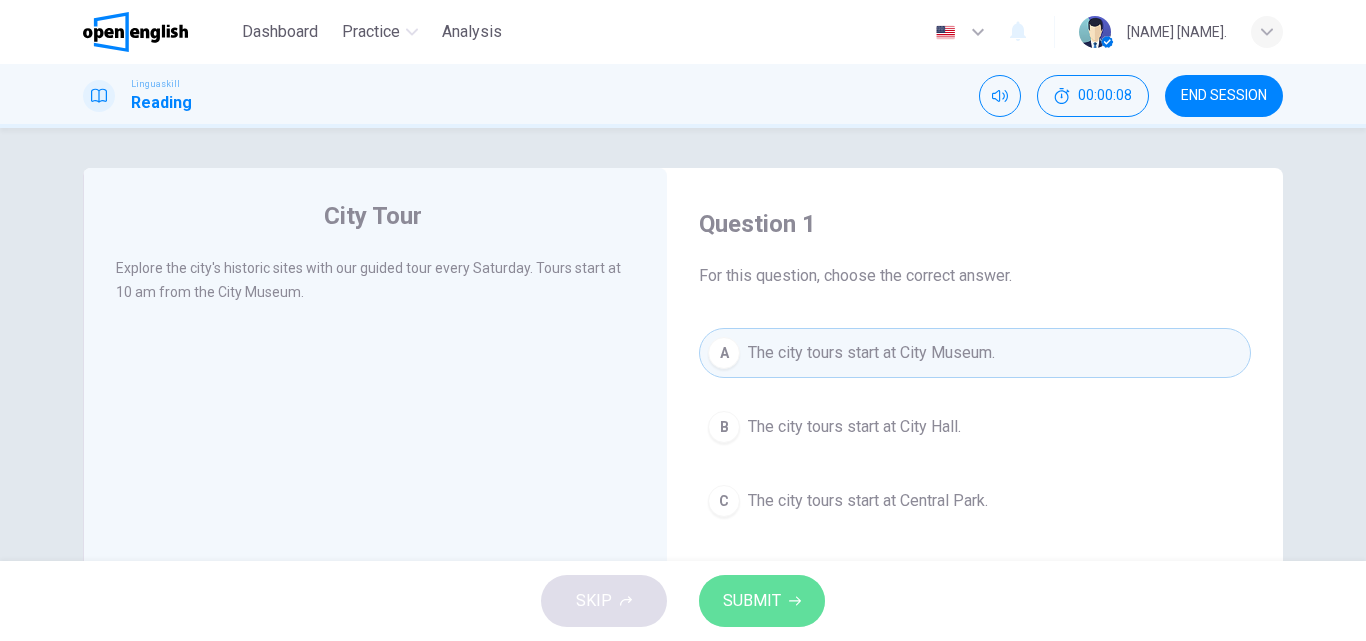click on "SUBMIT" at bounding box center (762, 601) 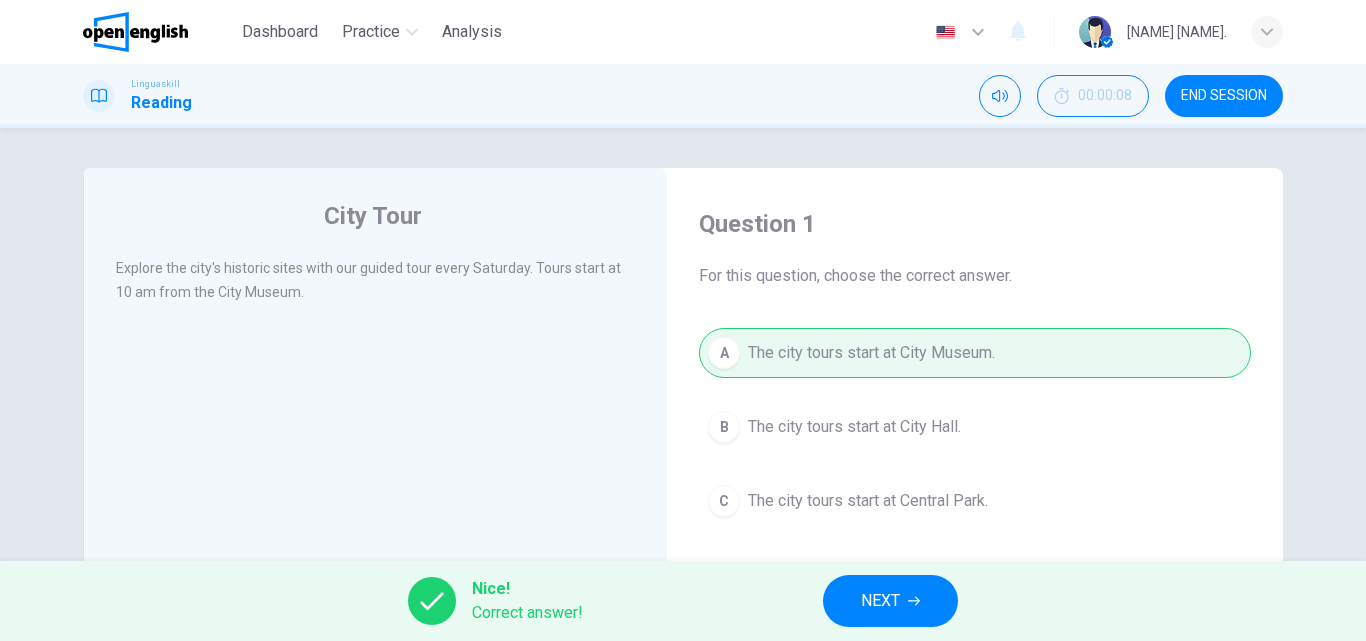 click on "NEXT" at bounding box center [890, 601] 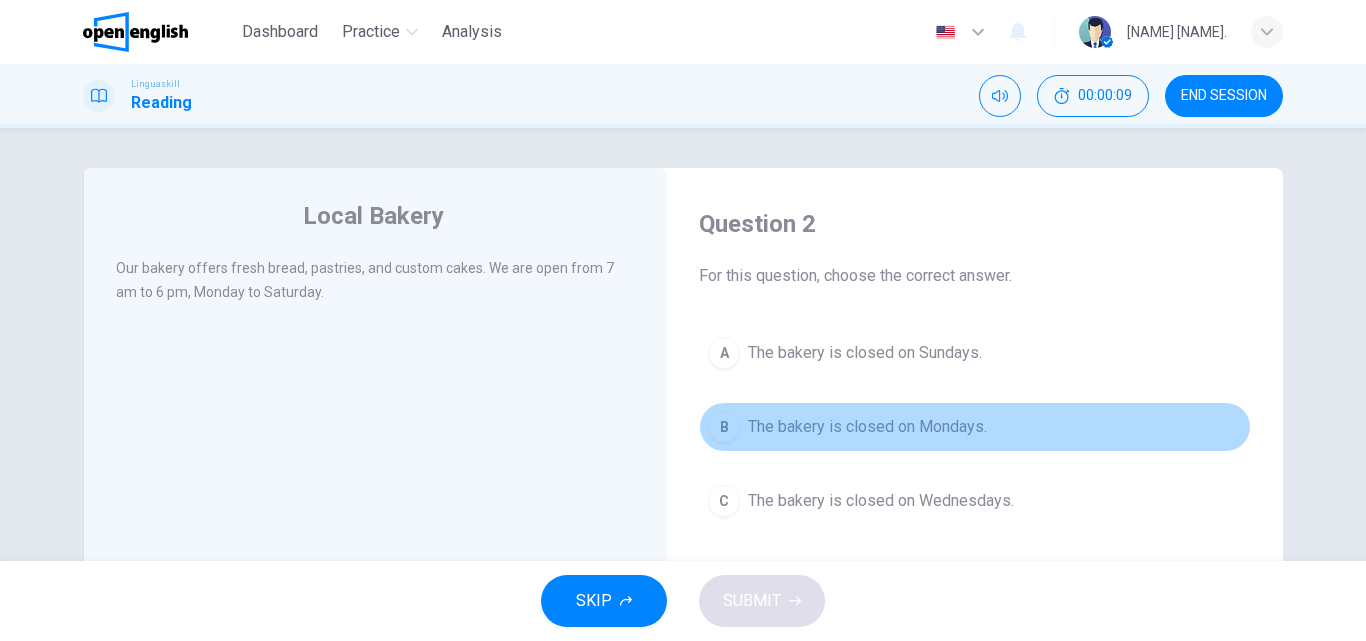 click on "B" at bounding box center (724, 427) 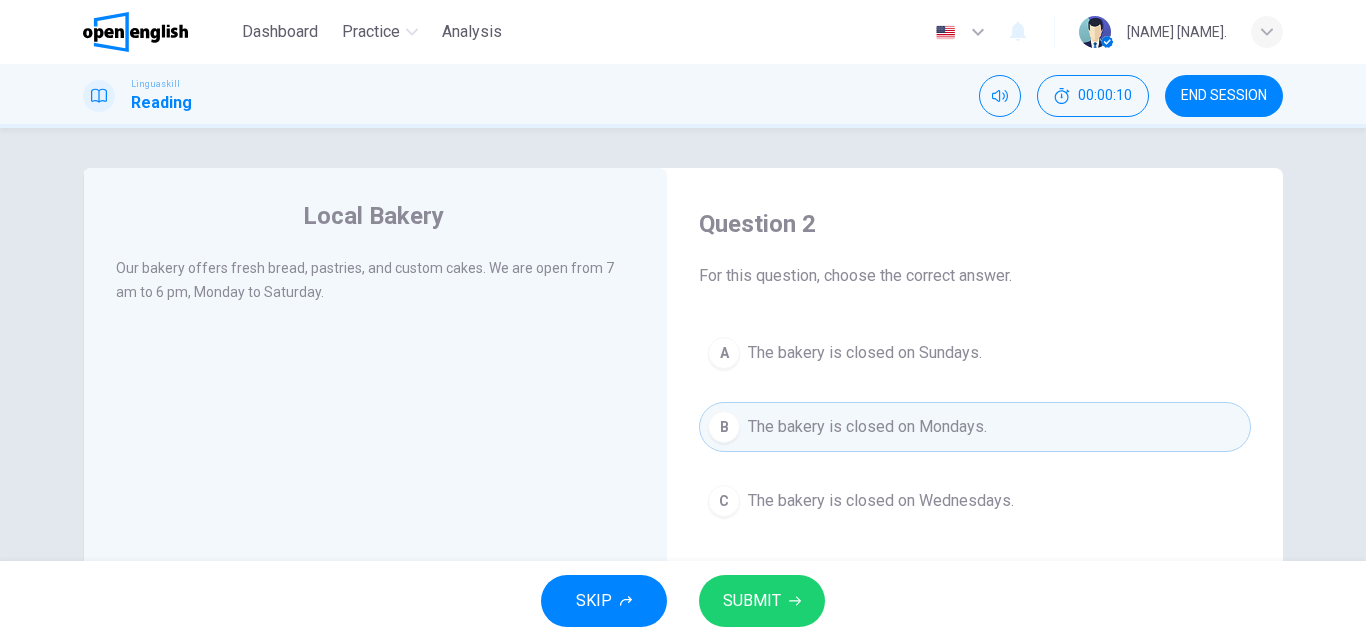 click on "SUBMIT" at bounding box center (752, 601) 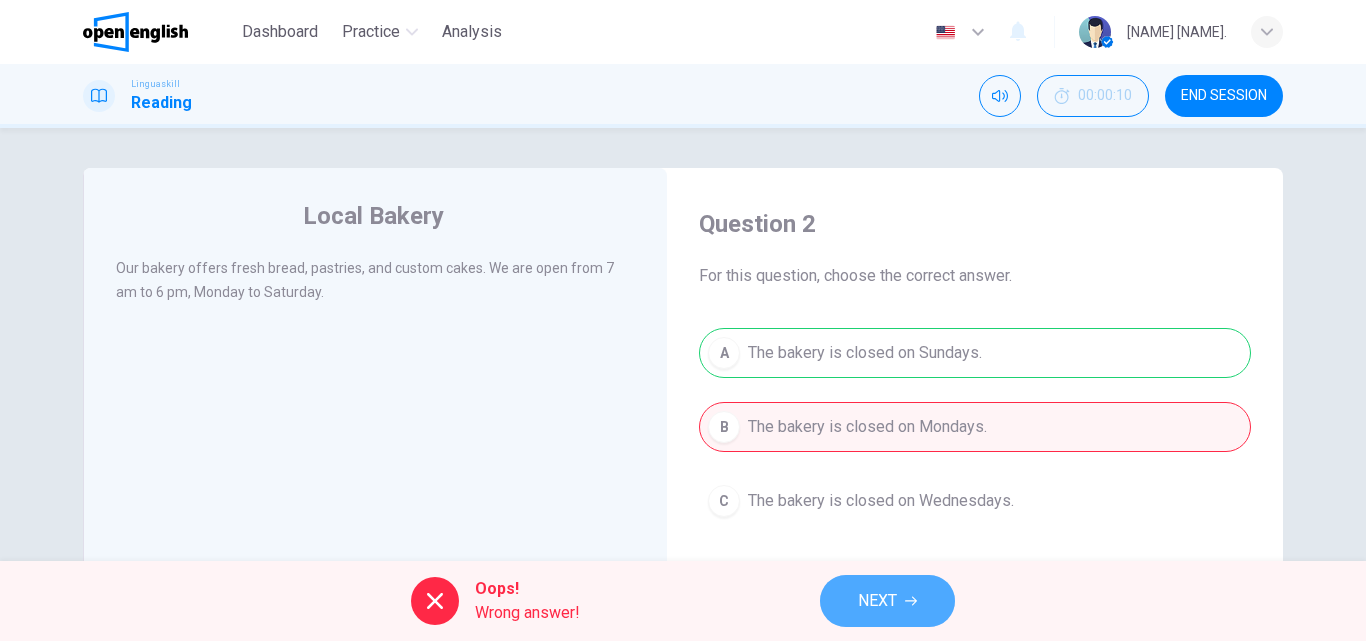 click on "NEXT" at bounding box center (887, 601) 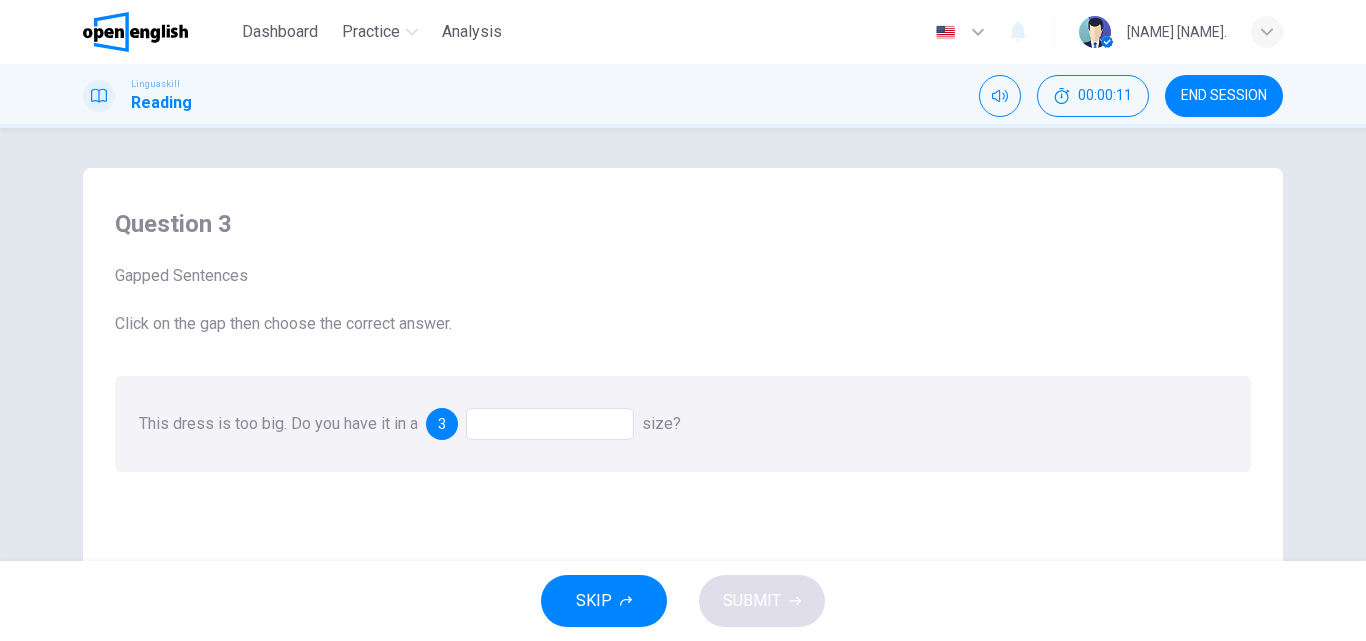 click at bounding box center [550, 424] 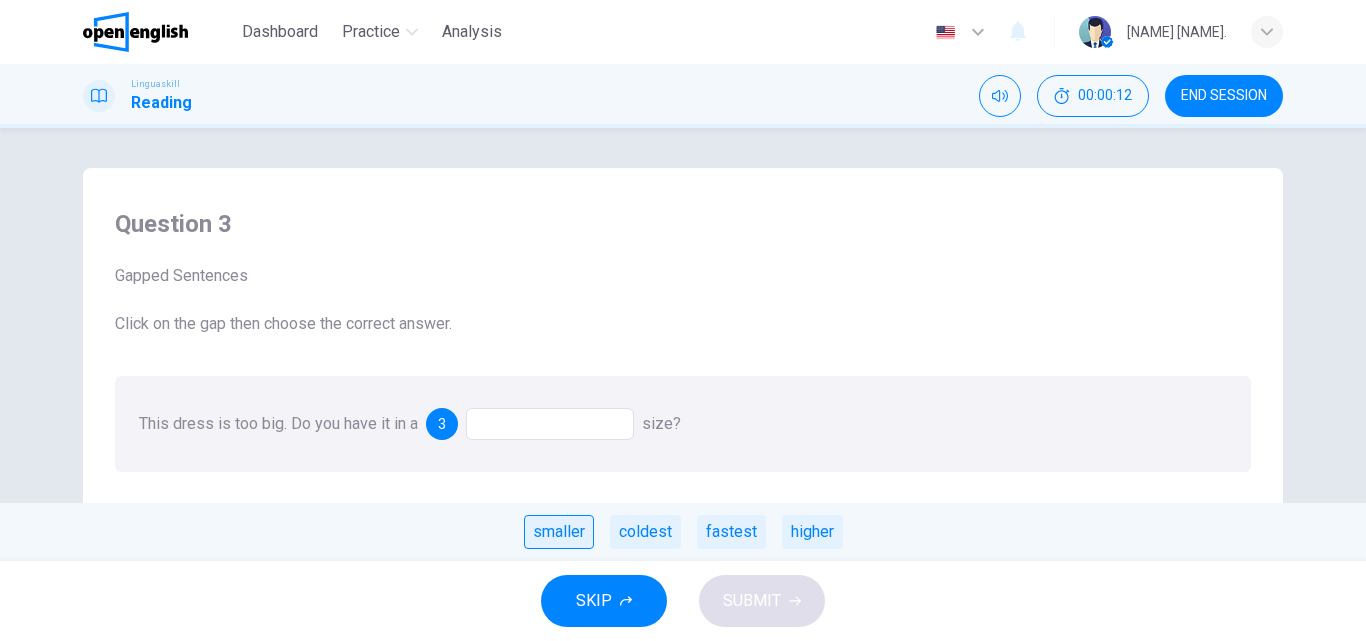 click on "smaller" at bounding box center (559, 532) 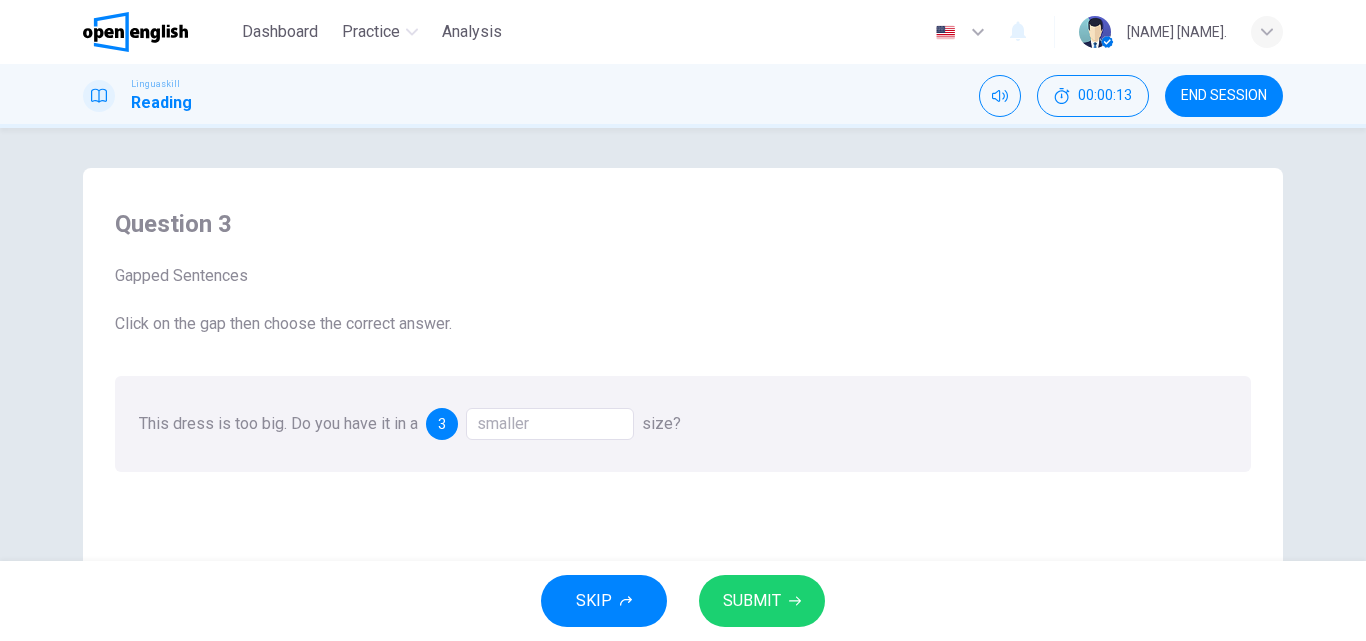click on "smaller" at bounding box center (550, 424) 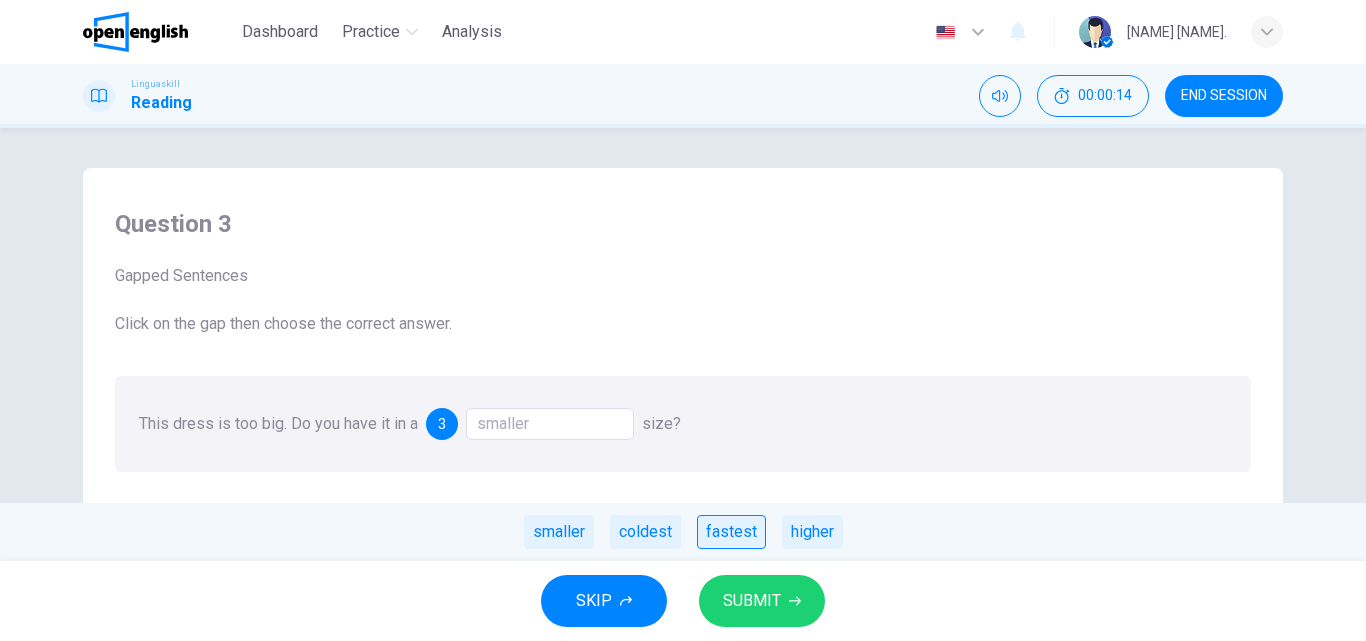 click on "fastest" at bounding box center (731, 532) 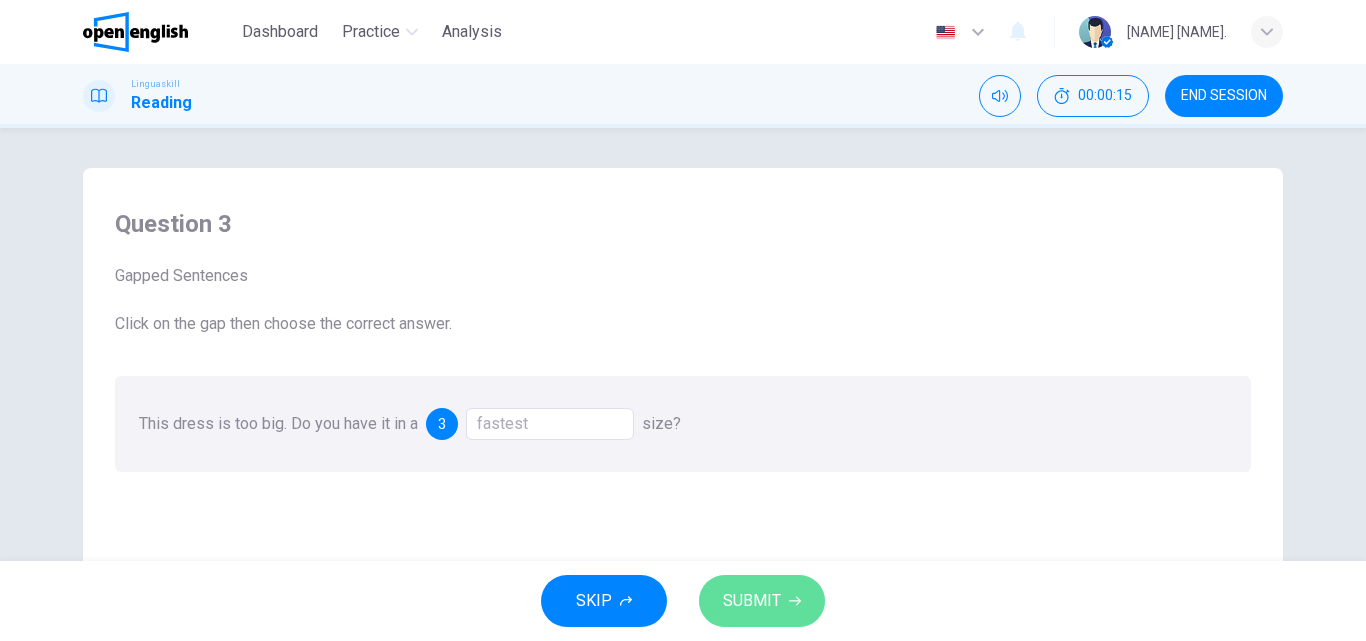 click on "SUBMIT" at bounding box center (752, 601) 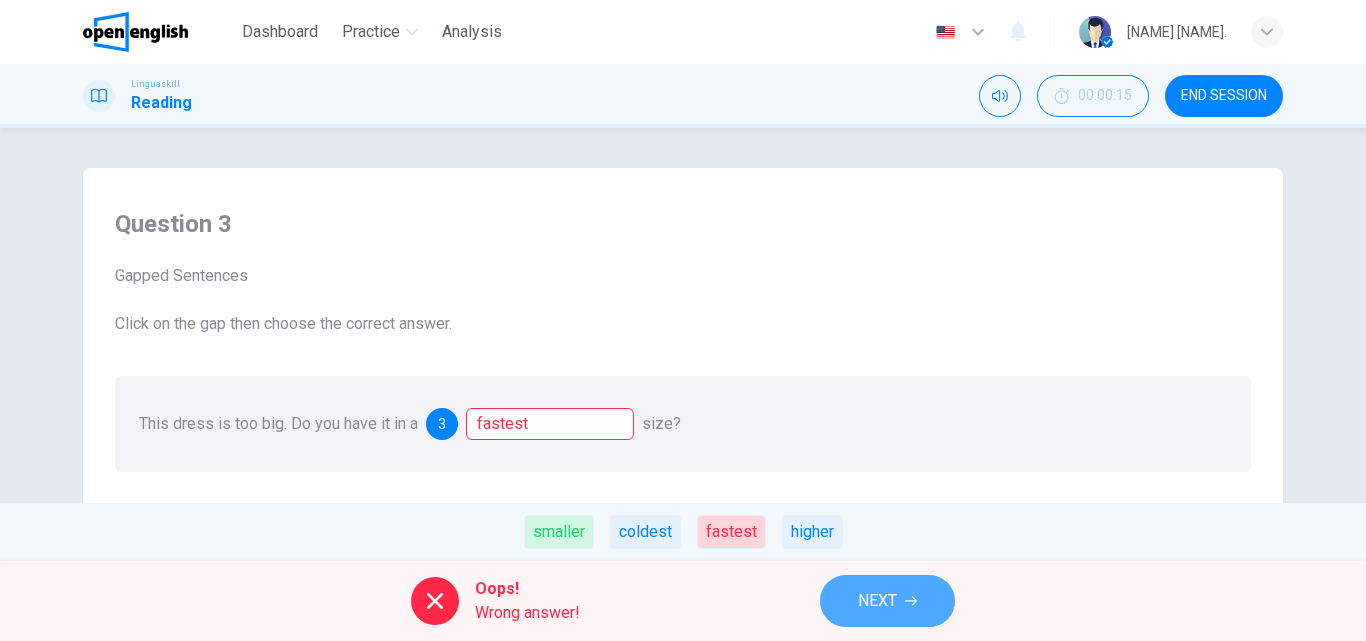 click on "NEXT" at bounding box center (887, 601) 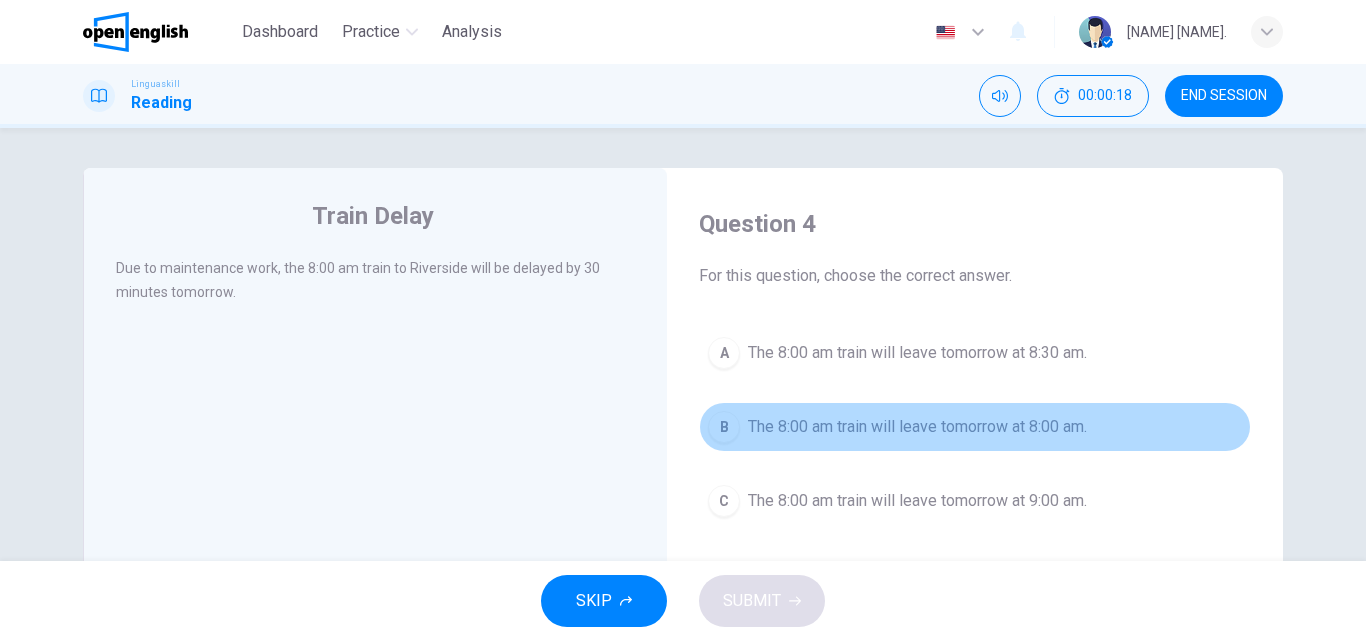 click on "B" at bounding box center [724, 427] 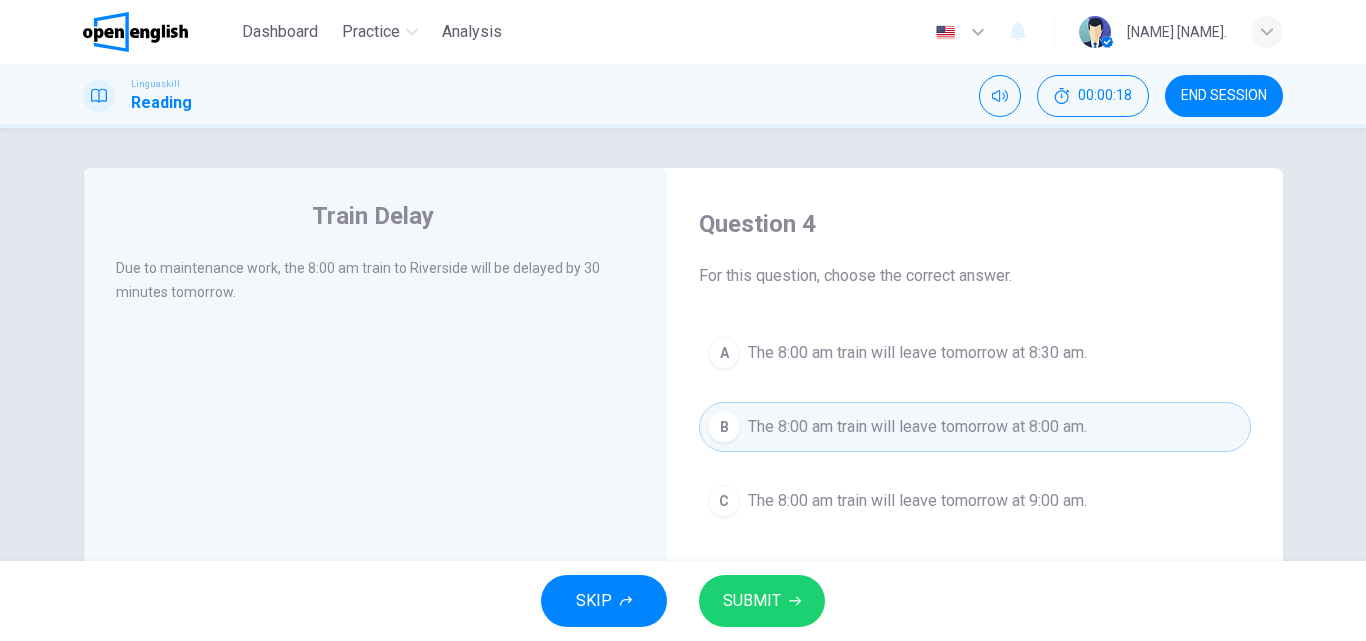 click on "SUBMIT" at bounding box center [752, 601] 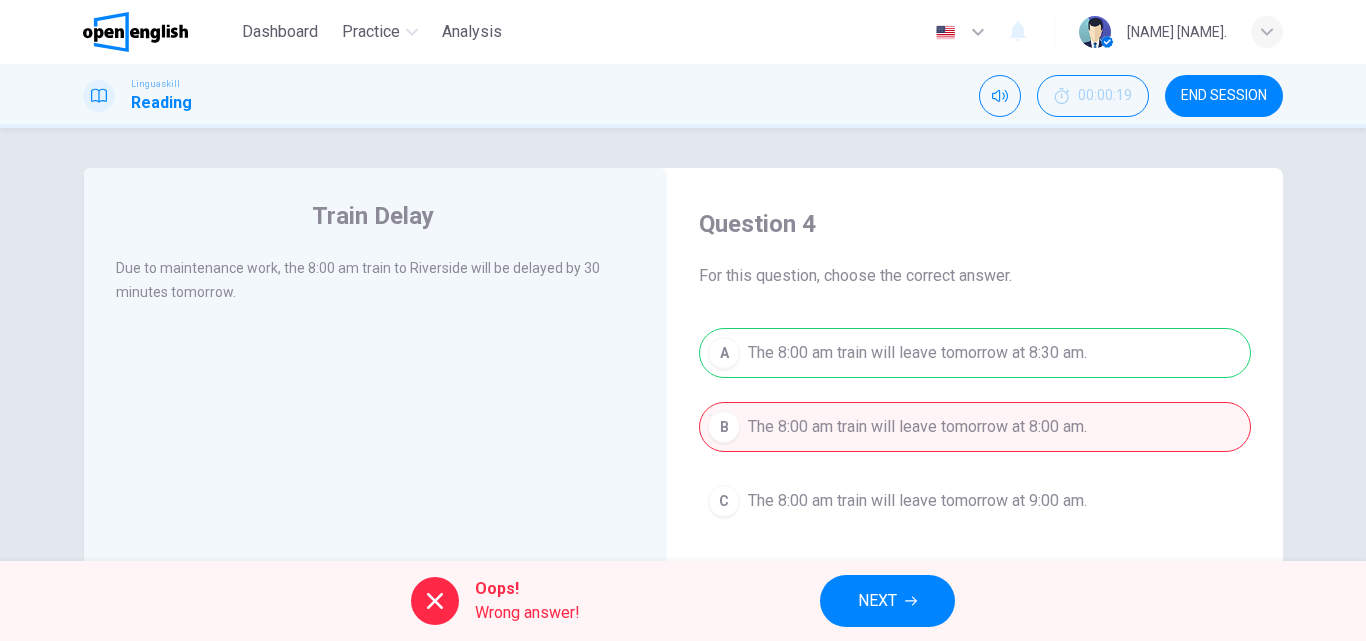 click on "NEXT" at bounding box center [887, 601] 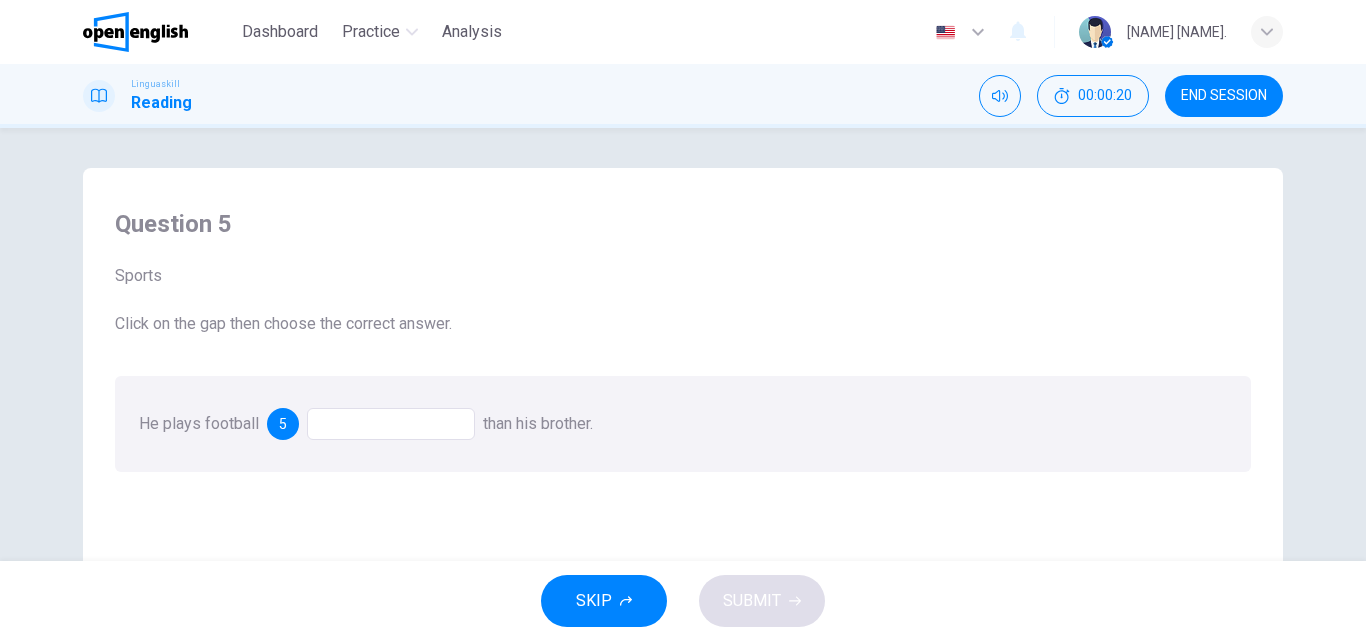 click at bounding box center [391, 424] 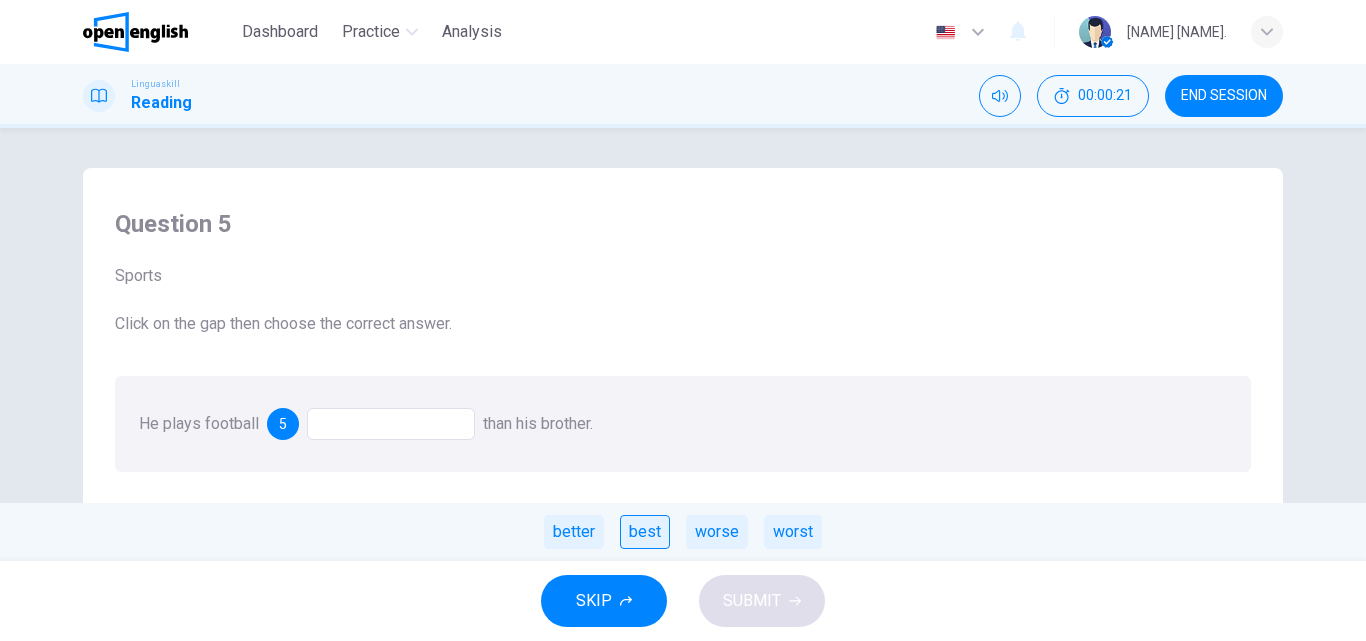 click on "best" at bounding box center (645, 532) 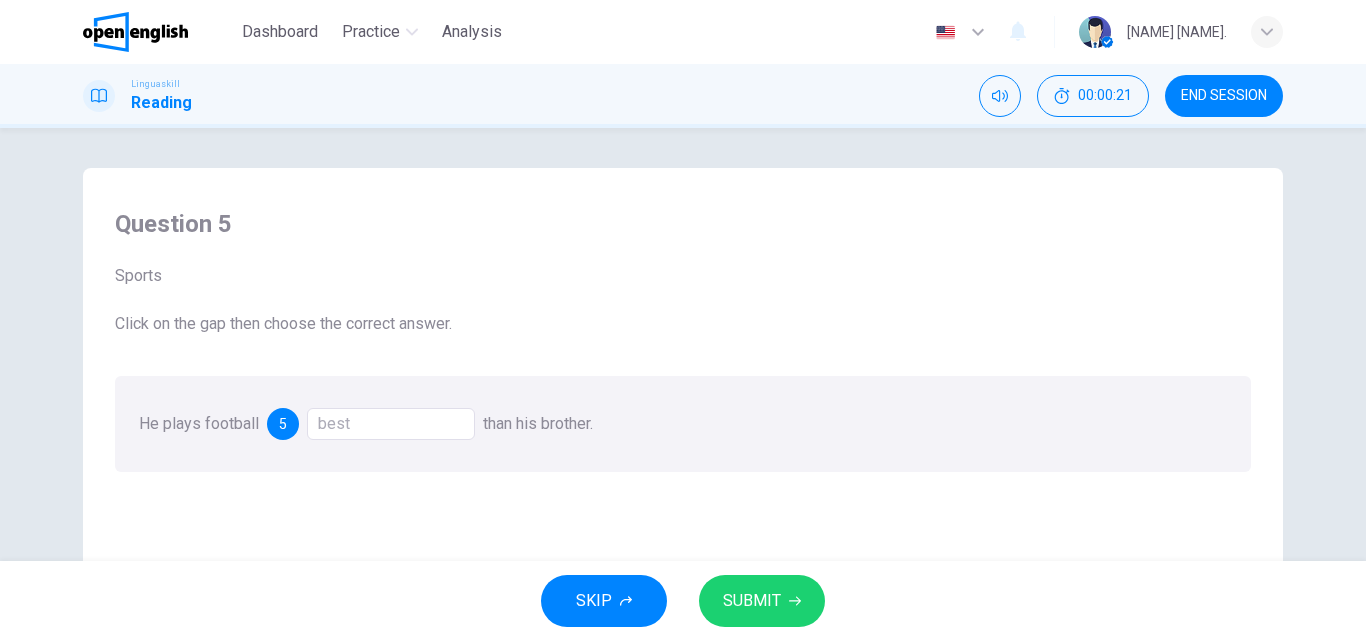 click on "SUBMIT" at bounding box center (752, 601) 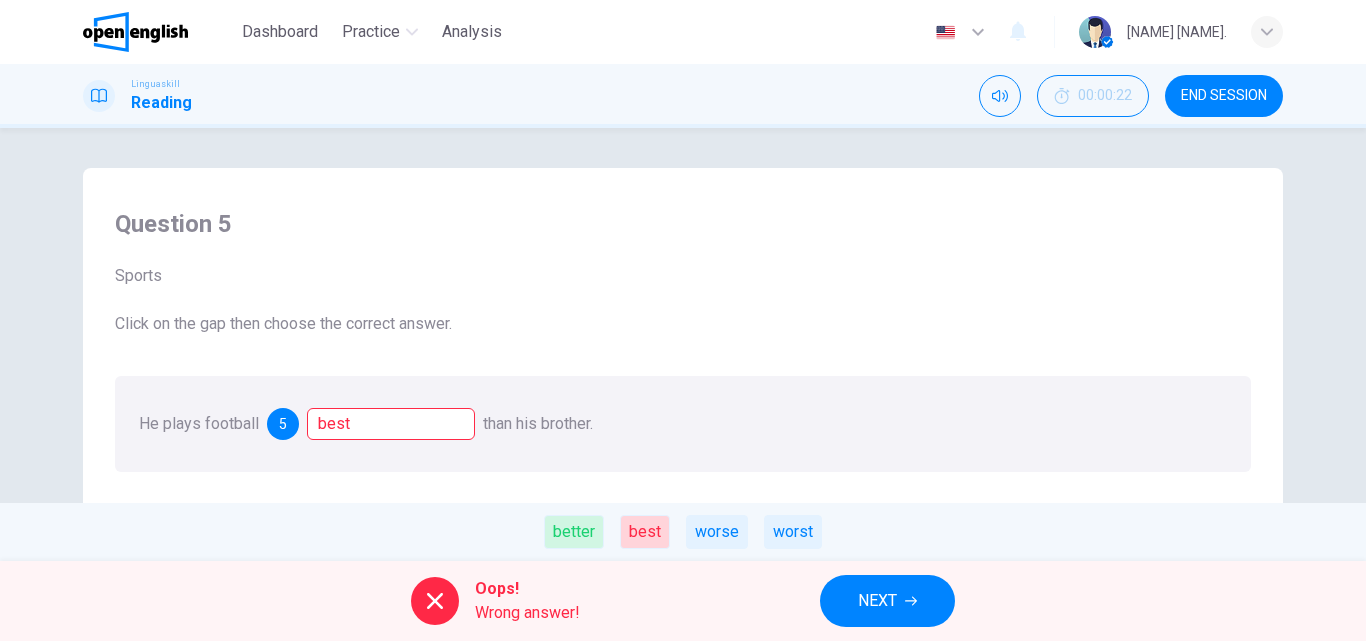click on "NEXT" at bounding box center (887, 601) 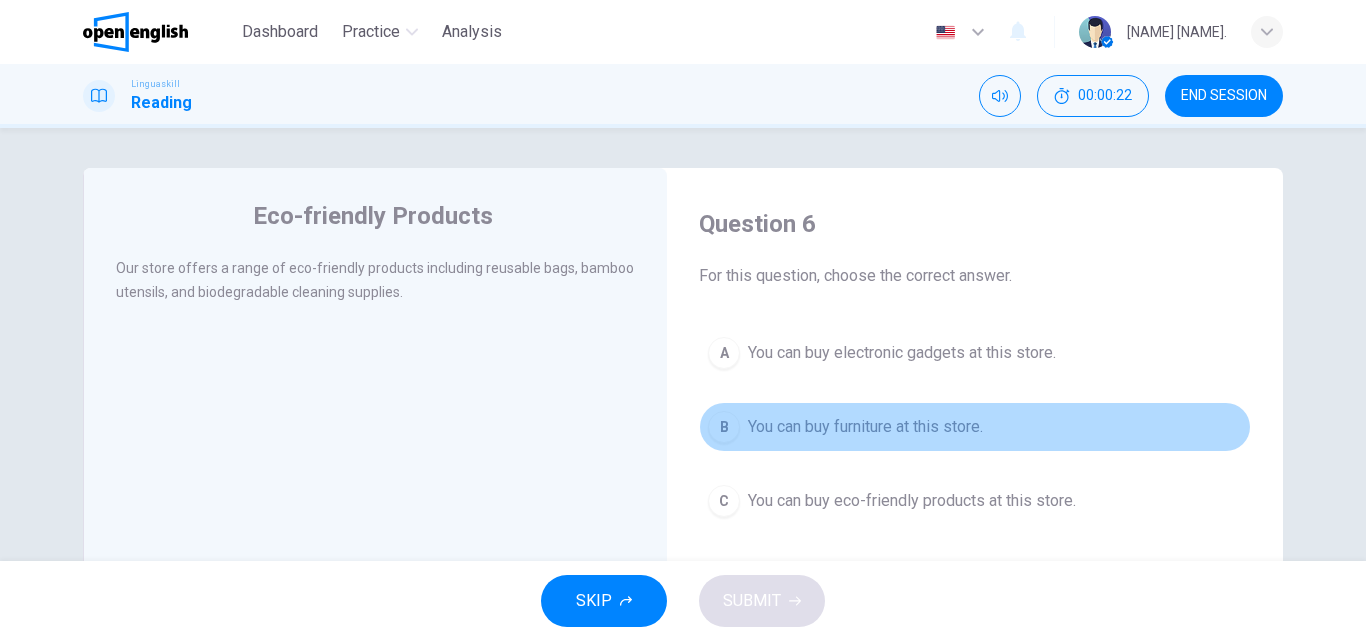 click on "B" at bounding box center [724, 427] 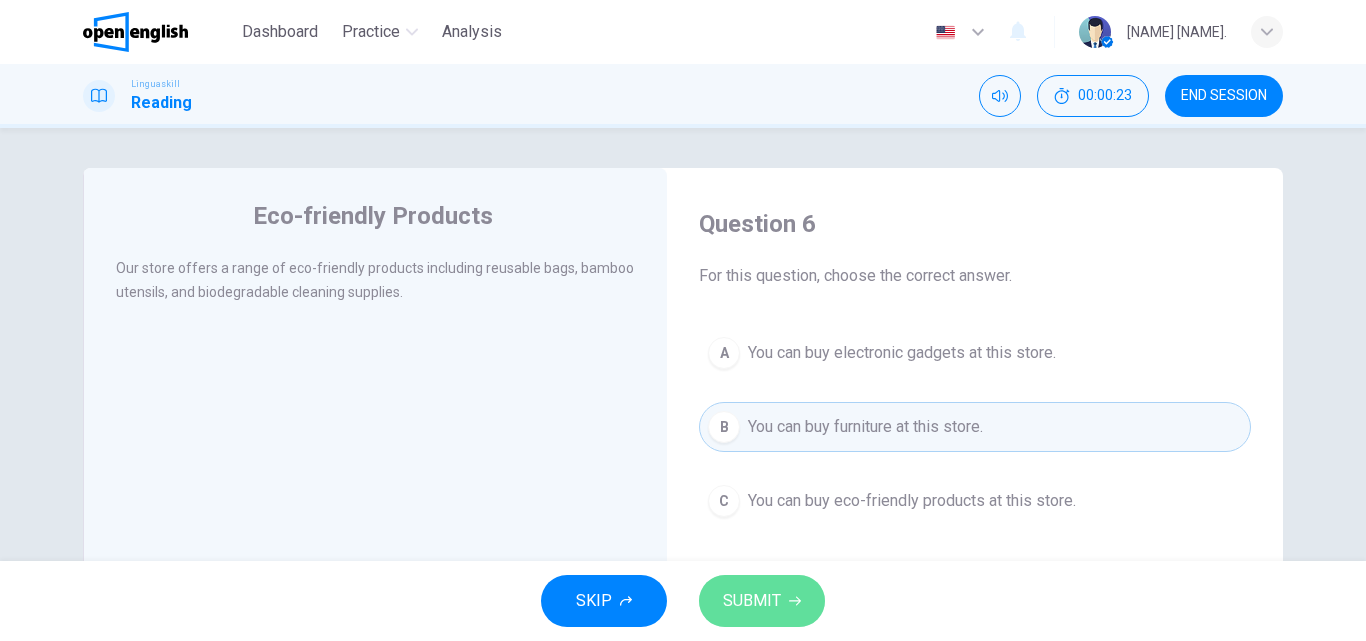 click on "SUBMIT" at bounding box center (752, 601) 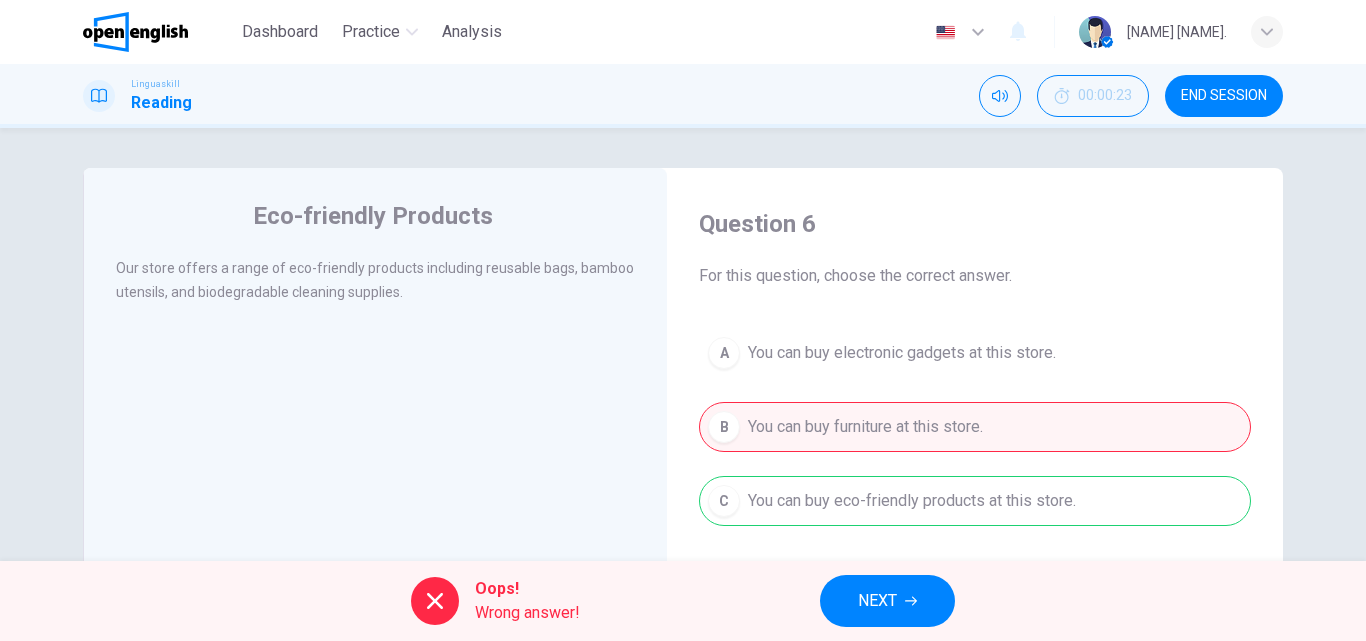 click on "NEXT" at bounding box center [887, 601] 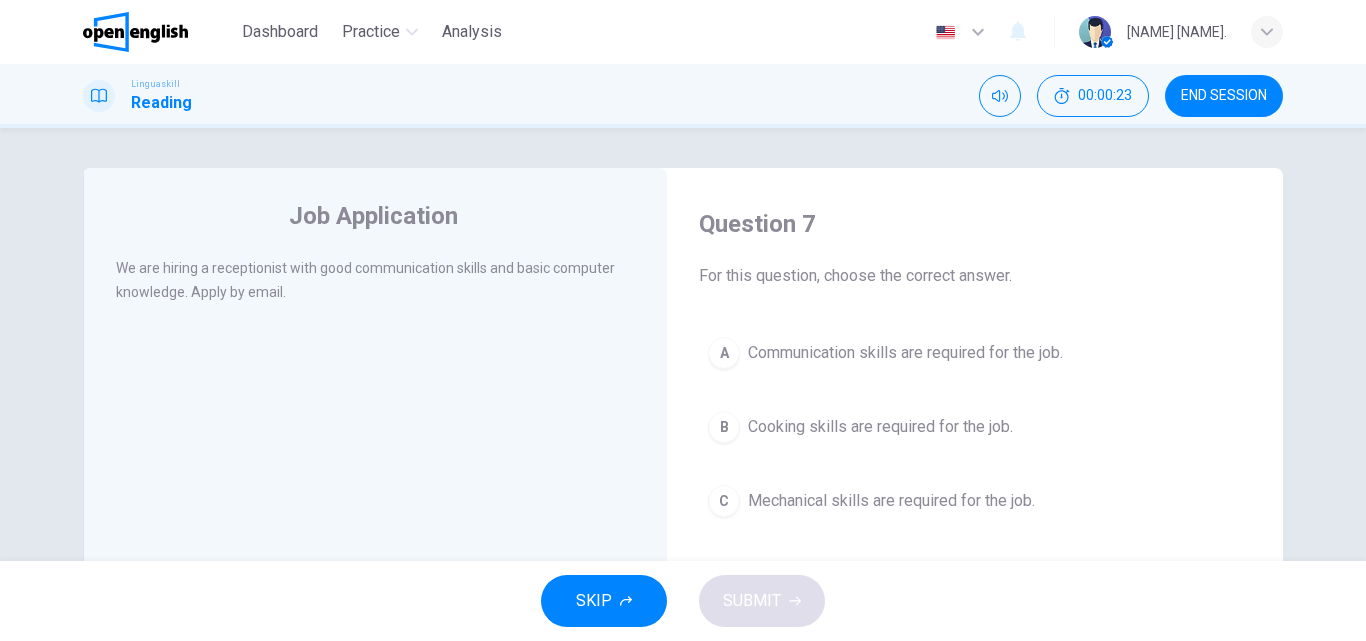 click on "B Cooking skills are required for the job." at bounding box center [975, 427] 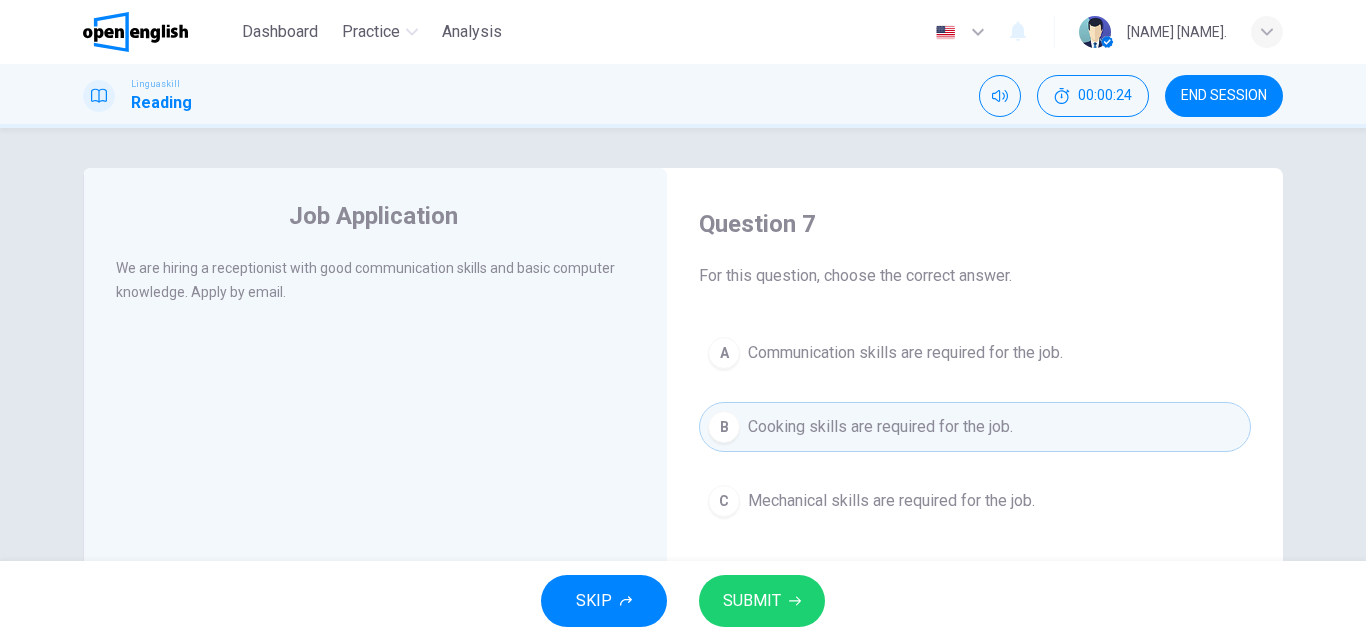 click on "SUBMIT" at bounding box center (752, 601) 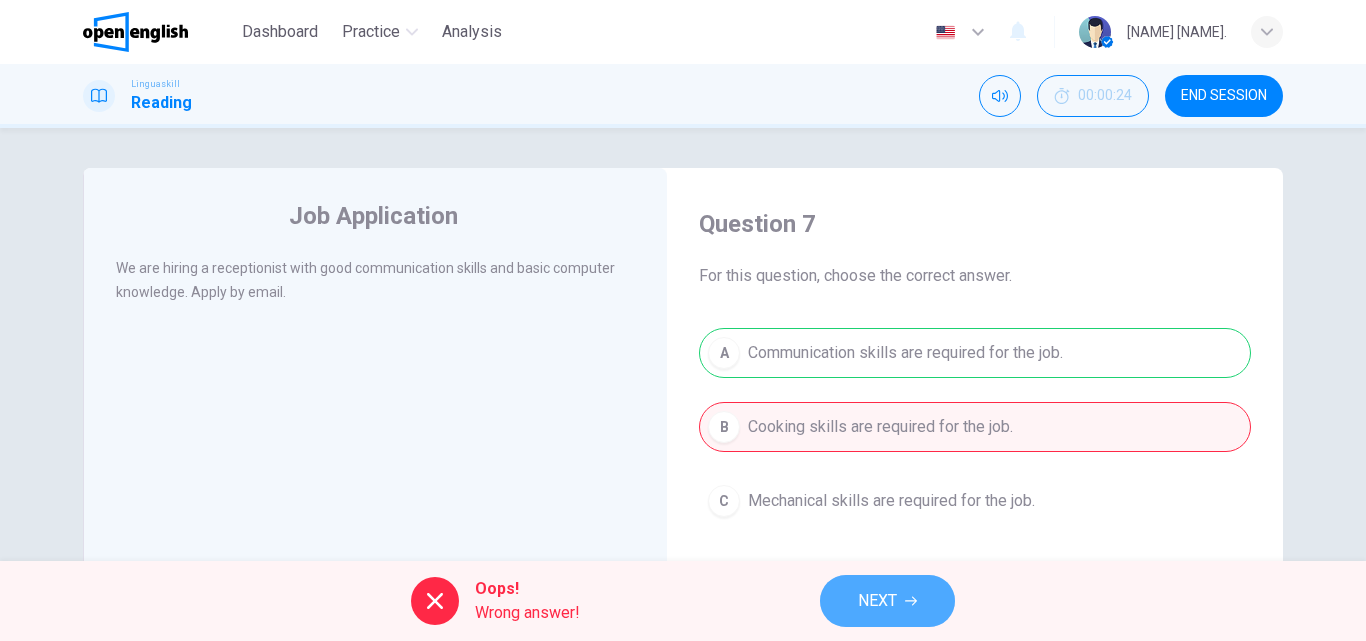 click on "NEXT" at bounding box center [887, 601] 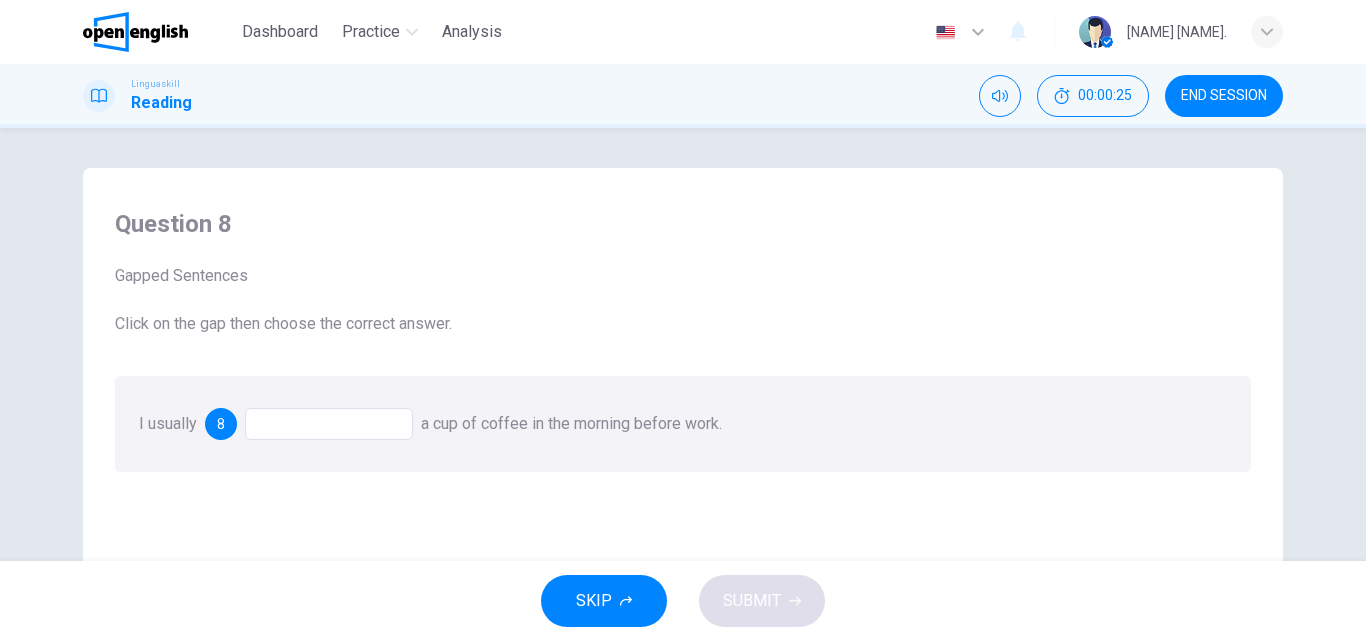 click at bounding box center (329, 424) 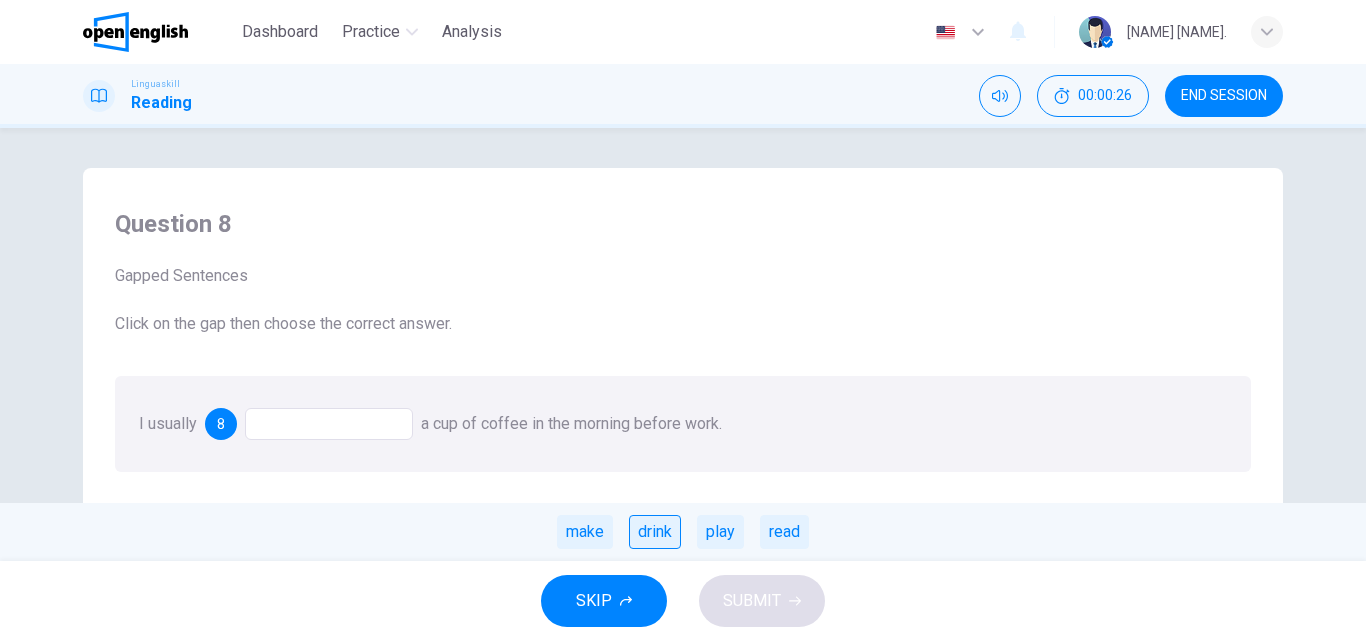 click on "drink" at bounding box center (655, 532) 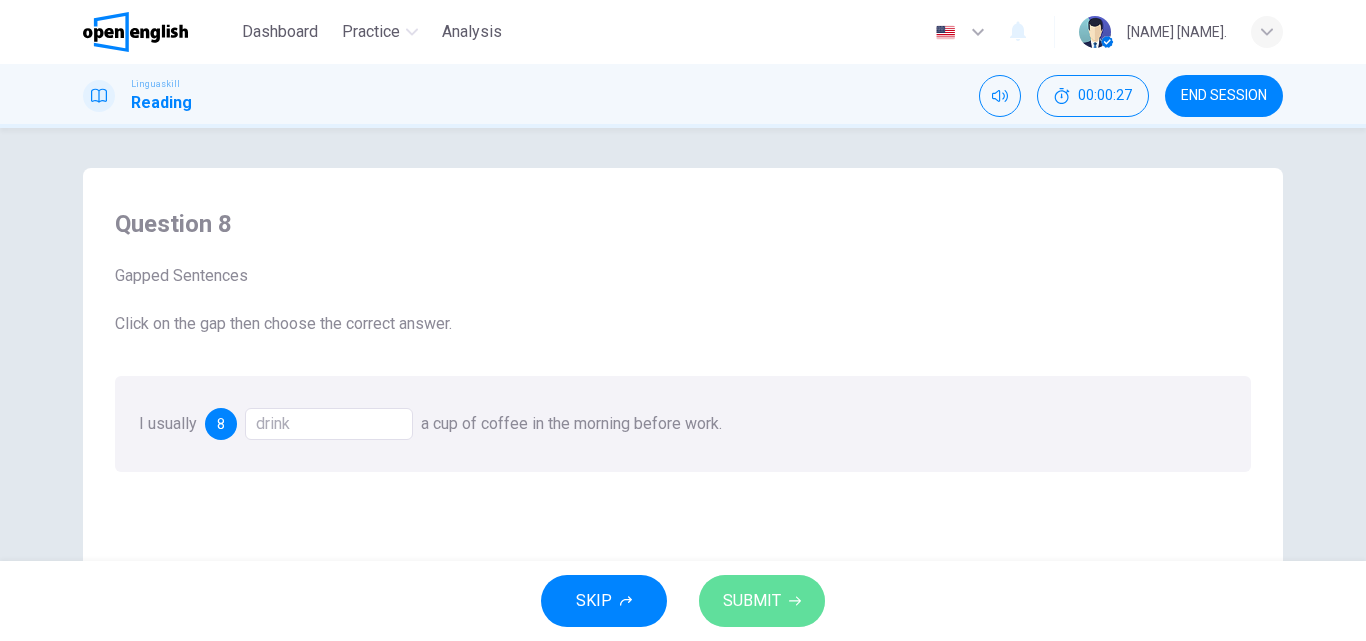click on "SUBMIT" at bounding box center [752, 601] 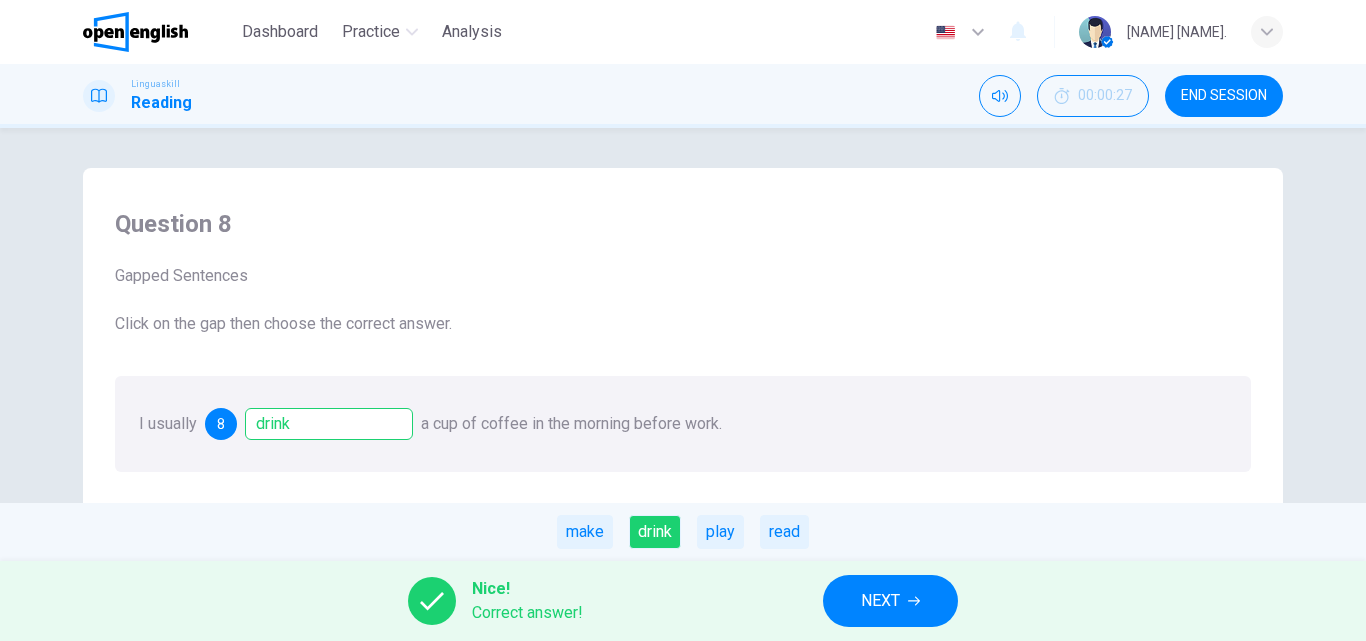 click on "NEXT" at bounding box center (880, 601) 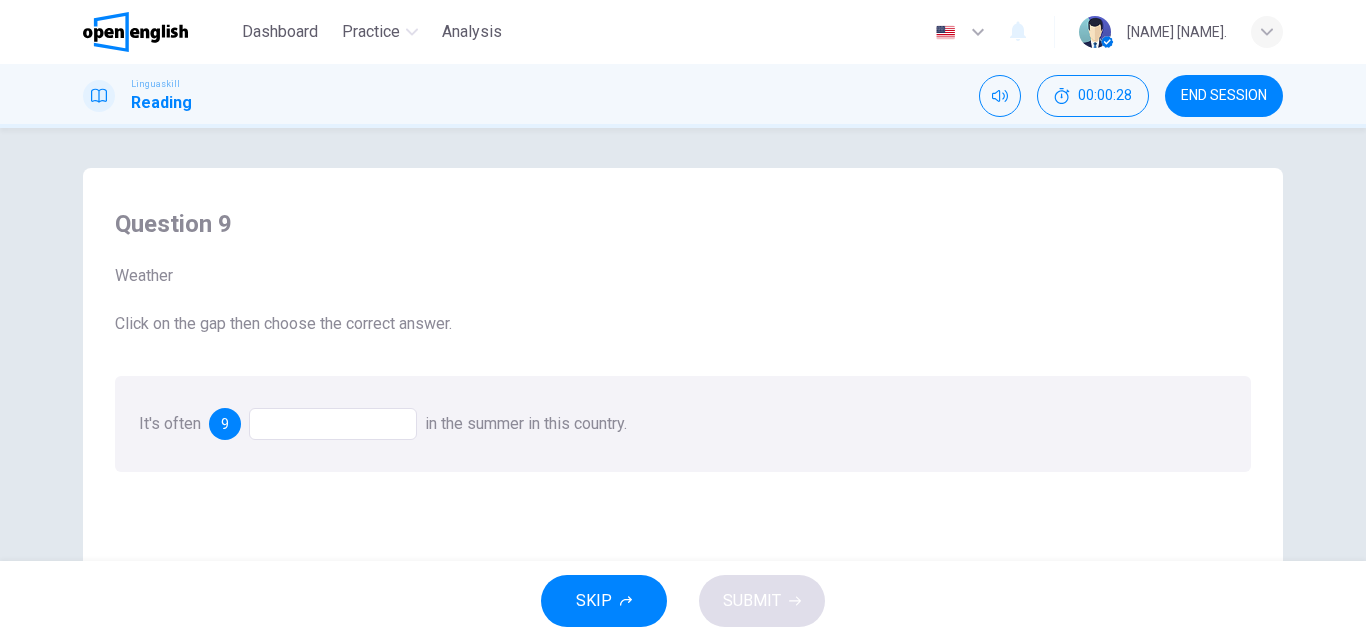 click on "It's often  9  in the summer in this country." at bounding box center [683, 424] 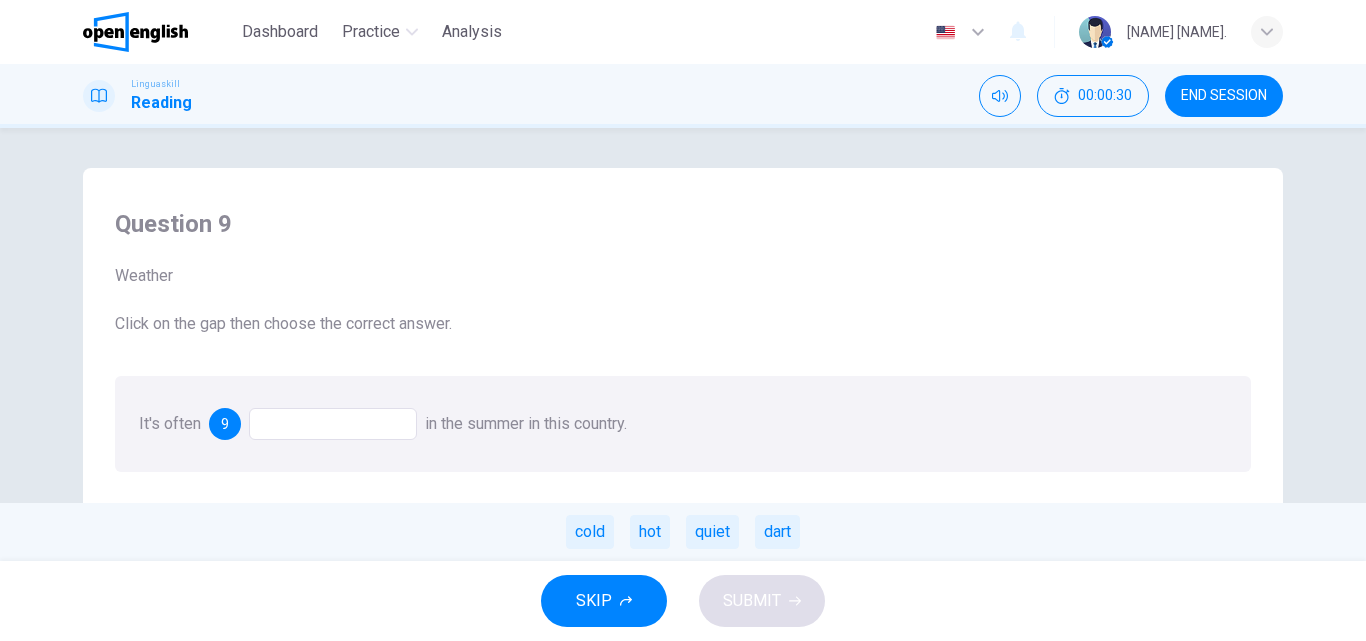 drag, startPoint x: 595, startPoint y: 533, endPoint x: 612, endPoint y: 538, distance: 17.720045 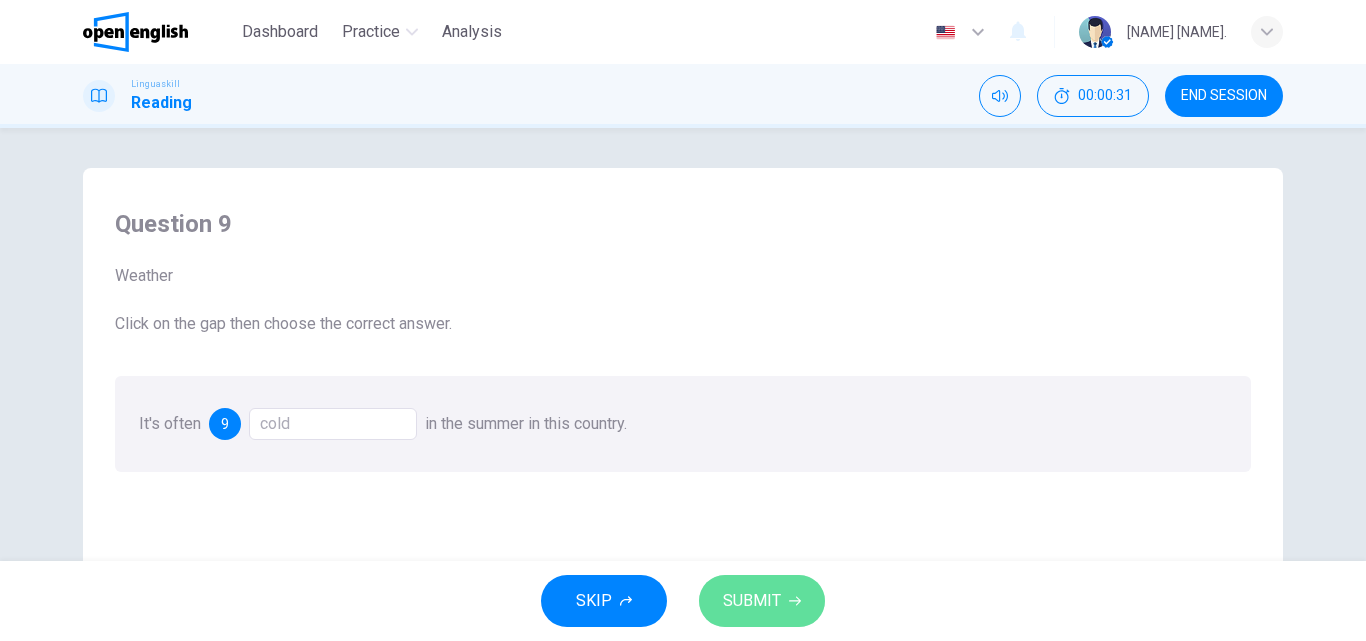 click on "SUBMIT" at bounding box center (762, 601) 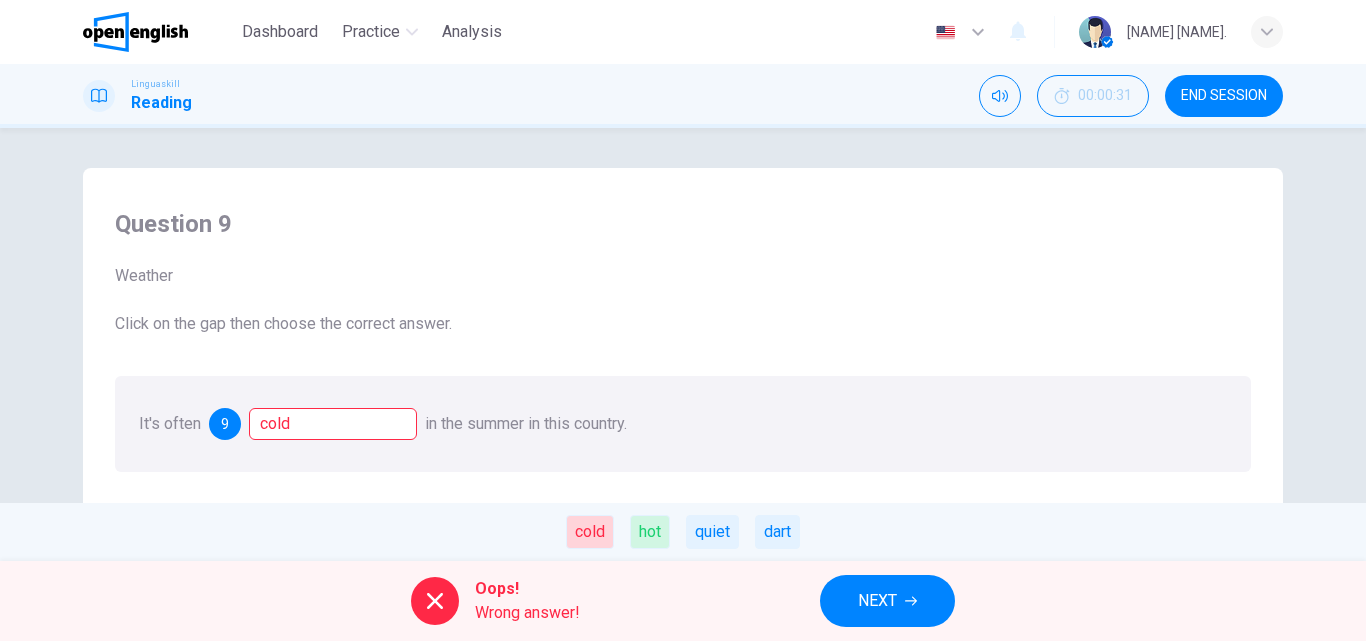 click on "Oops! Wrong answer! NEXT" at bounding box center (683, 601) 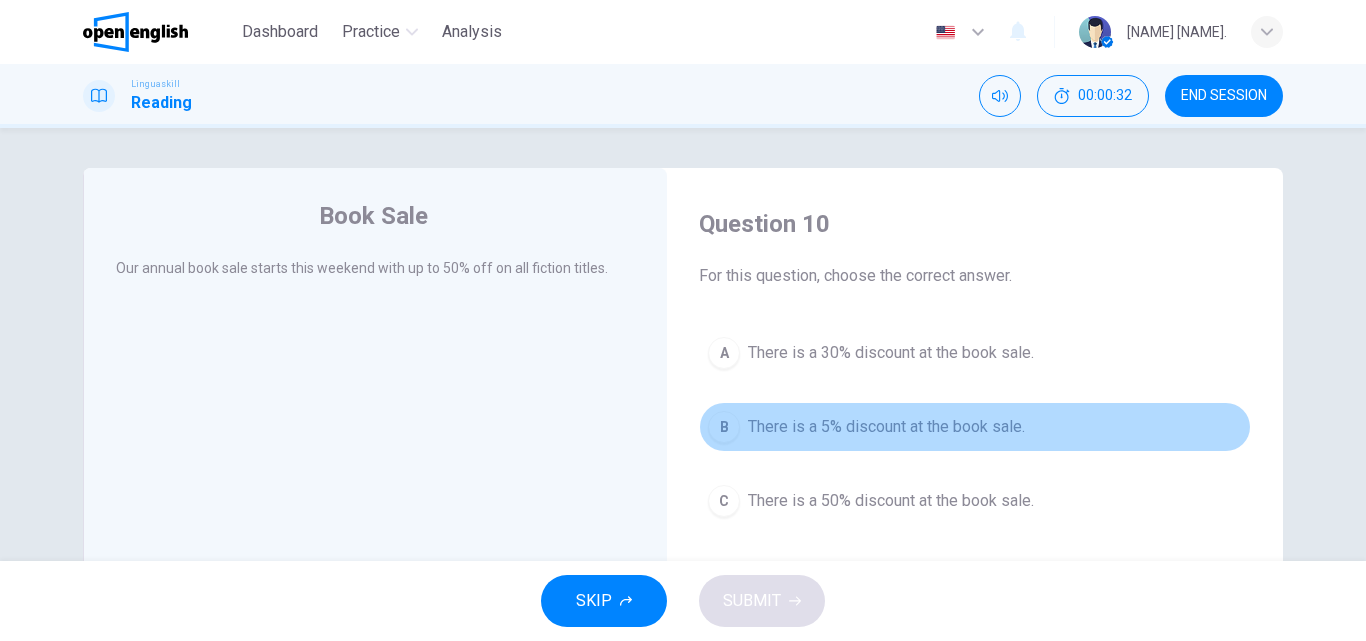 click on "B" at bounding box center (724, 427) 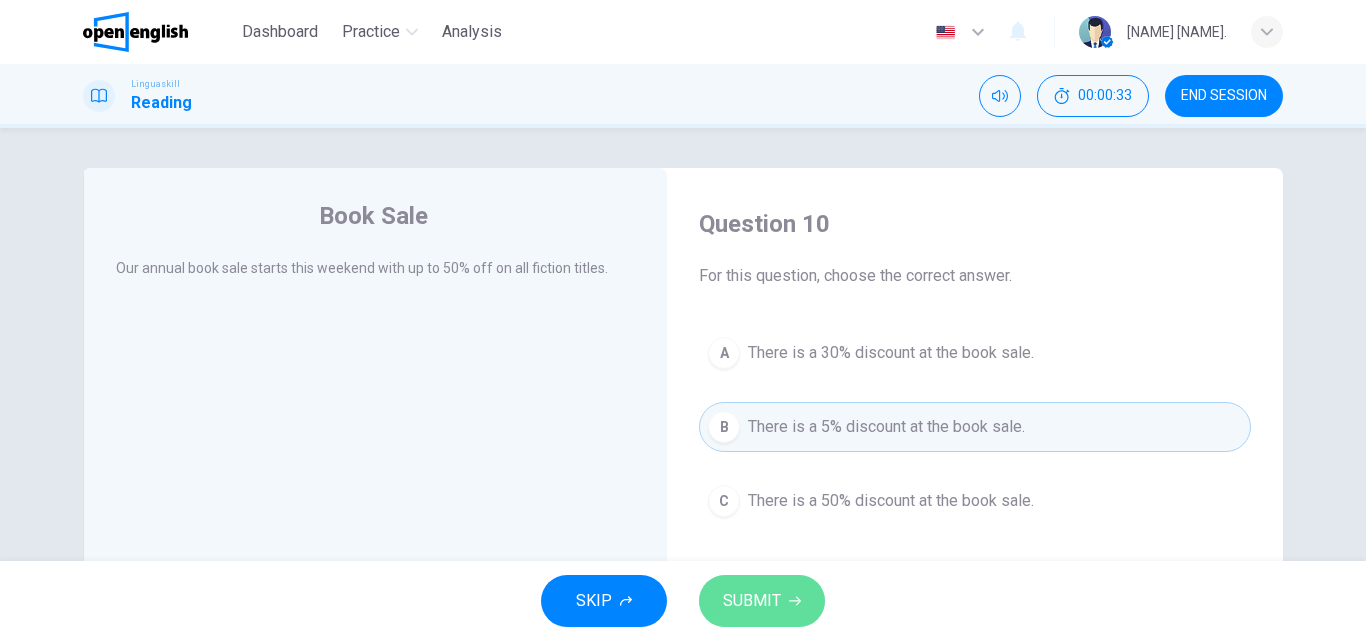 click on "SUBMIT" at bounding box center [752, 601] 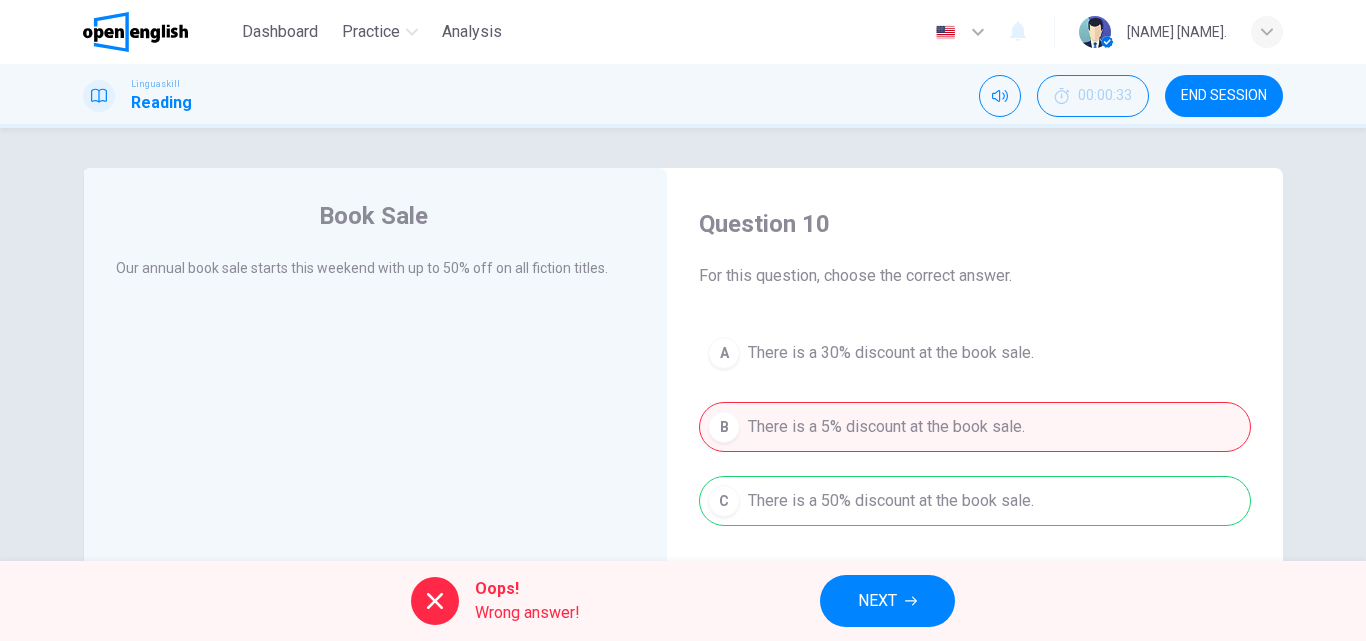 click on "NEXT" at bounding box center (887, 601) 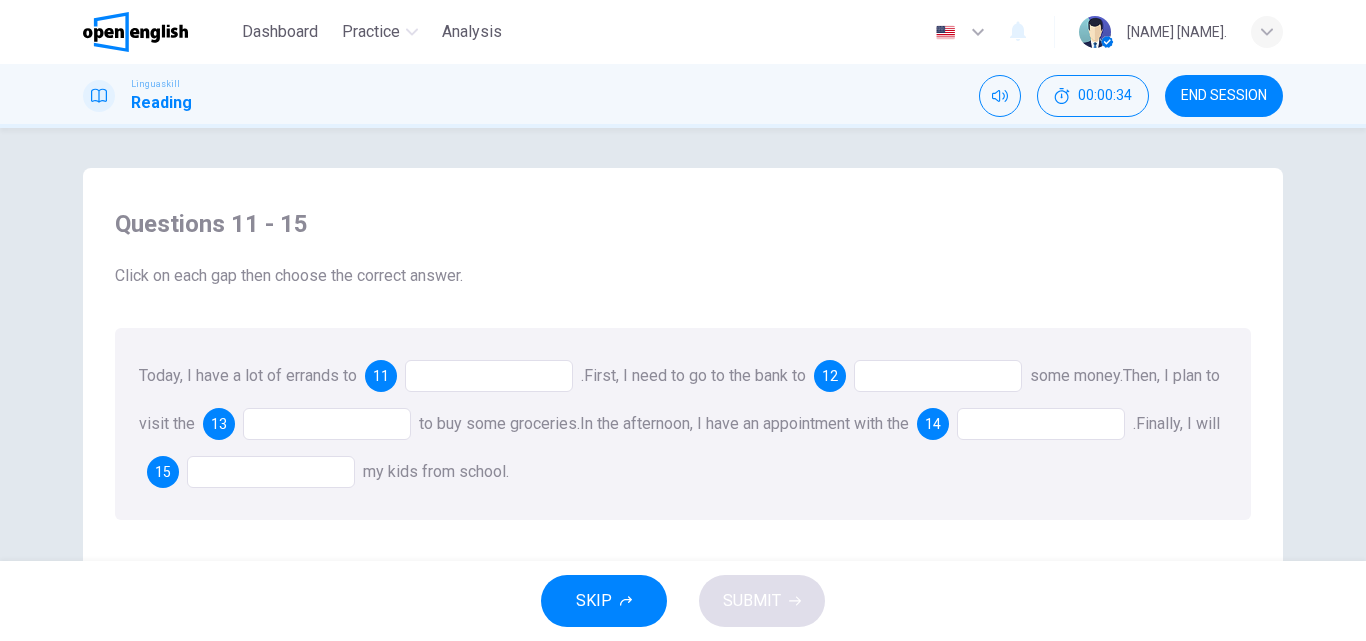 click at bounding box center [489, 376] 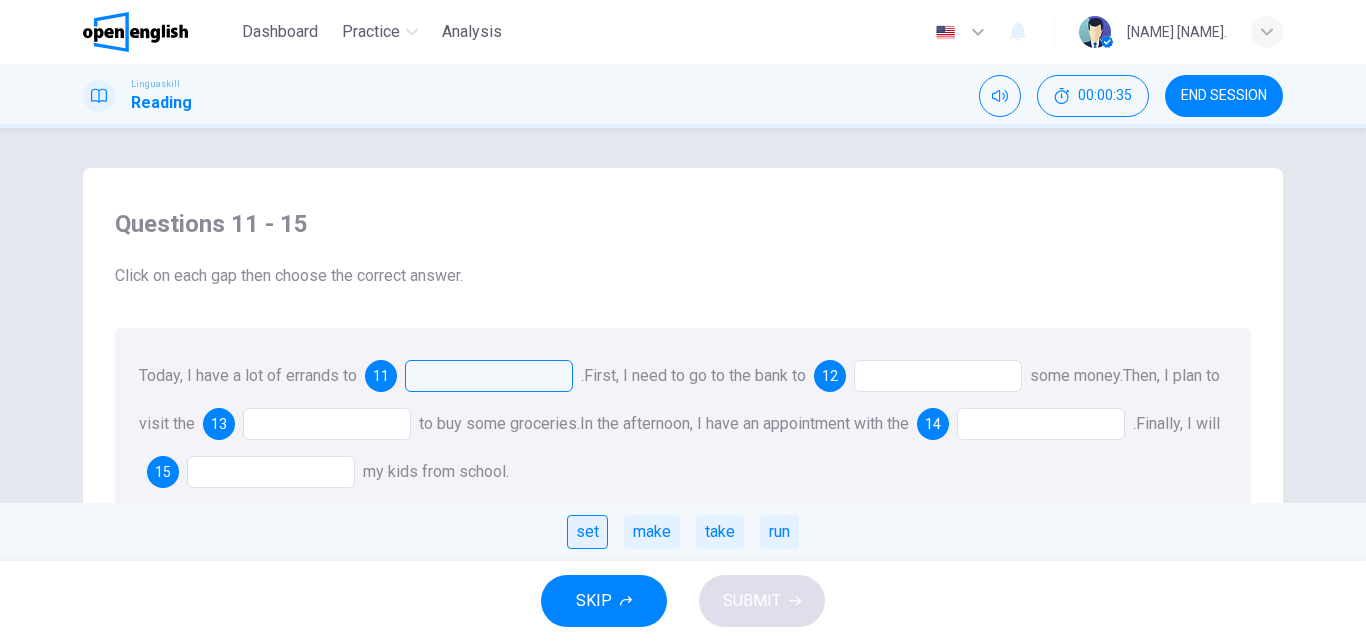drag, startPoint x: 585, startPoint y: 529, endPoint x: 732, endPoint y: 371, distance: 215.80779 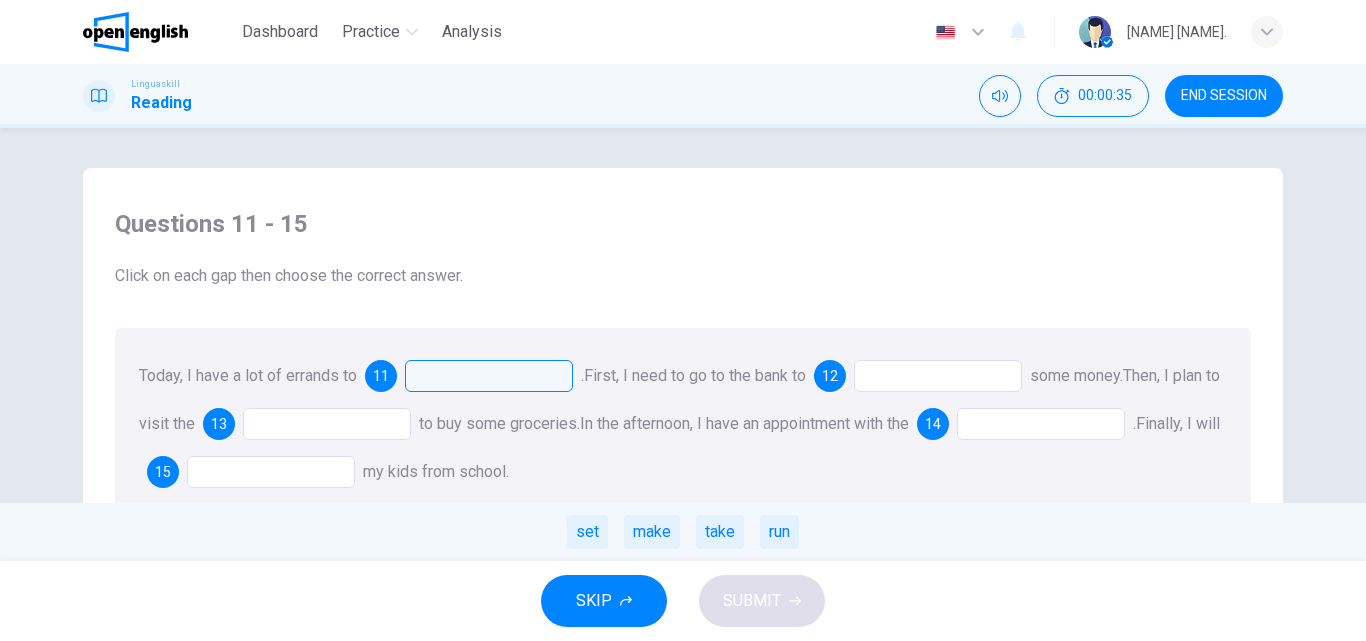 click on "set" at bounding box center (587, 532) 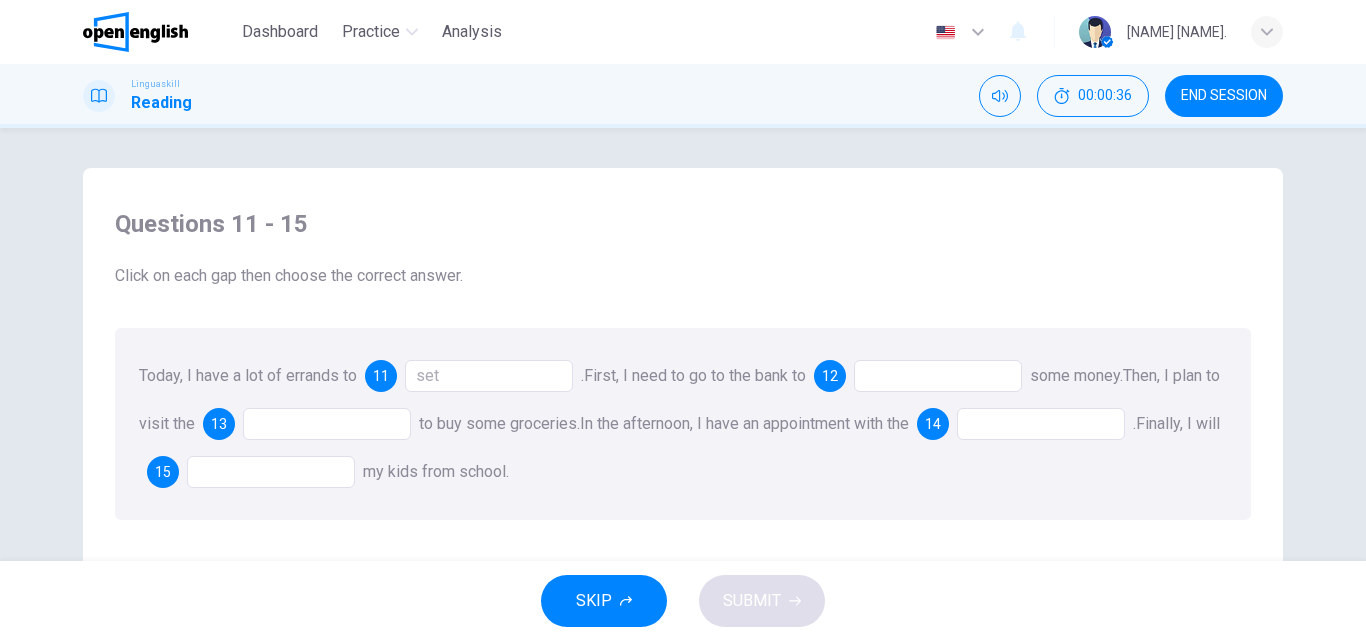 click at bounding box center [938, 376] 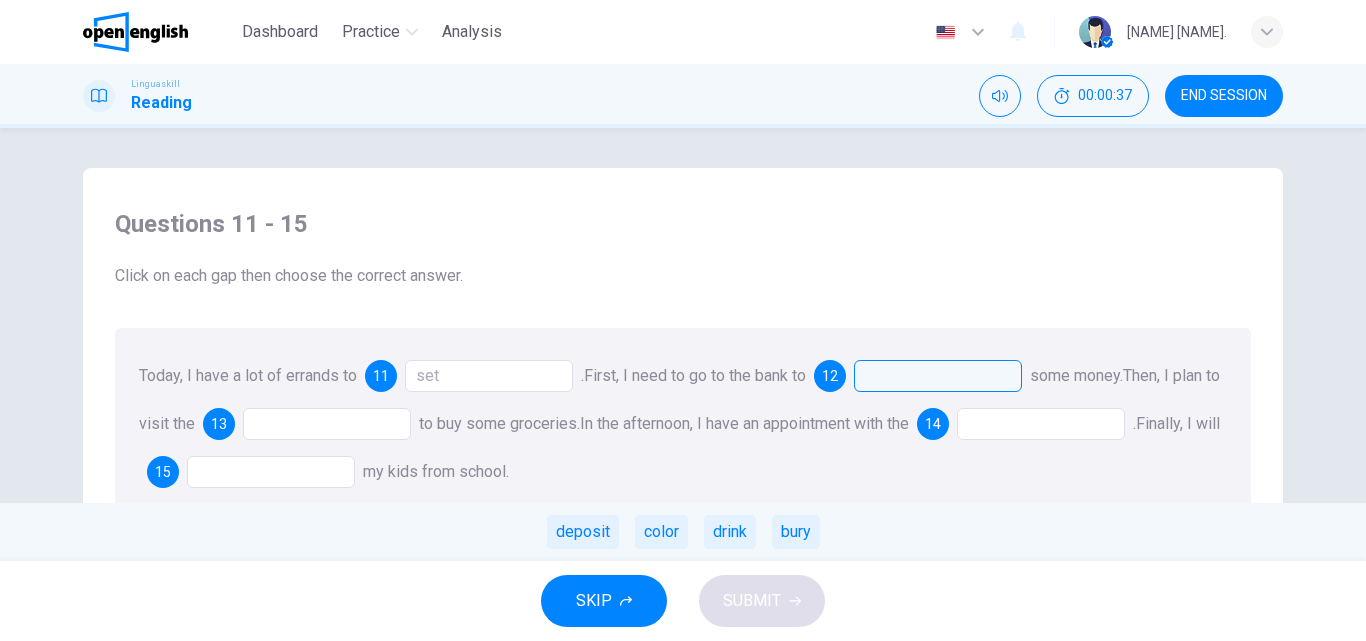 click on "bury" at bounding box center [796, 532] 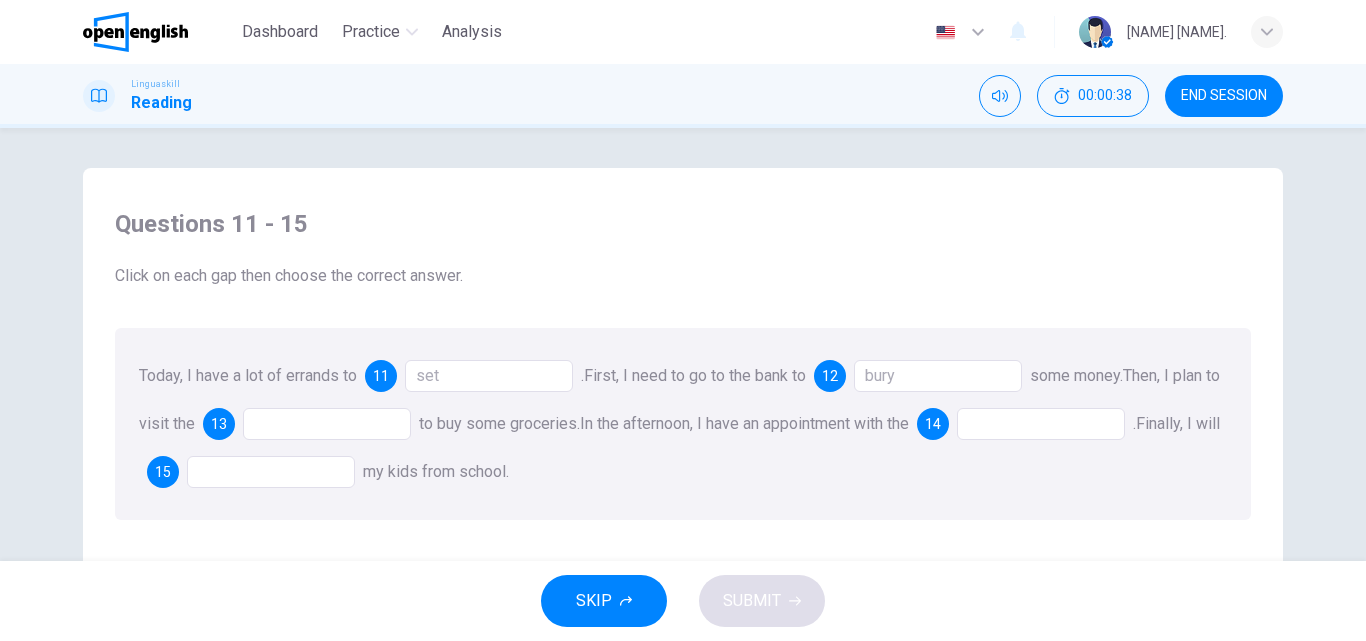 click at bounding box center (327, 424) 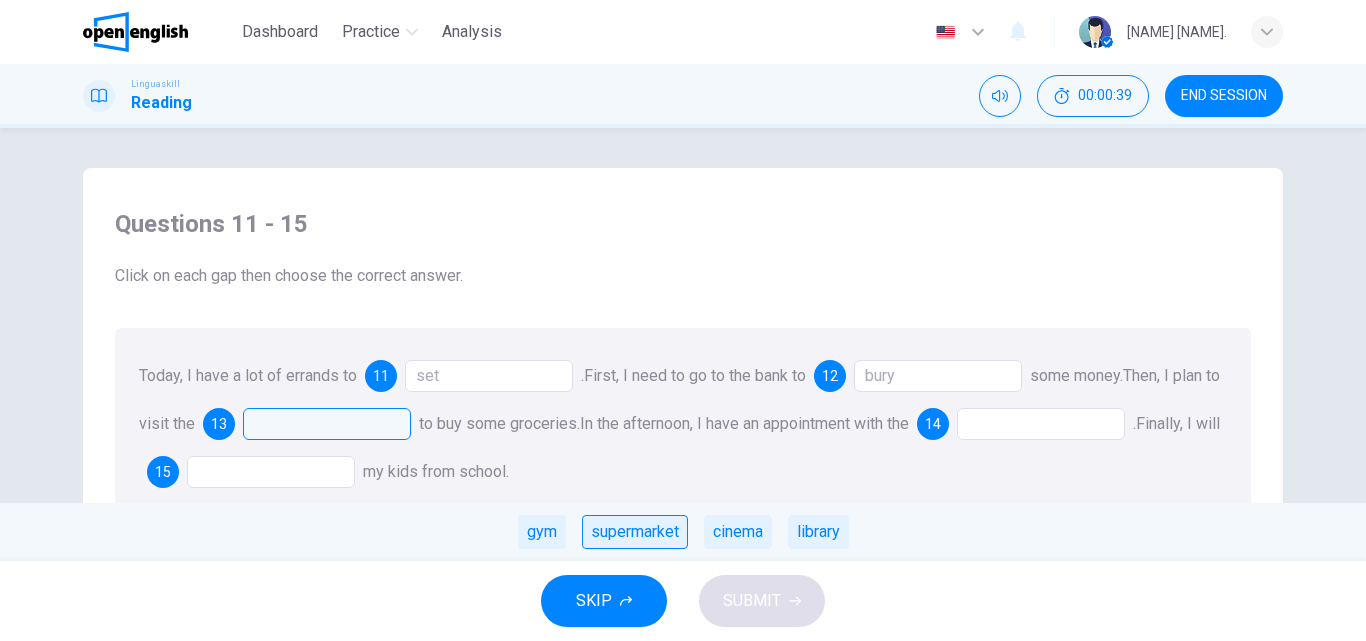click on "supermarket" at bounding box center [635, 532] 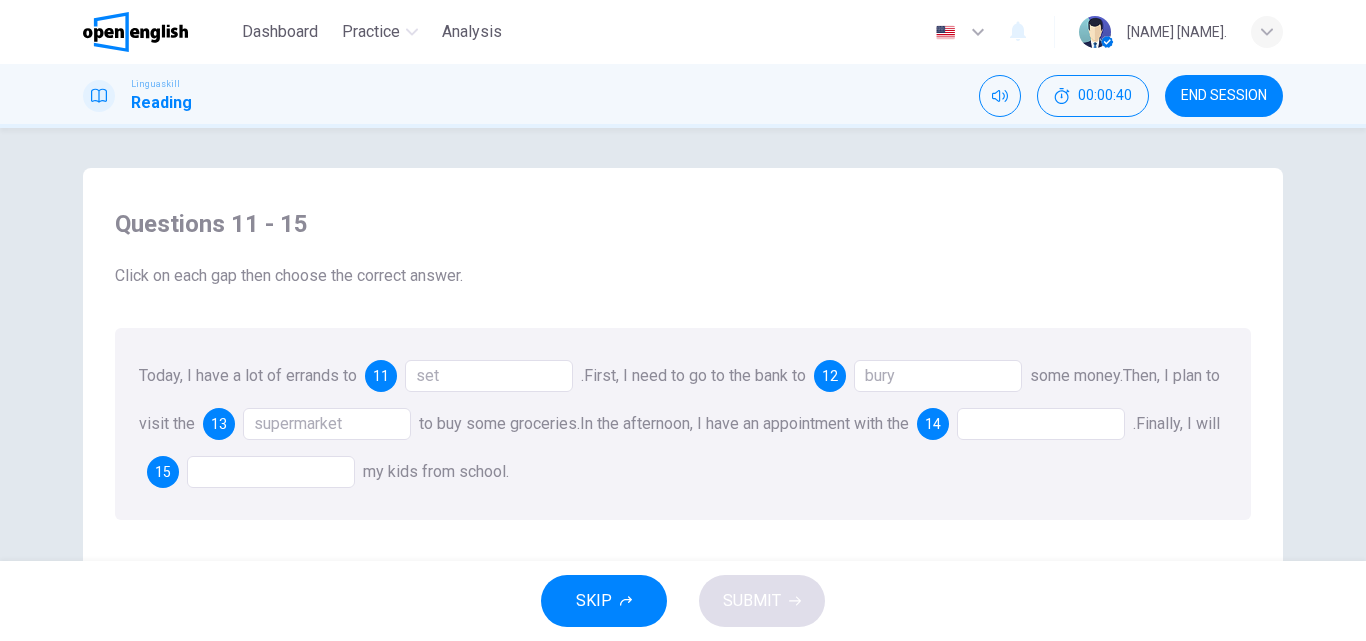 click on "Today, I have a lot of errands to  11 set . First, I need to go to the bank to  12 bury  some money. Then, I plan to visit the  13 supermarket  to buy some groceries. In the afternoon, I have an appointment with the  14 . Finally, I will  15  my kids from school." at bounding box center [683, 424] 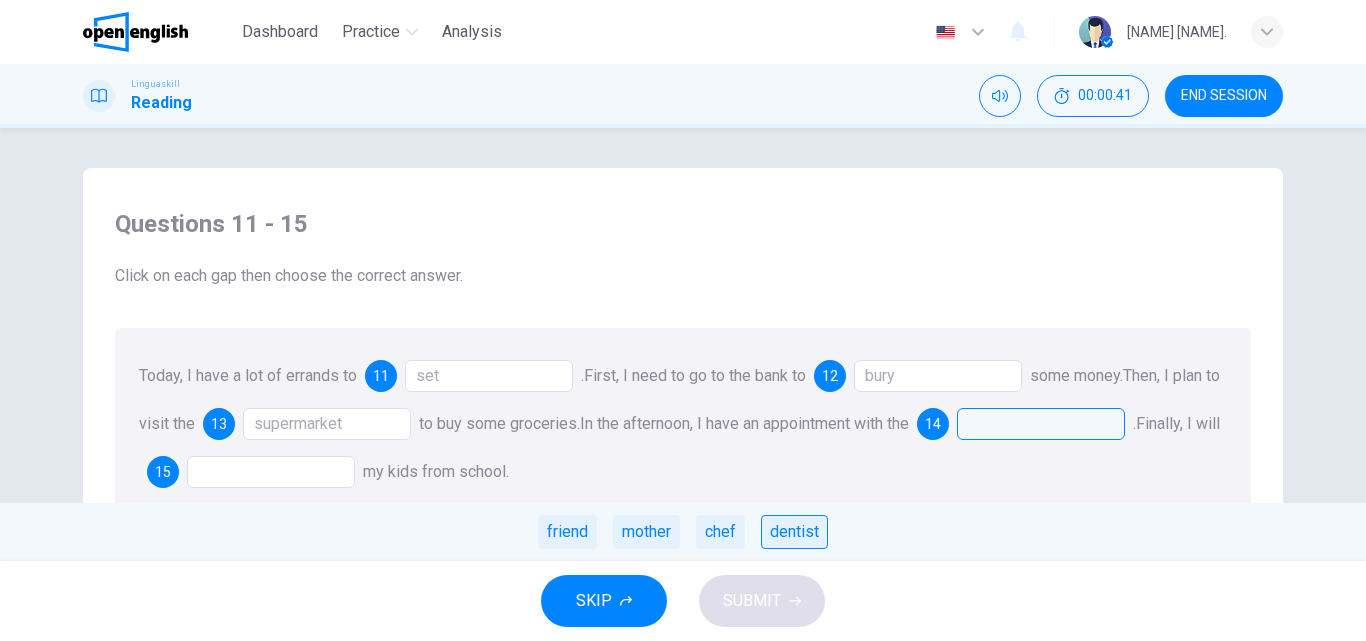 click on "dentist" at bounding box center [794, 532] 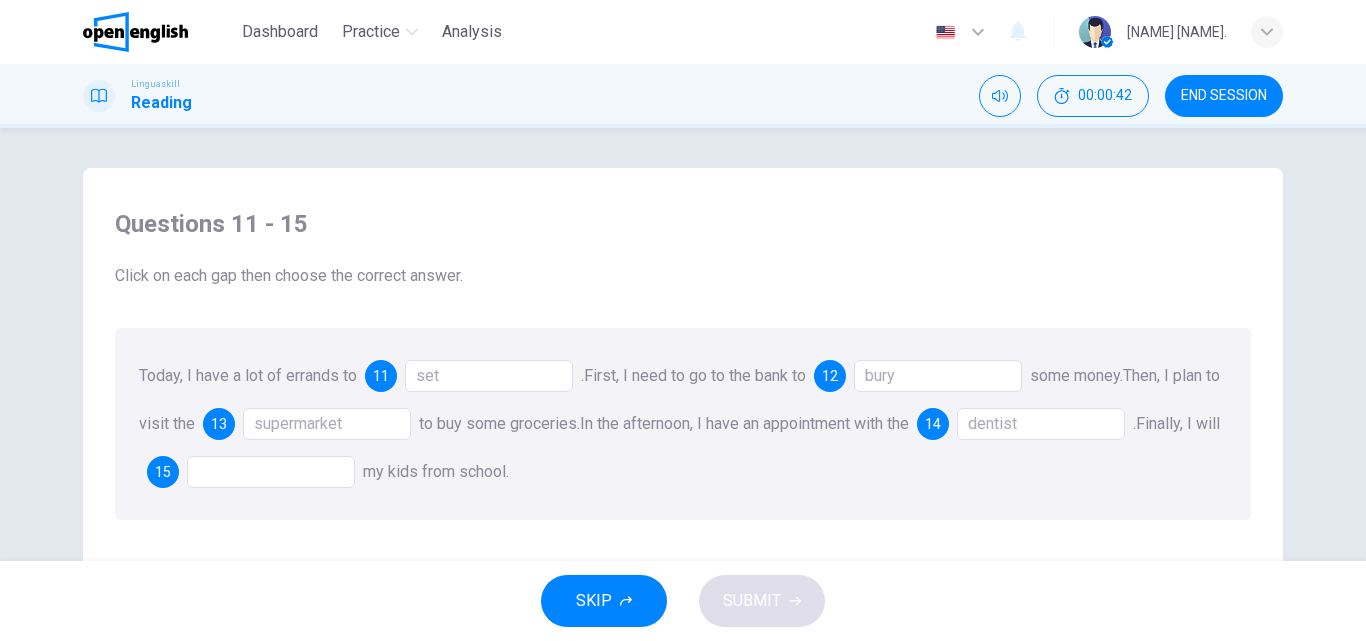 drag, startPoint x: 356, startPoint y: 474, endPoint x: 371, endPoint y: 475, distance: 15.033297 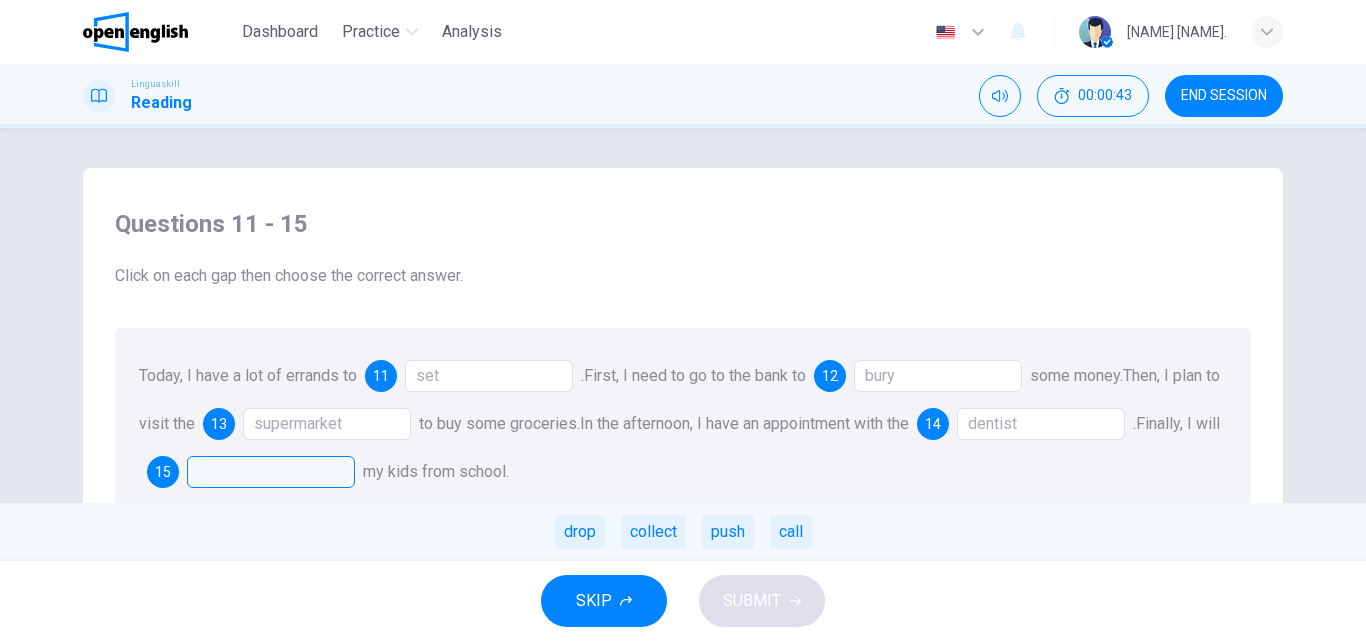 drag, startPoint x: 641, startPoint y: 525, endPoint x: 690, endPoint y: 562, distance: 61.400326 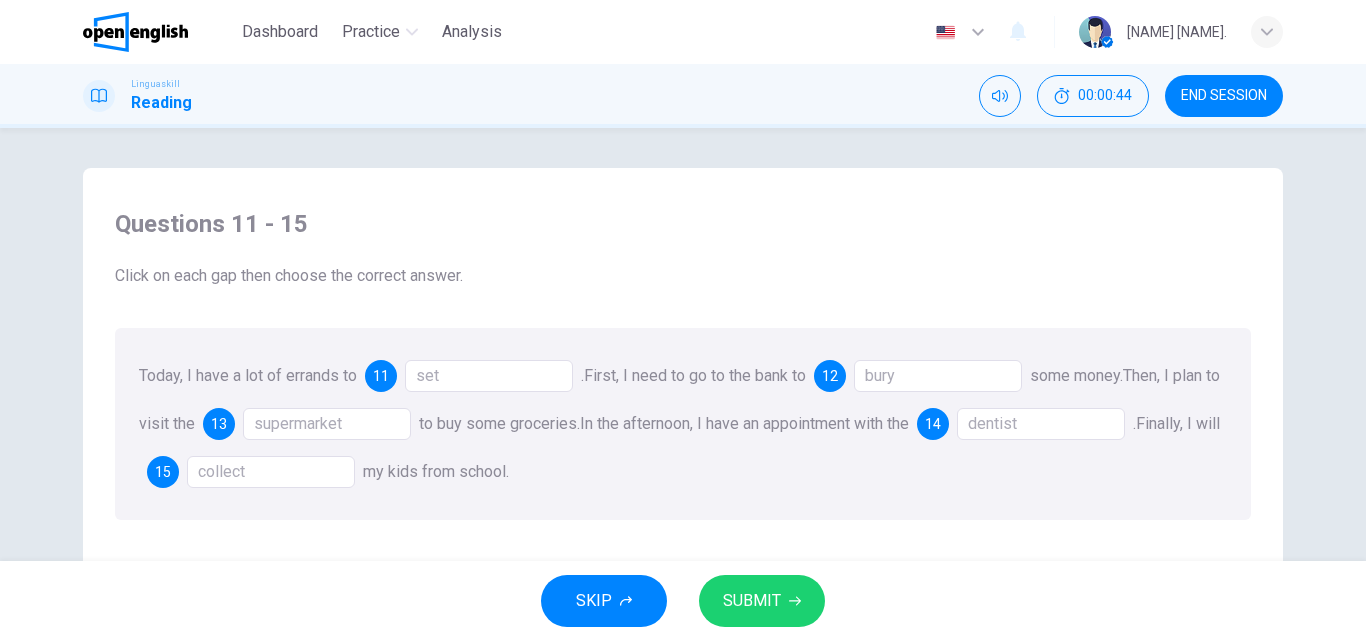 click on "SKIP SUBMIT" at bounding box center [683, 601] 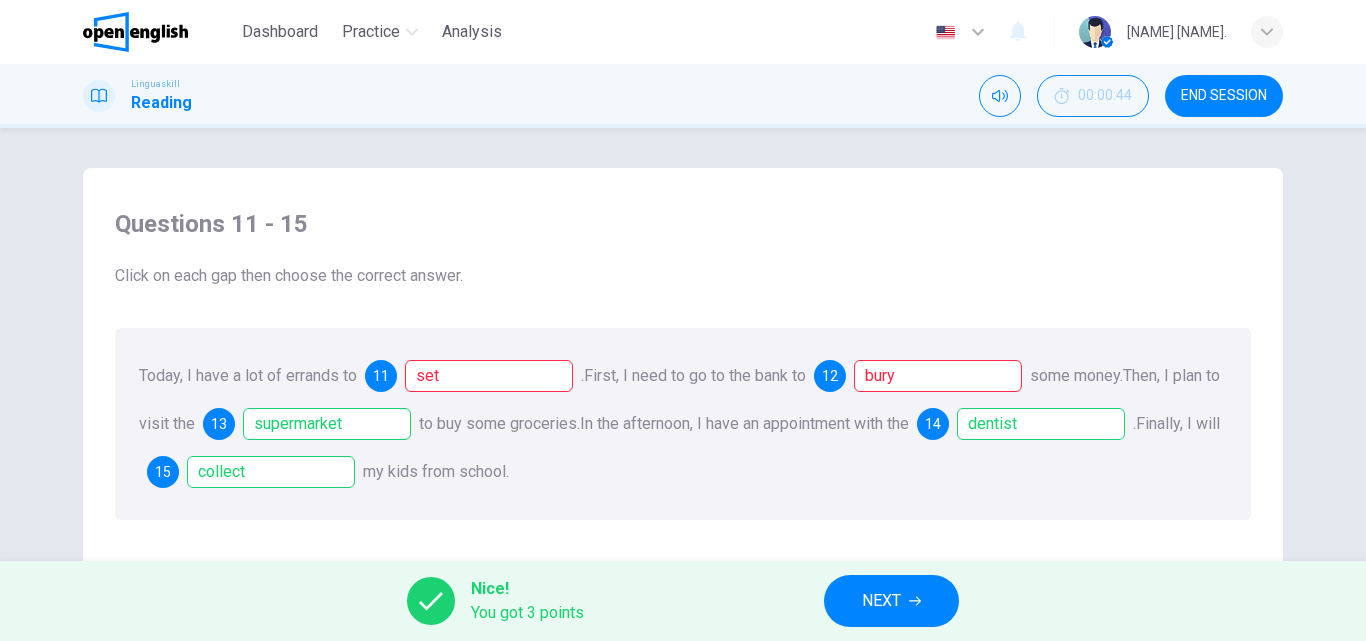 click on "NEXT" at bounding box center [881, 601] 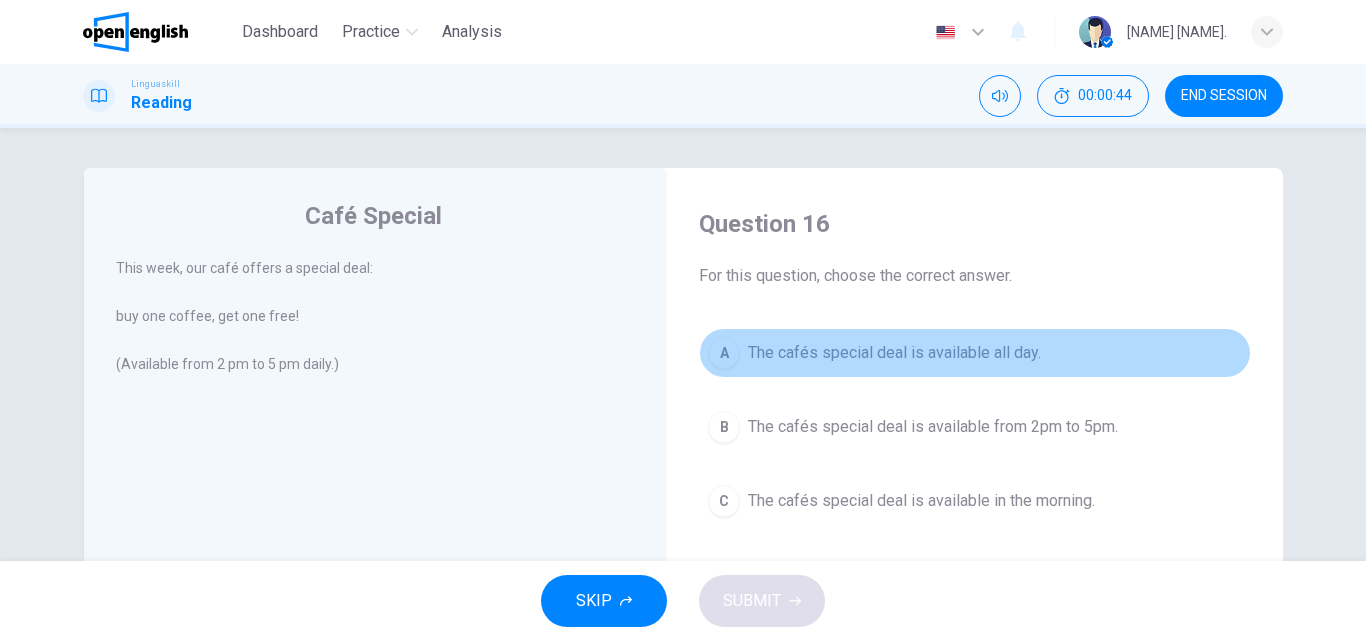click on "A" at bounding box center (724, 353) 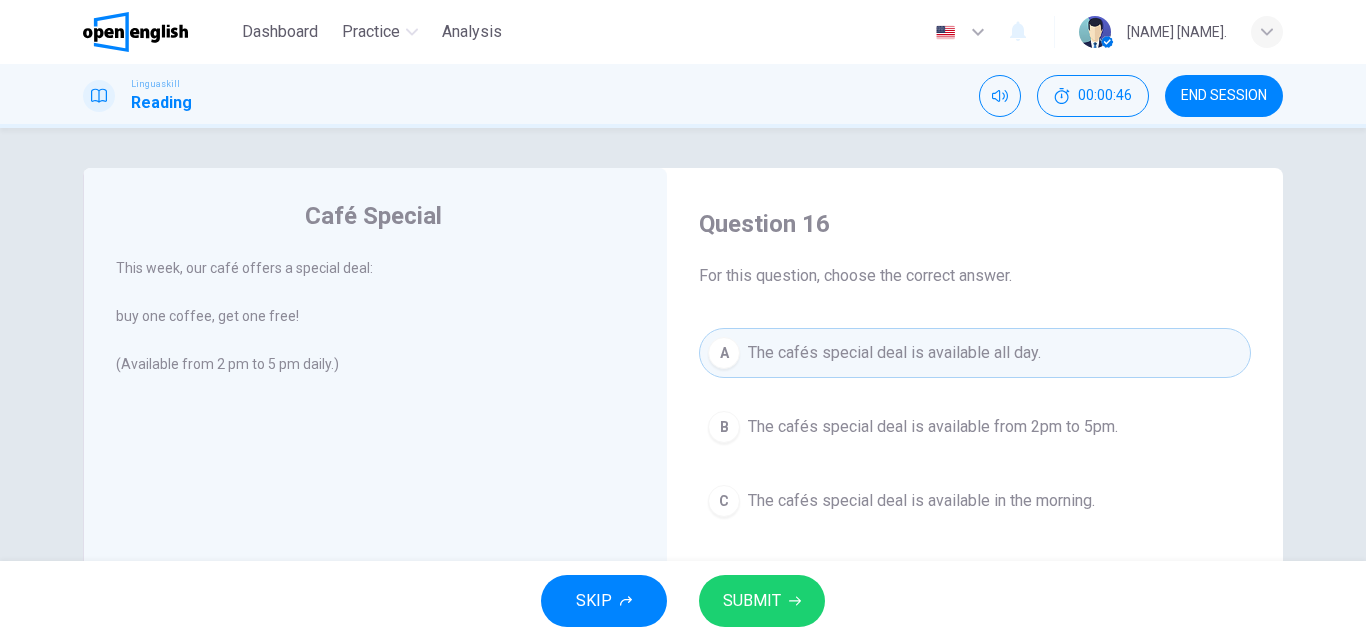 click on "SUBMIT" at bounding box center [752, 601] 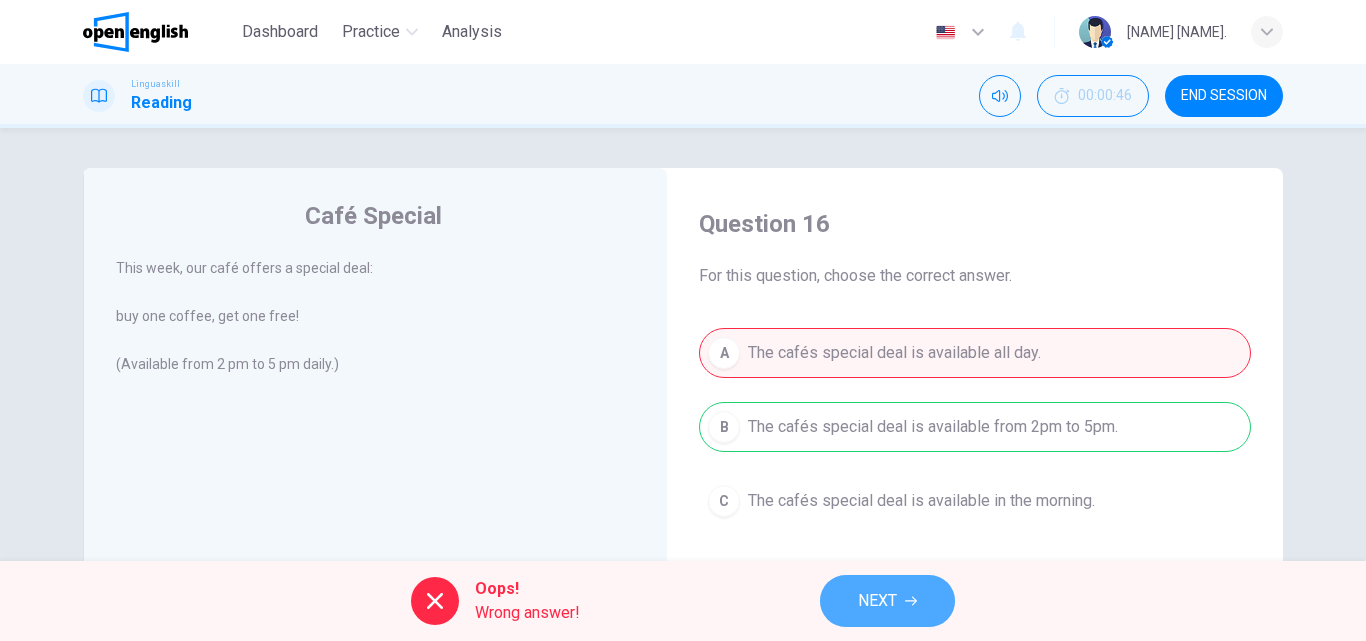 click on "NEXT" at bounding box center (887, 601) 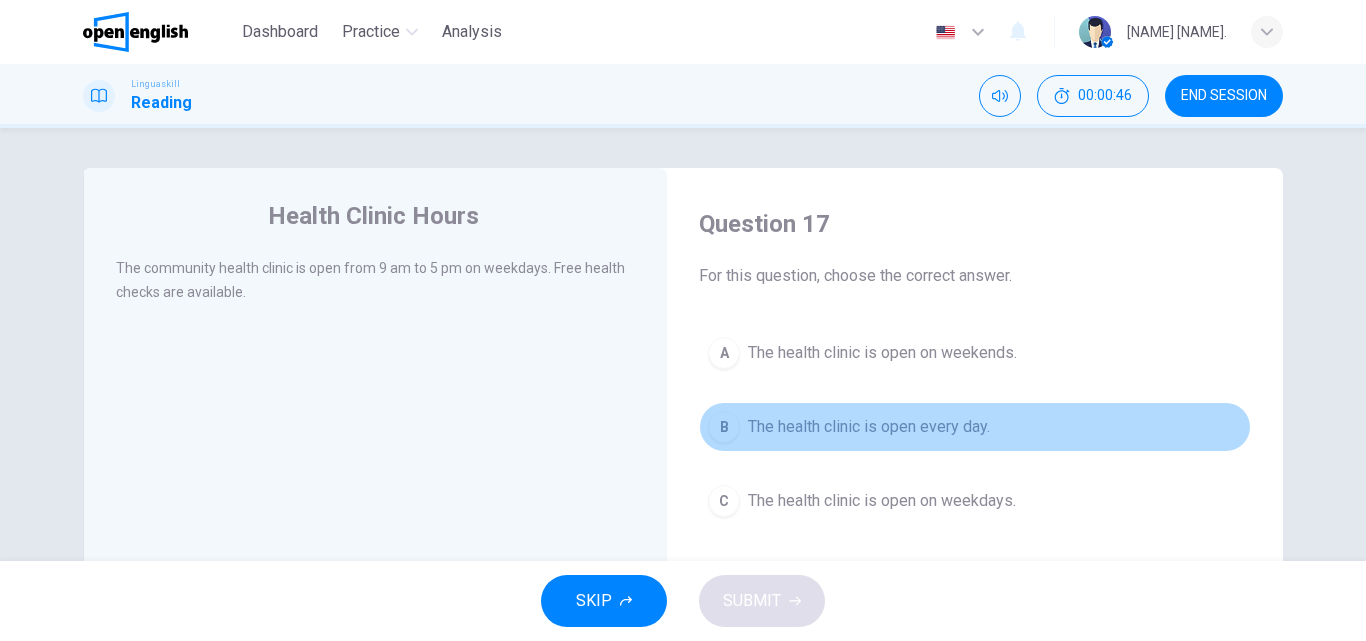 click on "B" at bounding box center (724, 427) 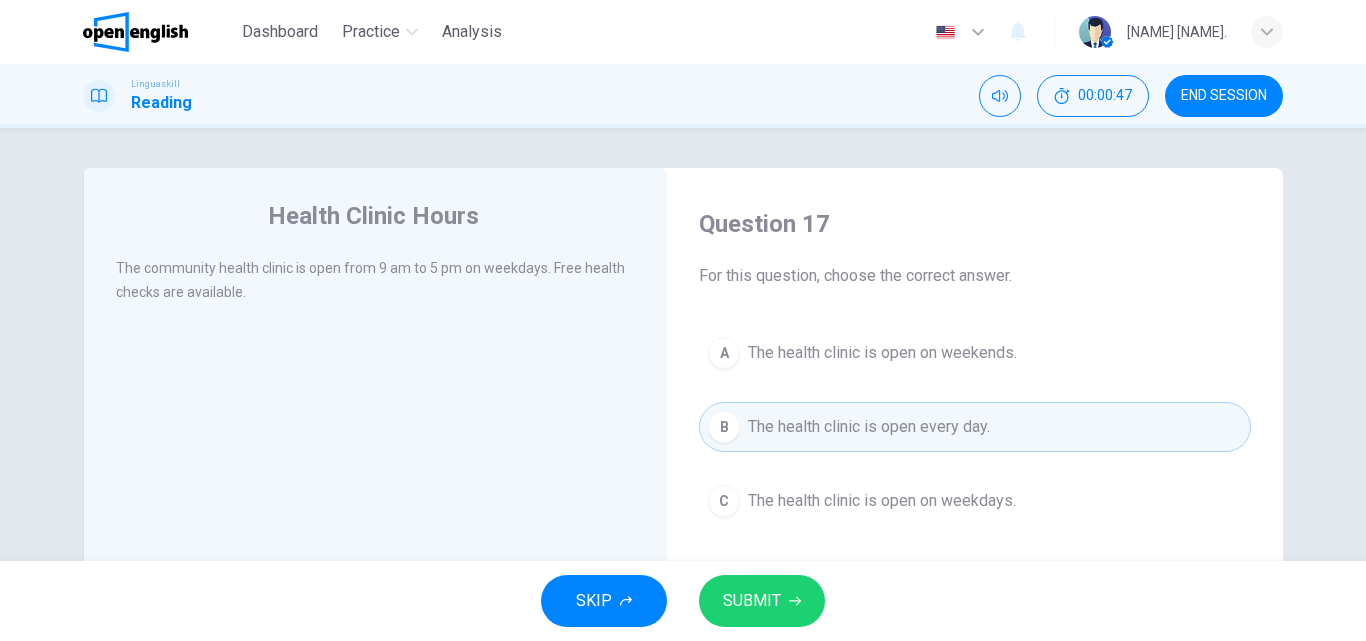 click on "SUBMIT" at bounding box center (752, 601) 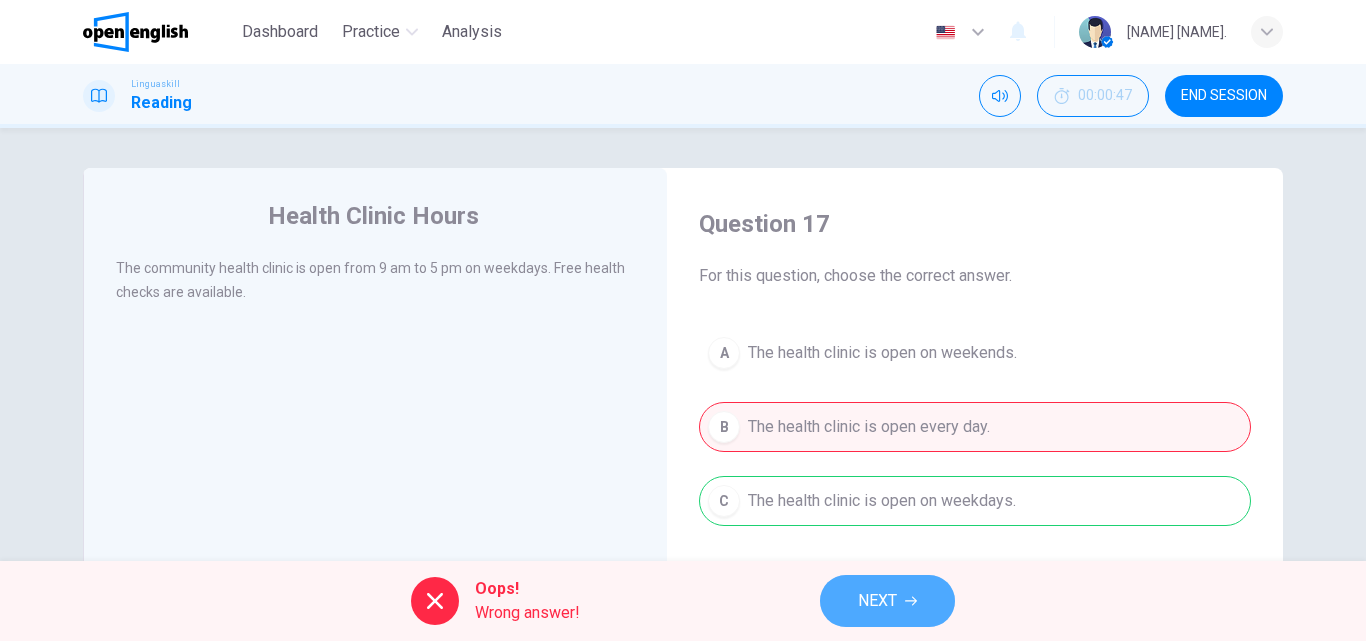 click on "NEXT" at bounding box center (887, 601) 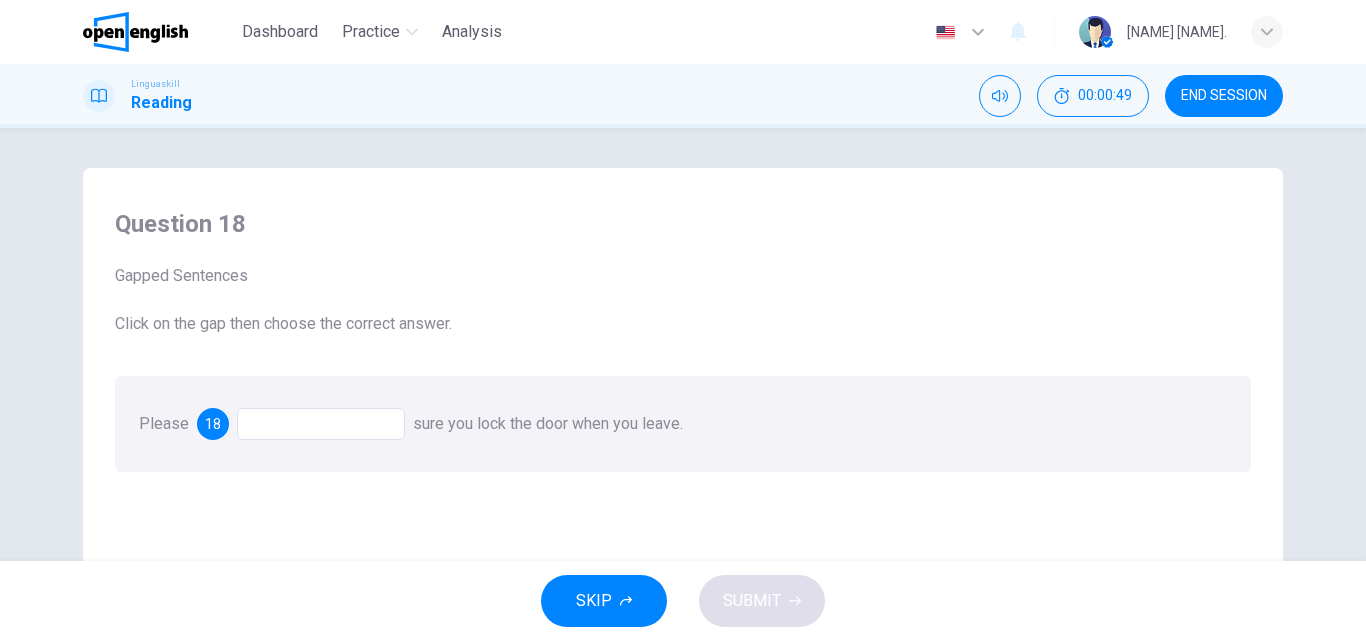 click at bounding box center [321, 424] 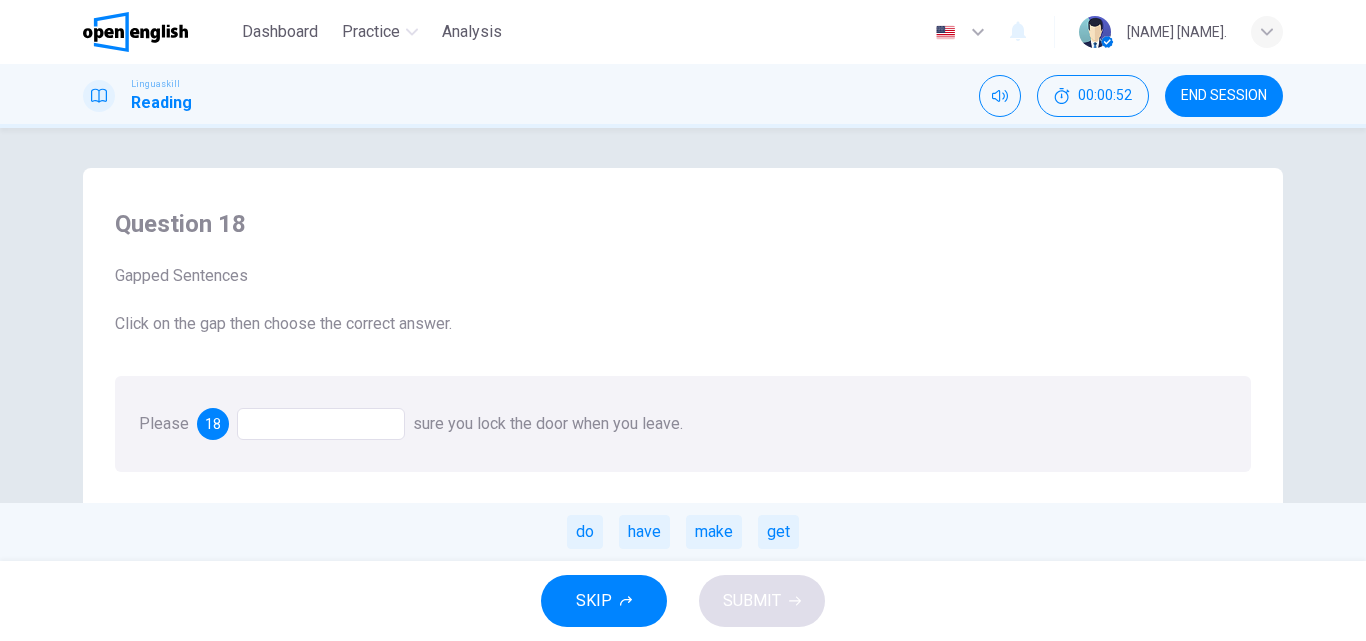 click on "have" at bounding box center (644, 532) 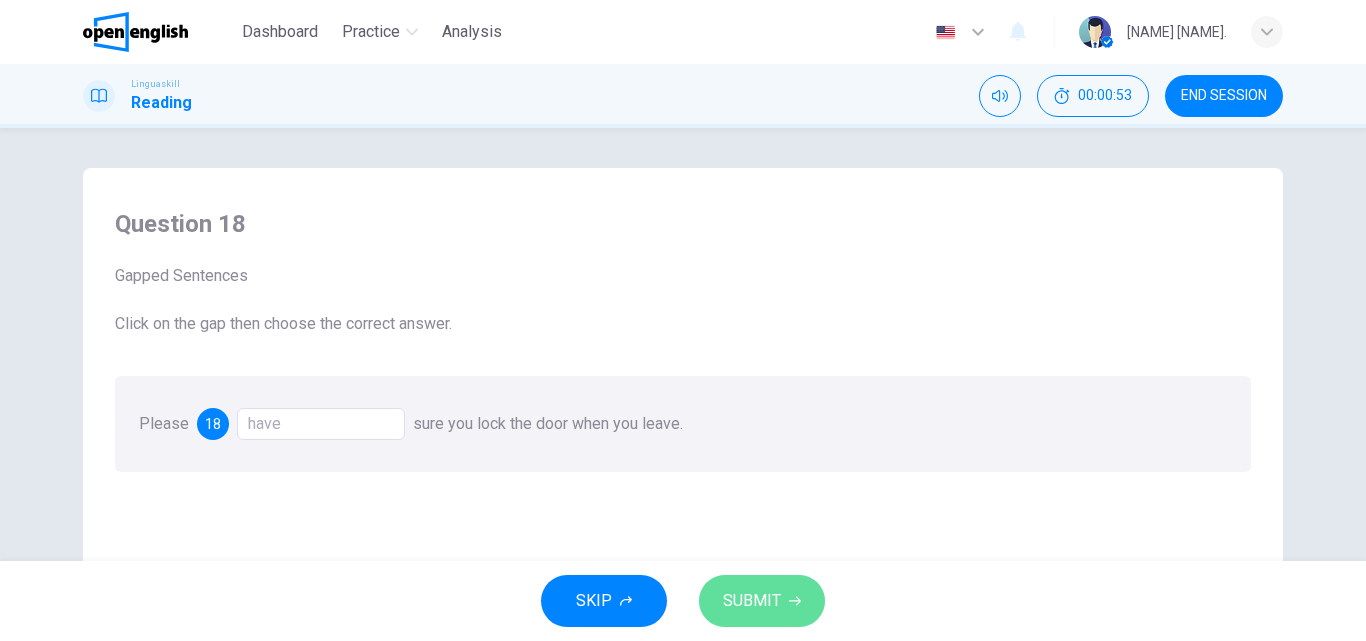 click on "SUBMIT" at bounding box center [762, 601] 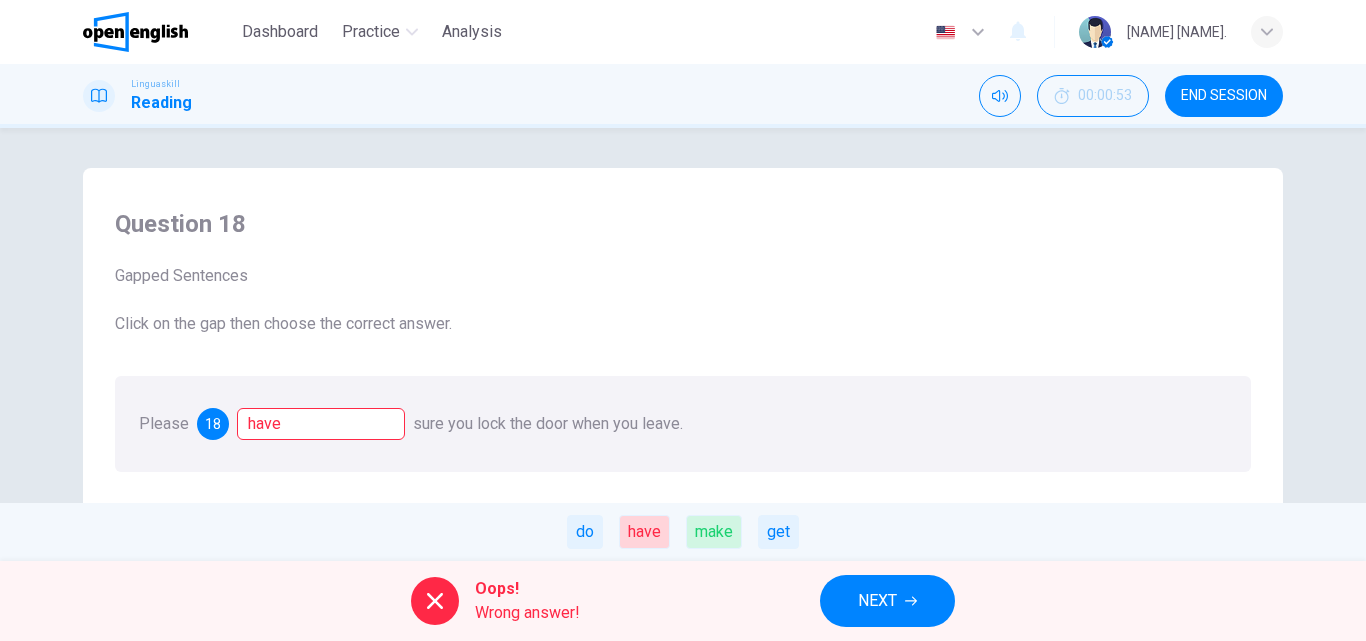 click on "NEXT" at bounding box center (877, 601) 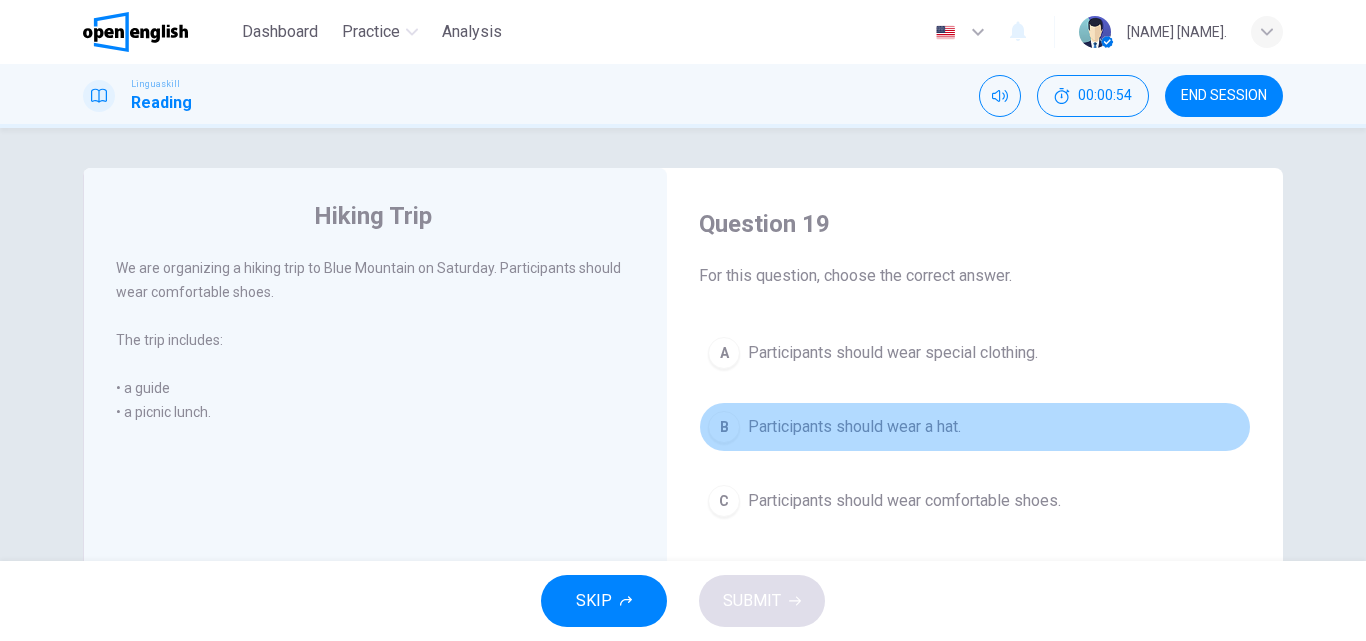 click on "B Participants should wear a hat." at bounding box center (975, 427) 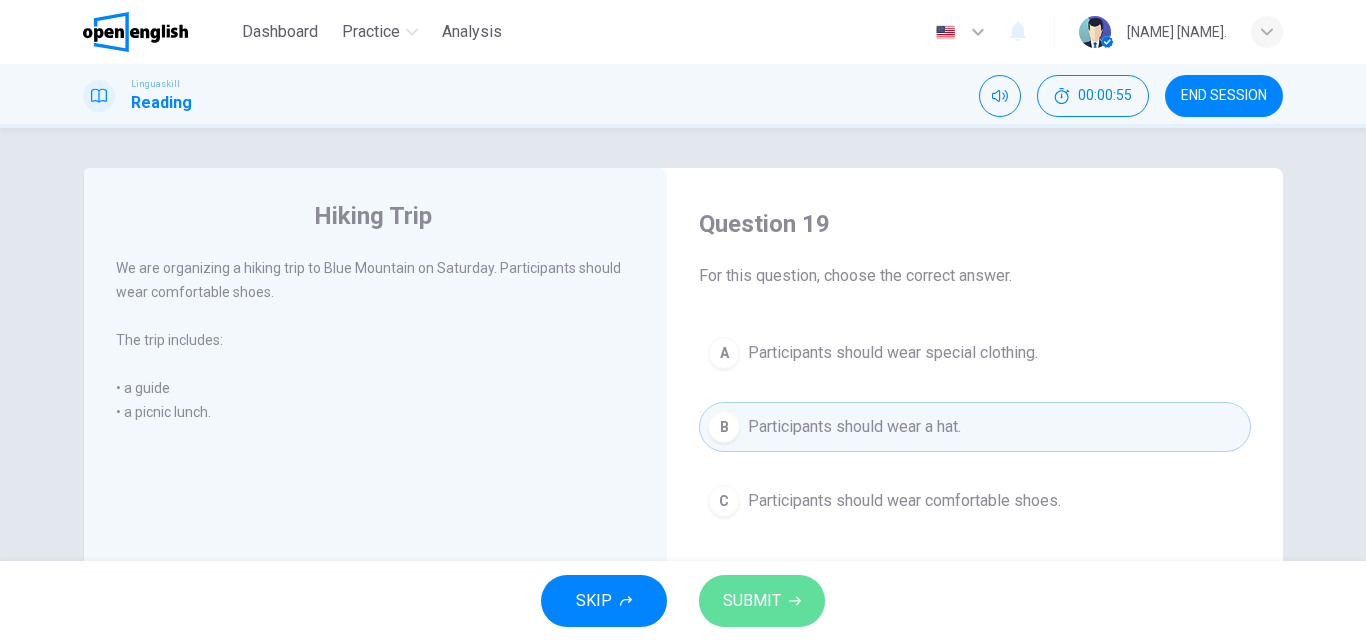 click on "SUBMIT" at bounding box center [752, 601] 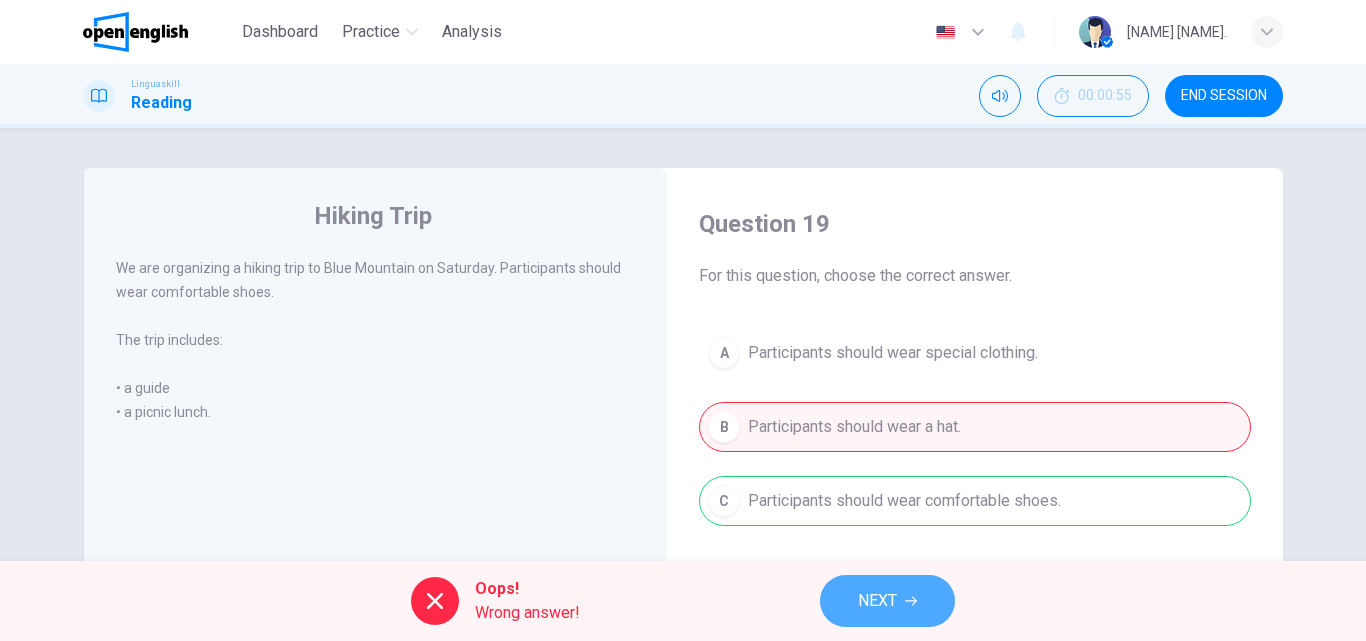 click on "NEXT" at bounding box center (887, 601) 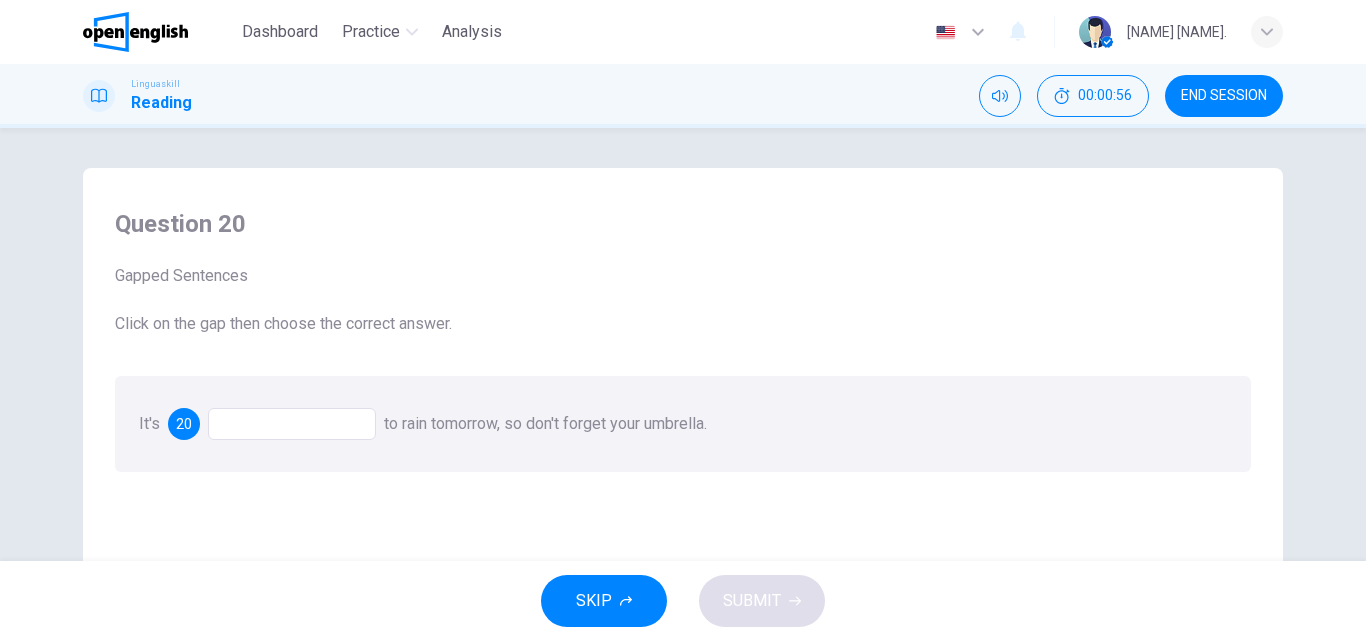 click at bounding box center [292, 424] 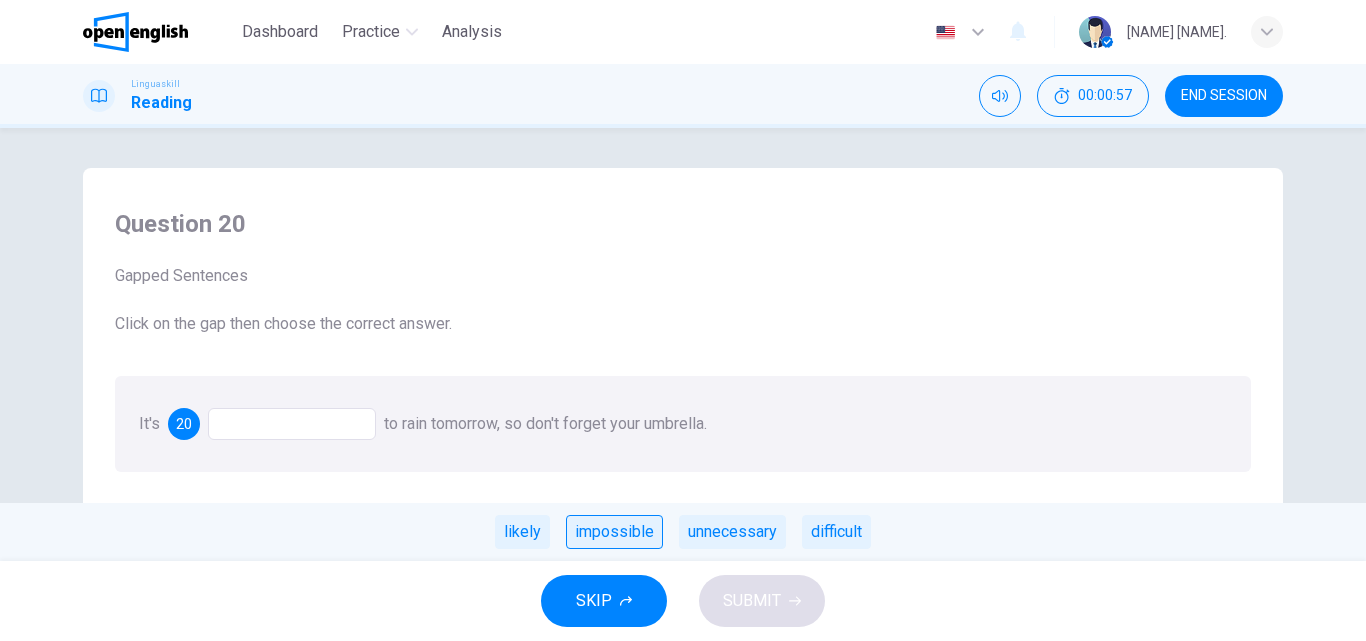 click on "impossible" at bounding box center [614, 532] 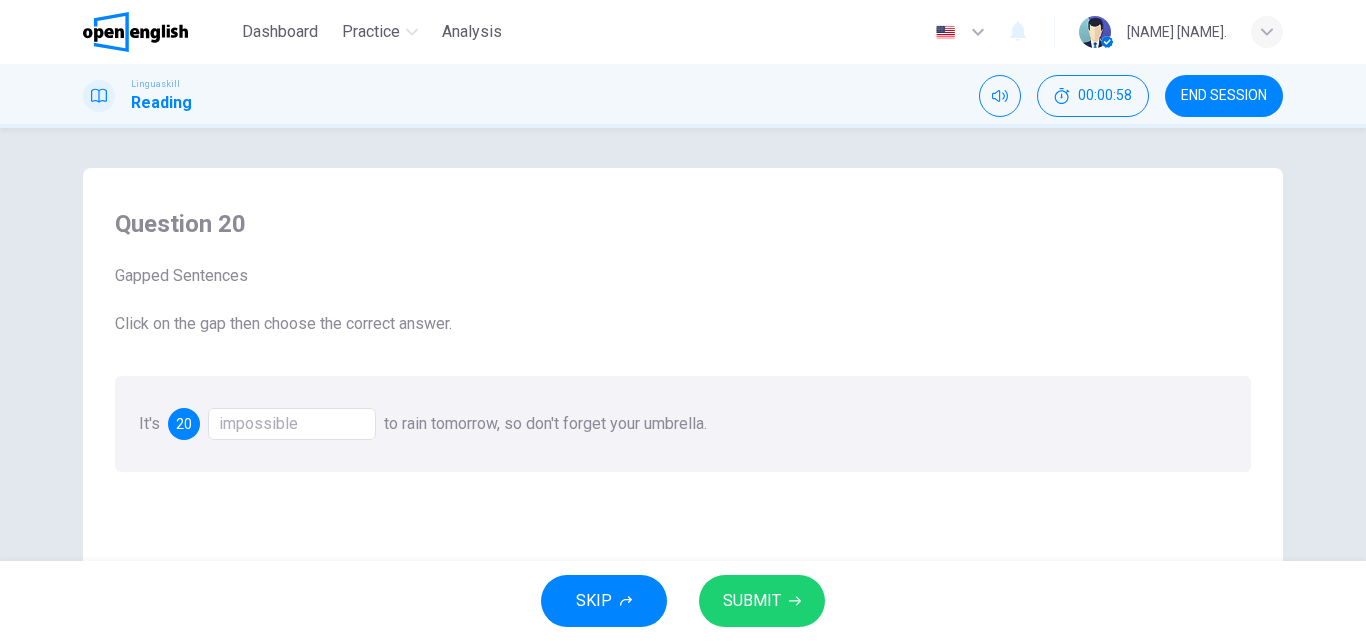 click on "SUBMIT" at bounding box center [752, 601] 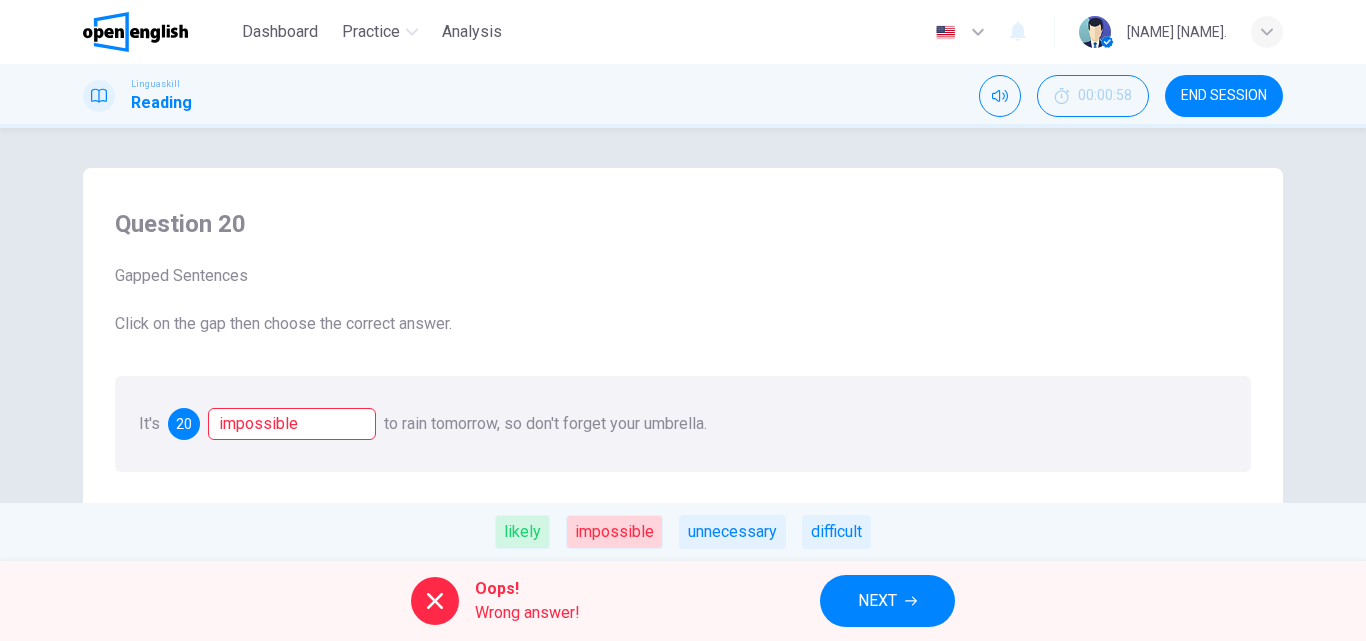 click on "NEXT" at bounding box center (877, 601) 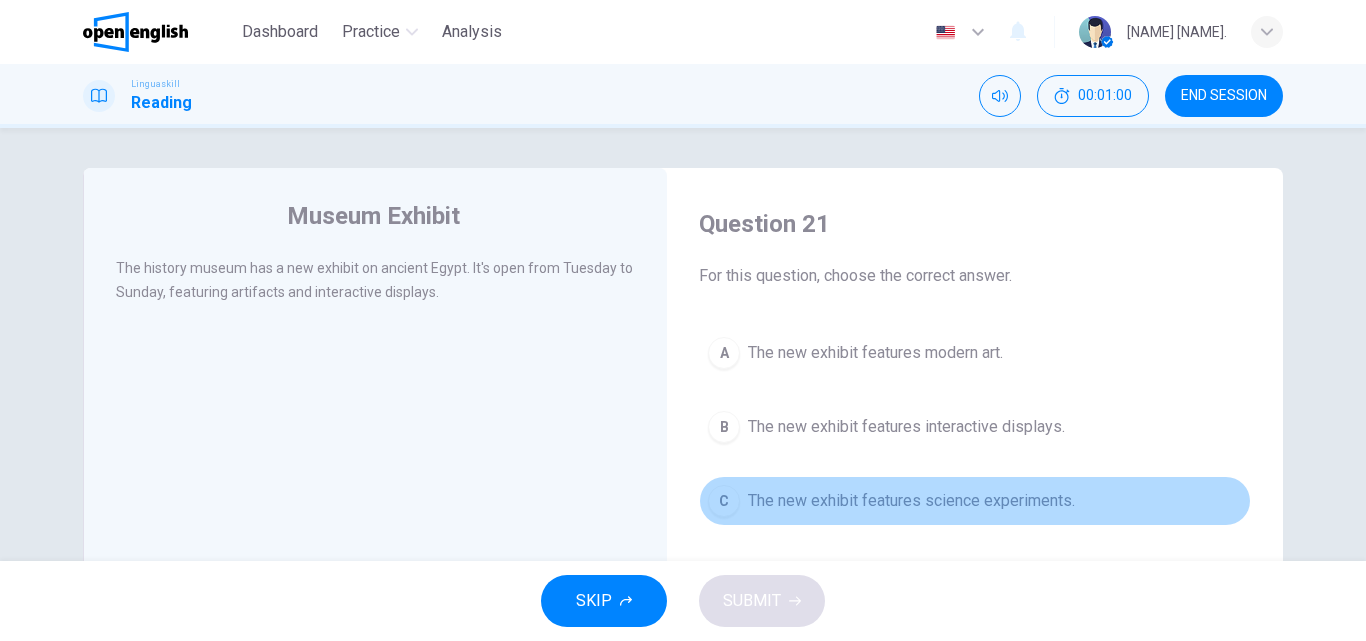 click on "C" at bounding box center (724, 501) 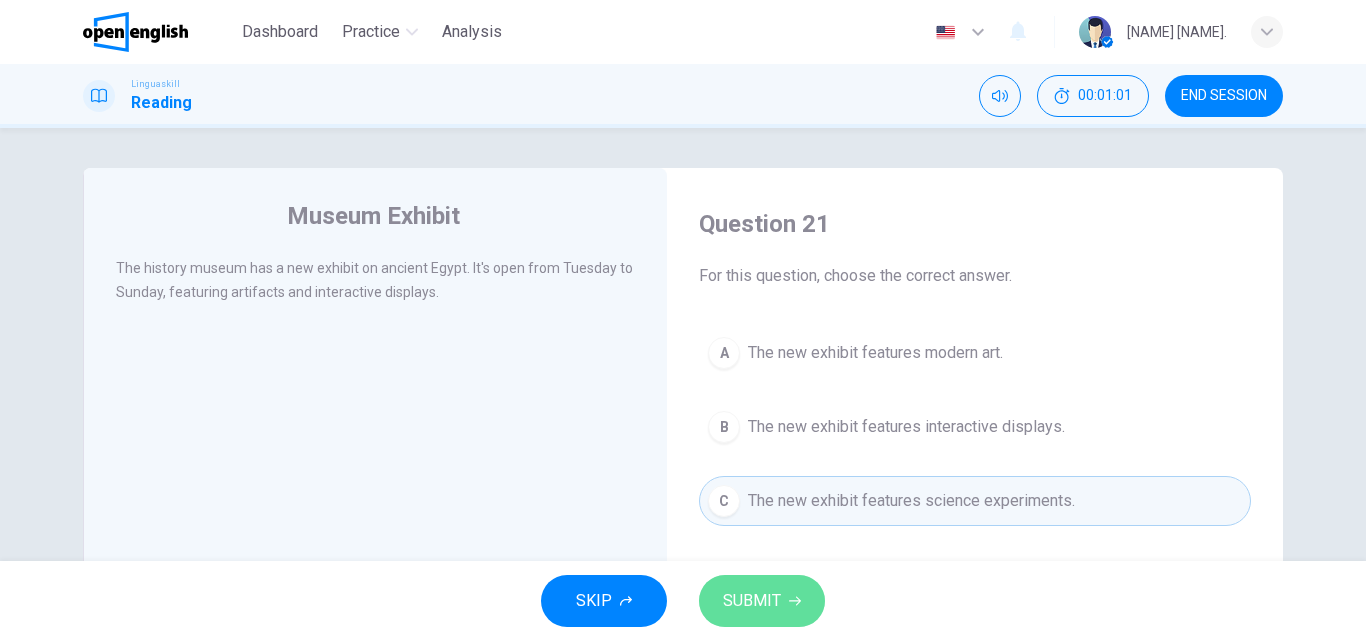 click on "SUBMIT" at bounding box center [752, 601] 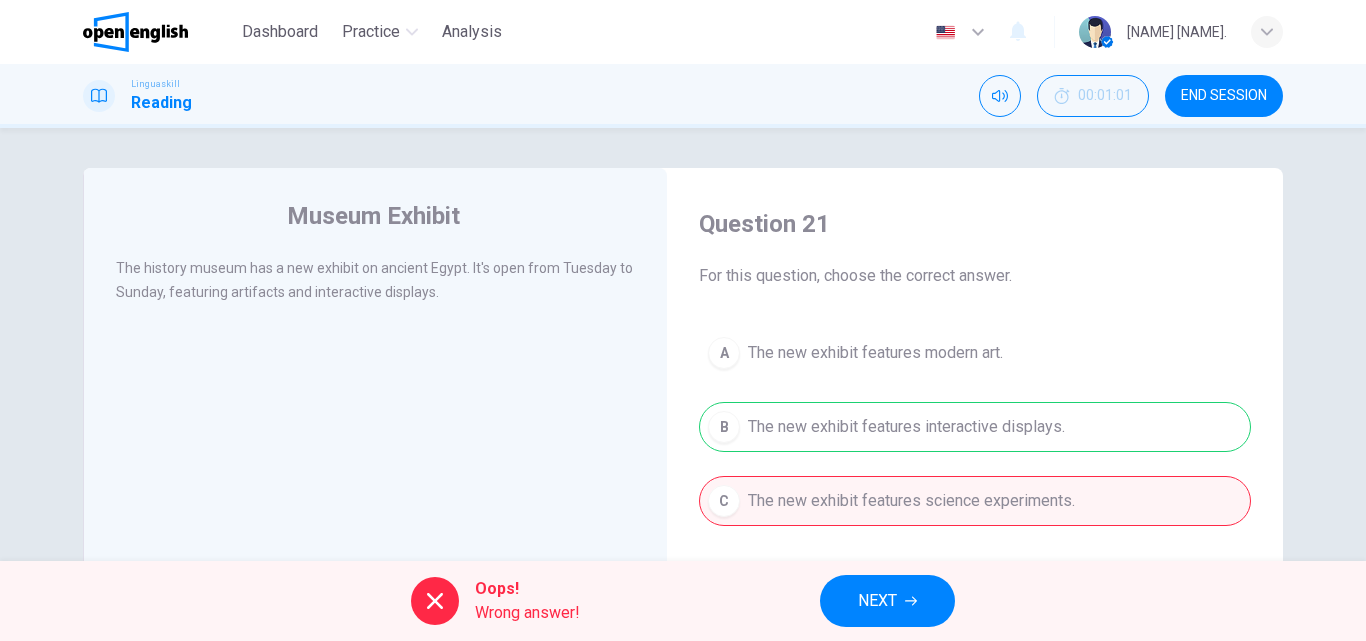 click on "NEXT" at bounding box center [887, 601] 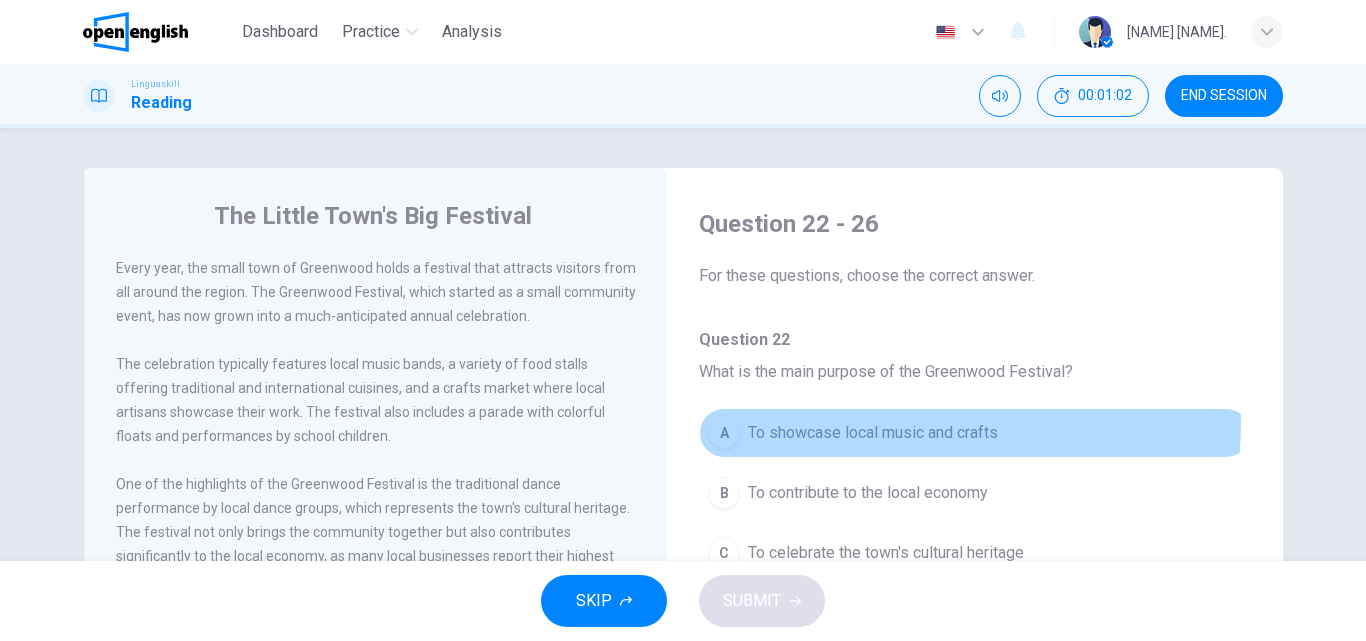click on "A" at bounding box center [724, 433] 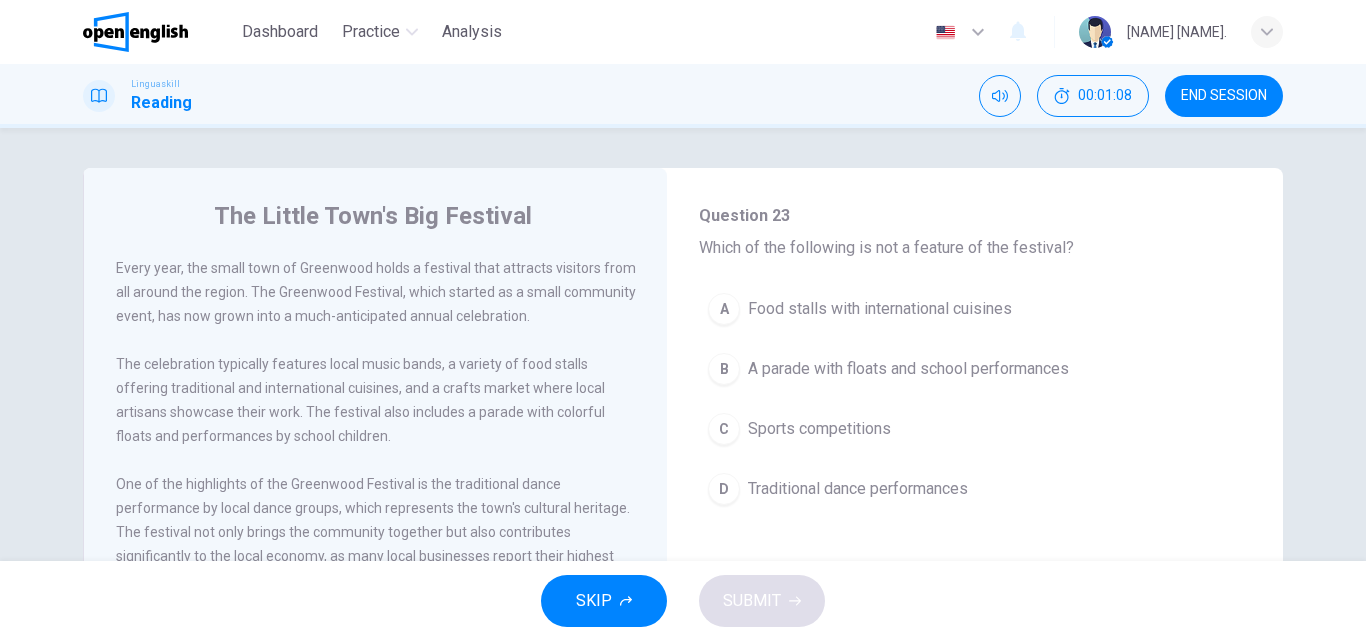 scroll, scrollTop: 475, scrollLeft: 0, axis: vertical 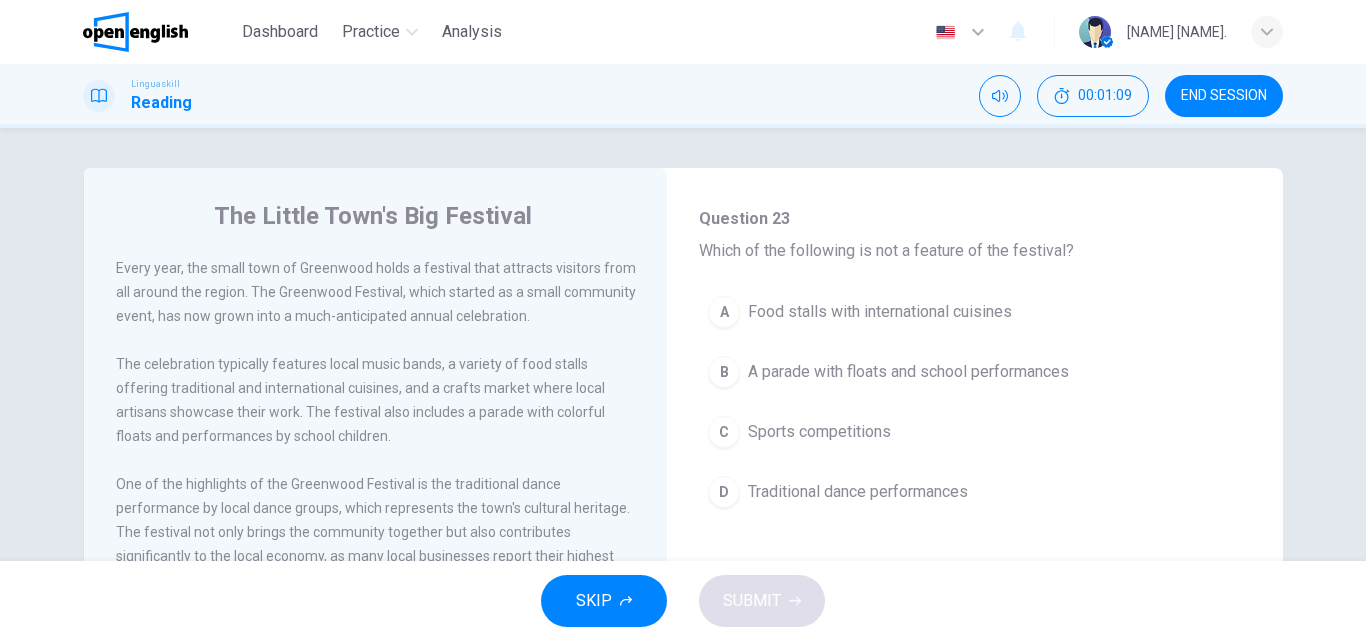 click on "C" at bounding box center [724, 432] 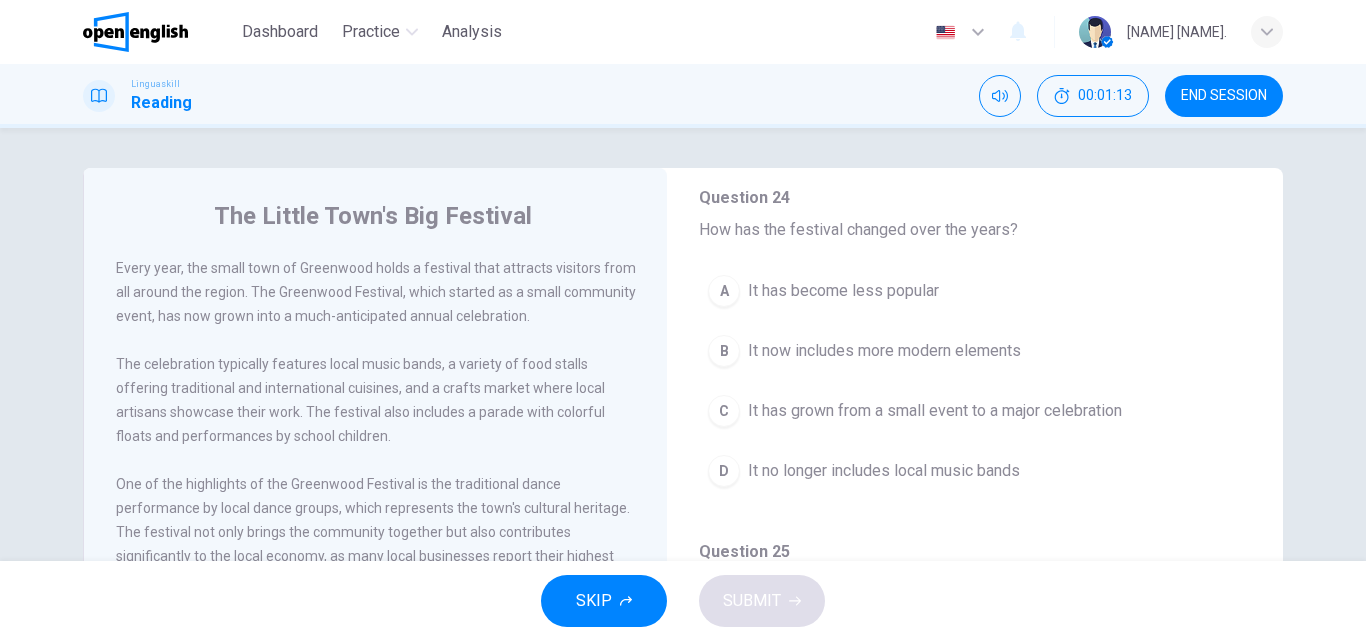 scroll, scrollTop: 873, scrollLeft: 0, axis: vertical 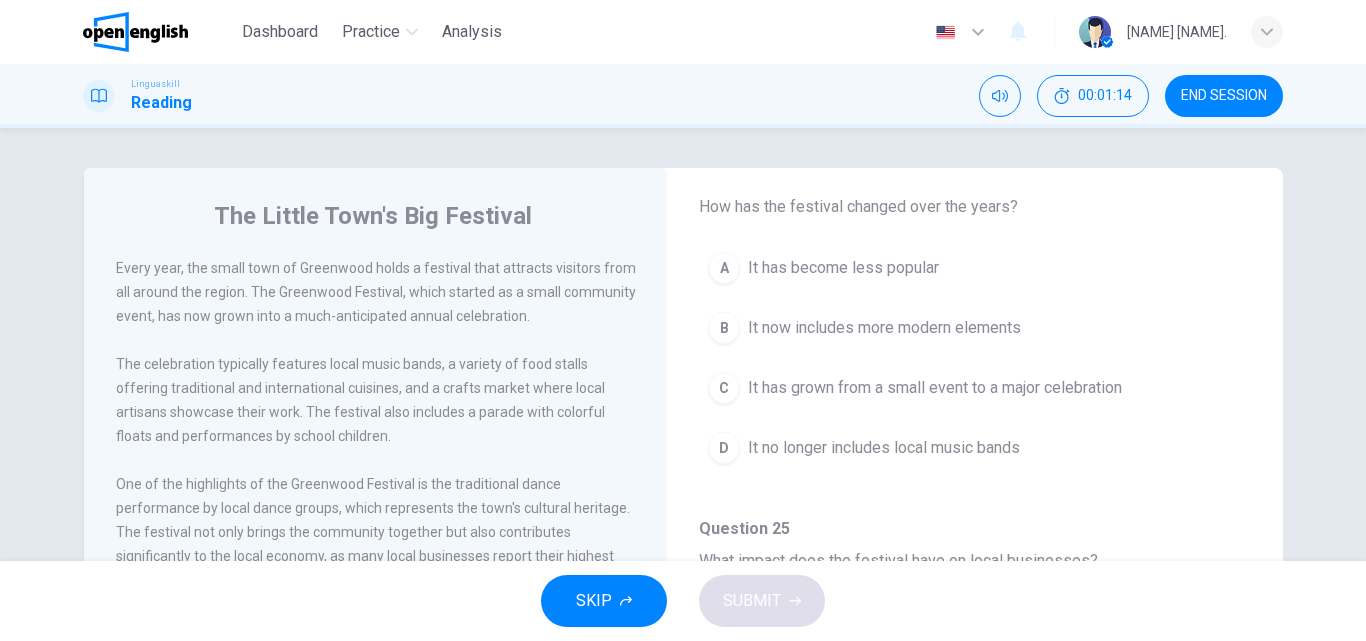 click on "A" at bounding box center (724, 268) 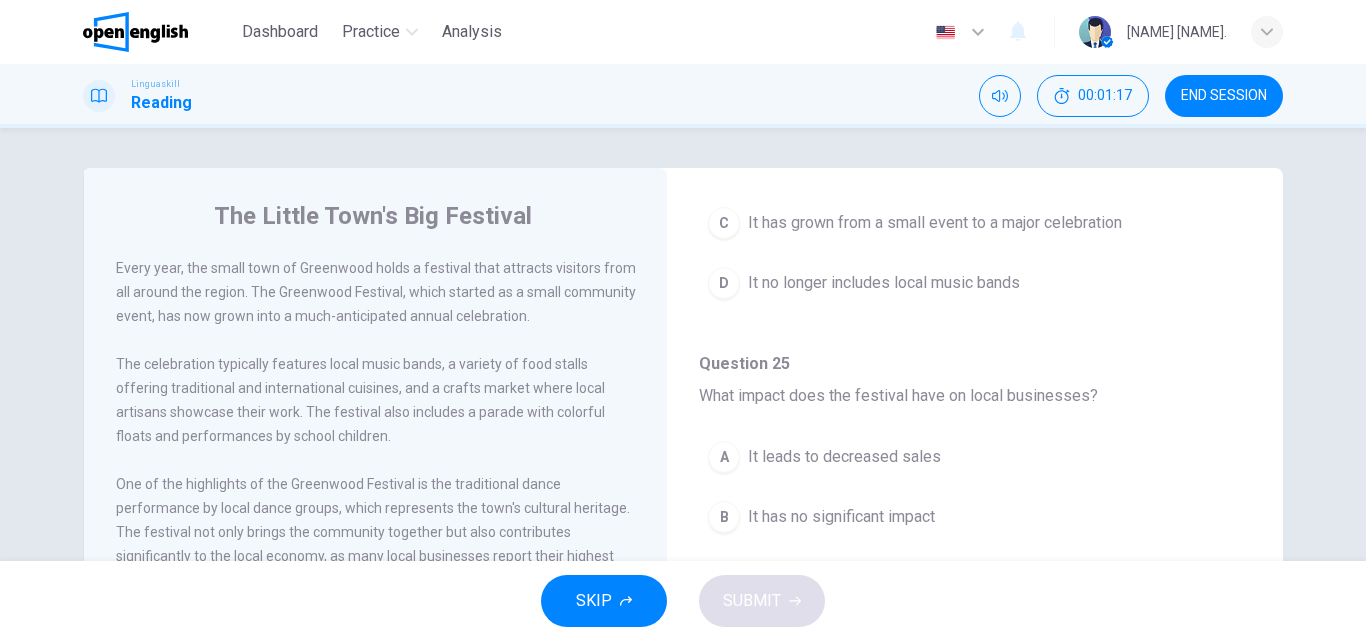scroll, scrollTop: 1127, scrollLeft: 0, axis: vertical 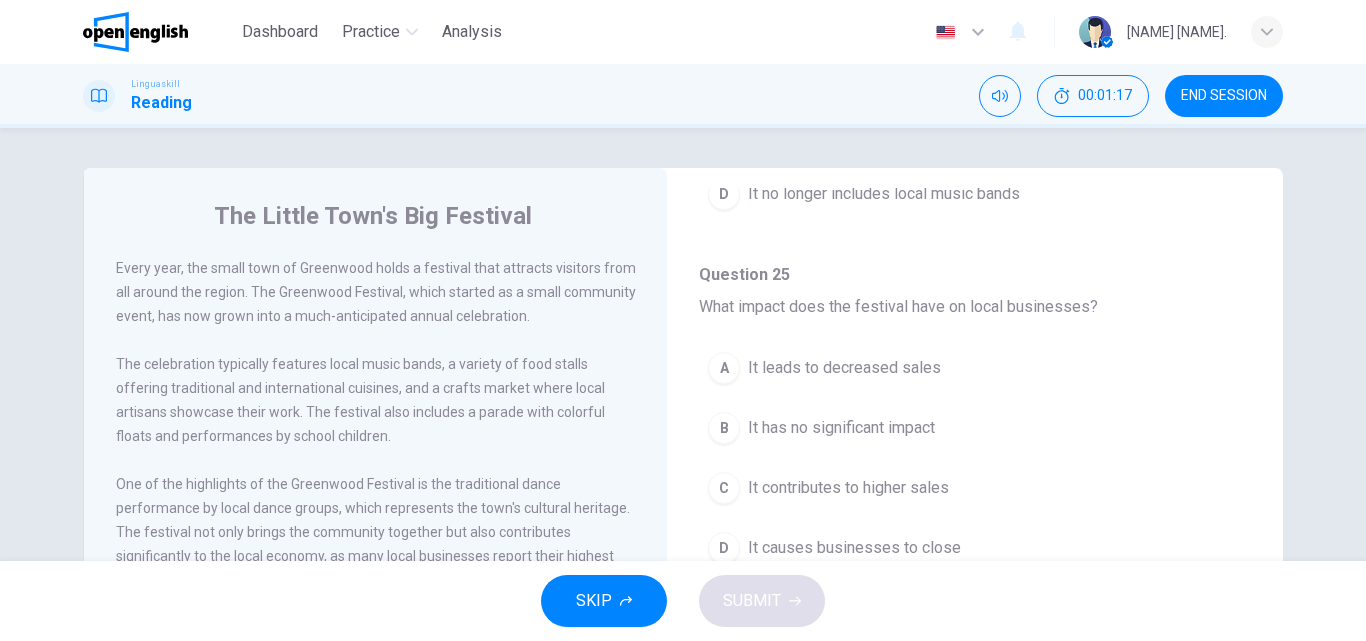 click on "SKIP SUBMIT" at bounding box center [683, 601] 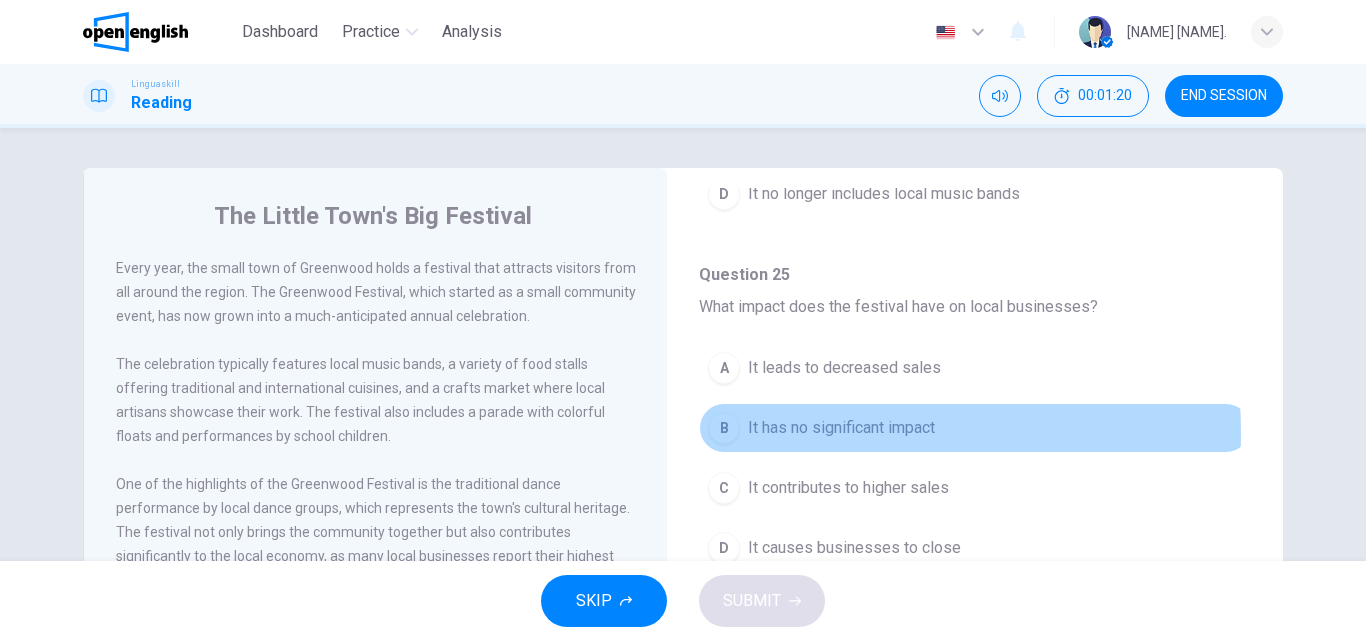 click on "B" at bounding box center [724, 428] 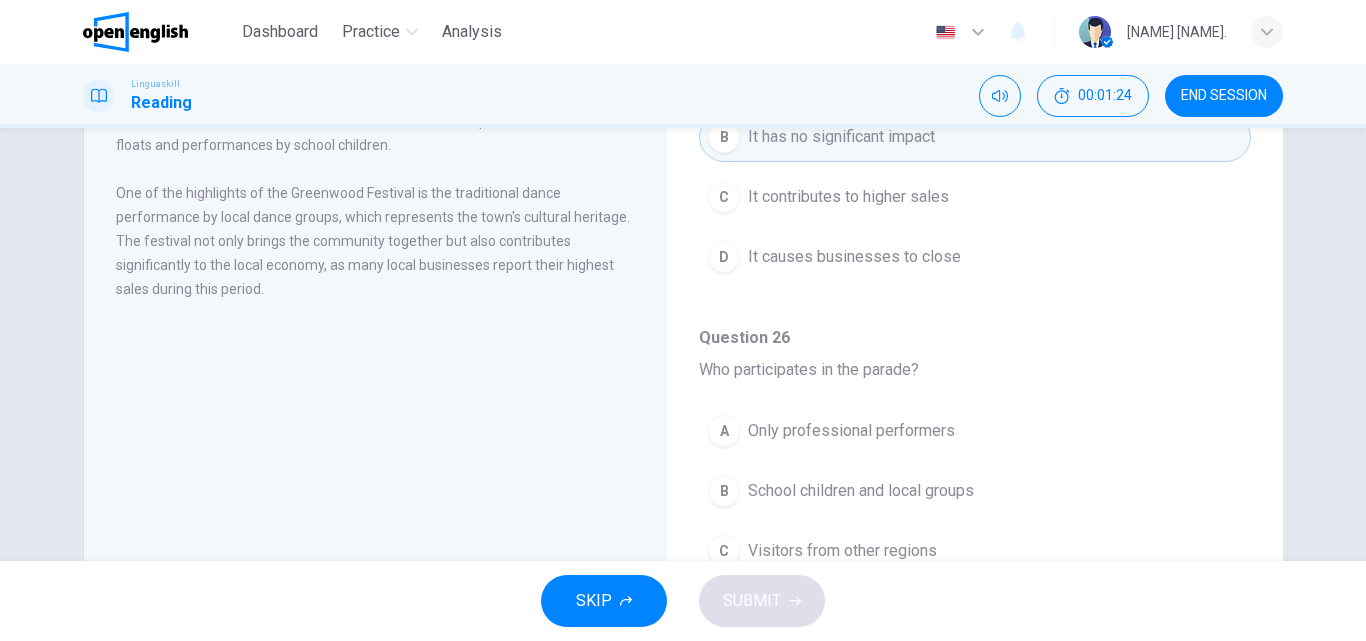scroll, scrollTop: 342, scrollLeft: 0, axis: vertical 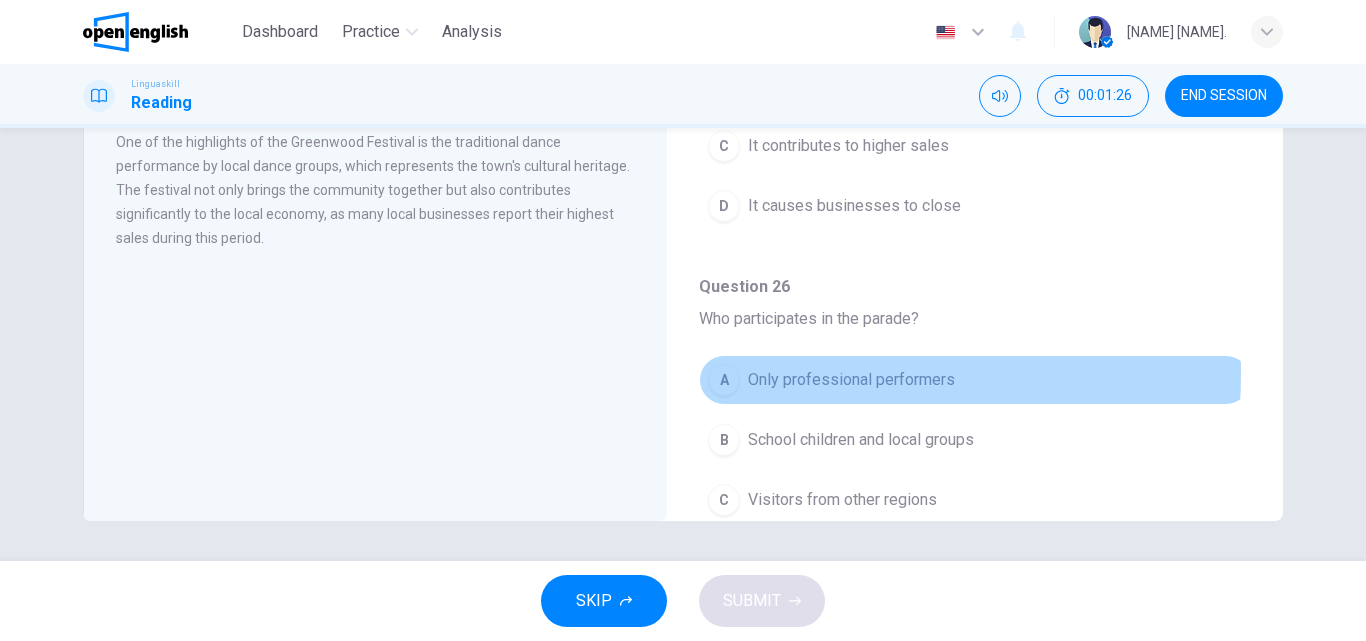 click on "A" at bounding box center (724, 380) 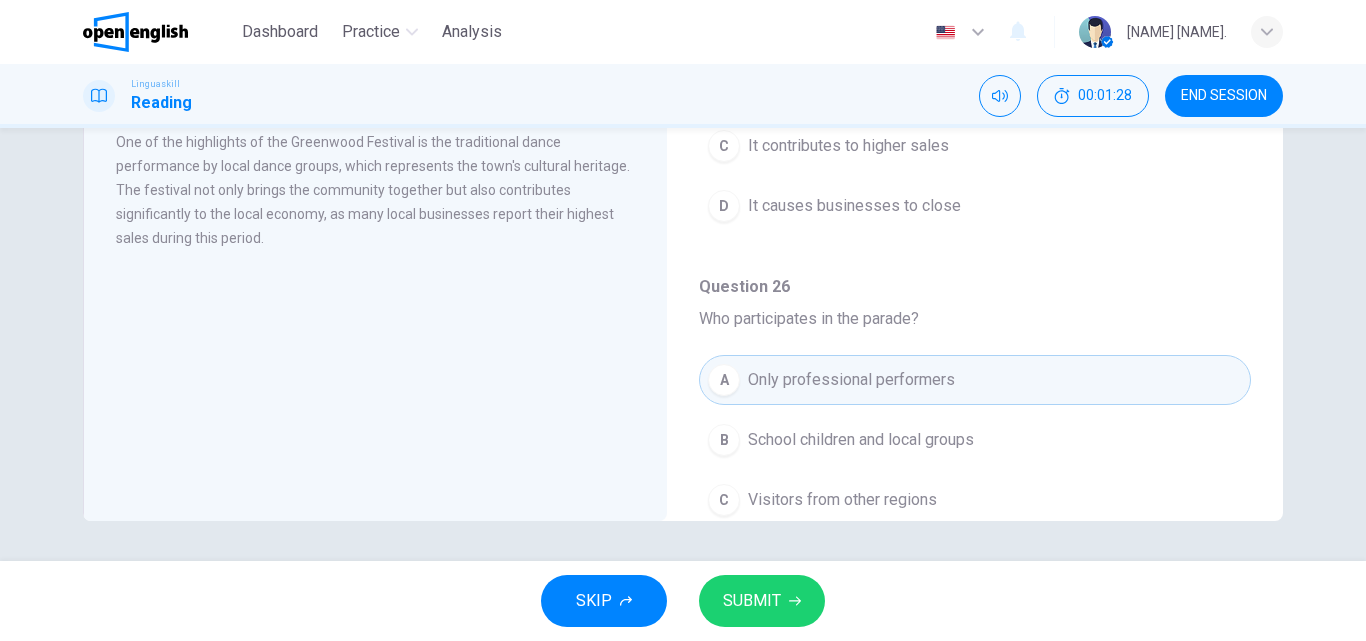 click on "SUBMIT" at bounding box center [752, 601] 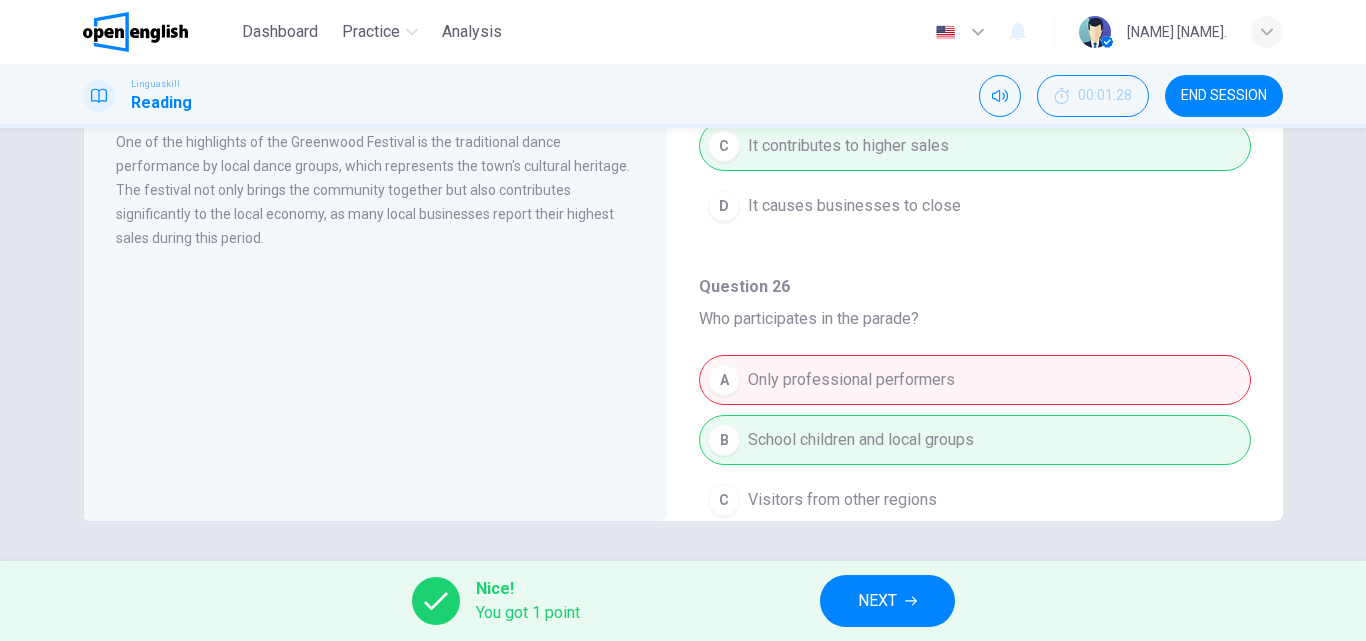 click on "NEXT" at bounding box center [877, 601] 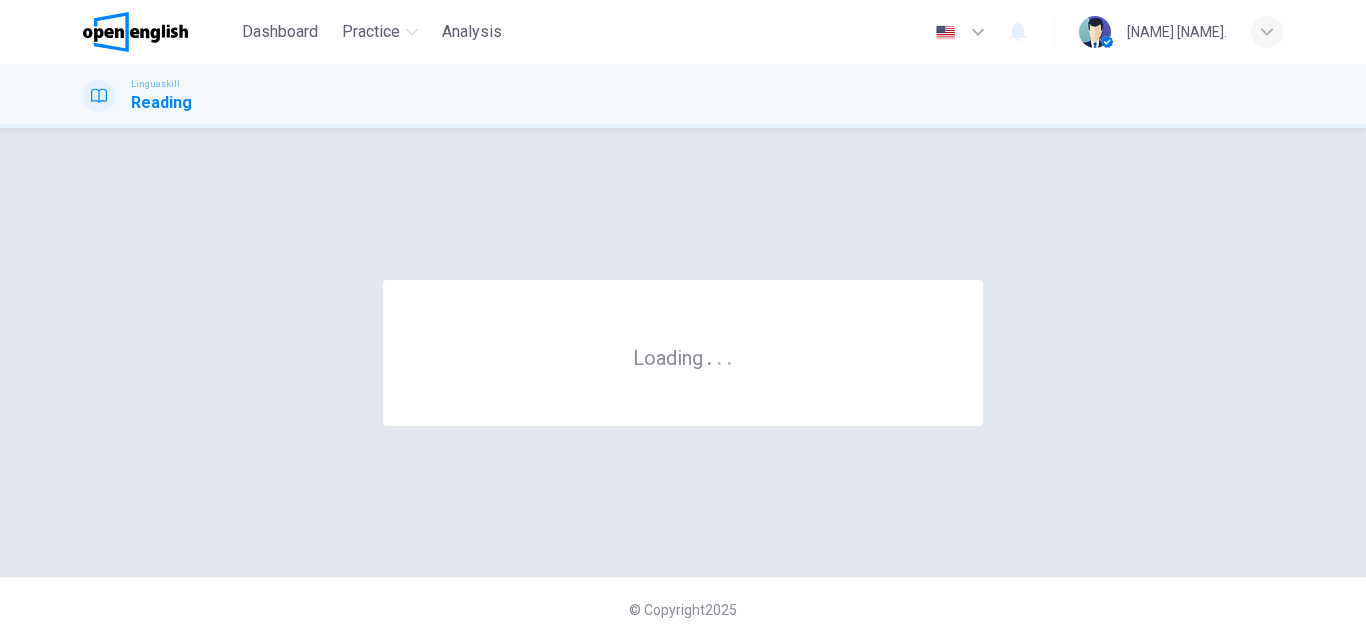 scroll, scrollTop: 0, scrollLeft: 0, axis: both 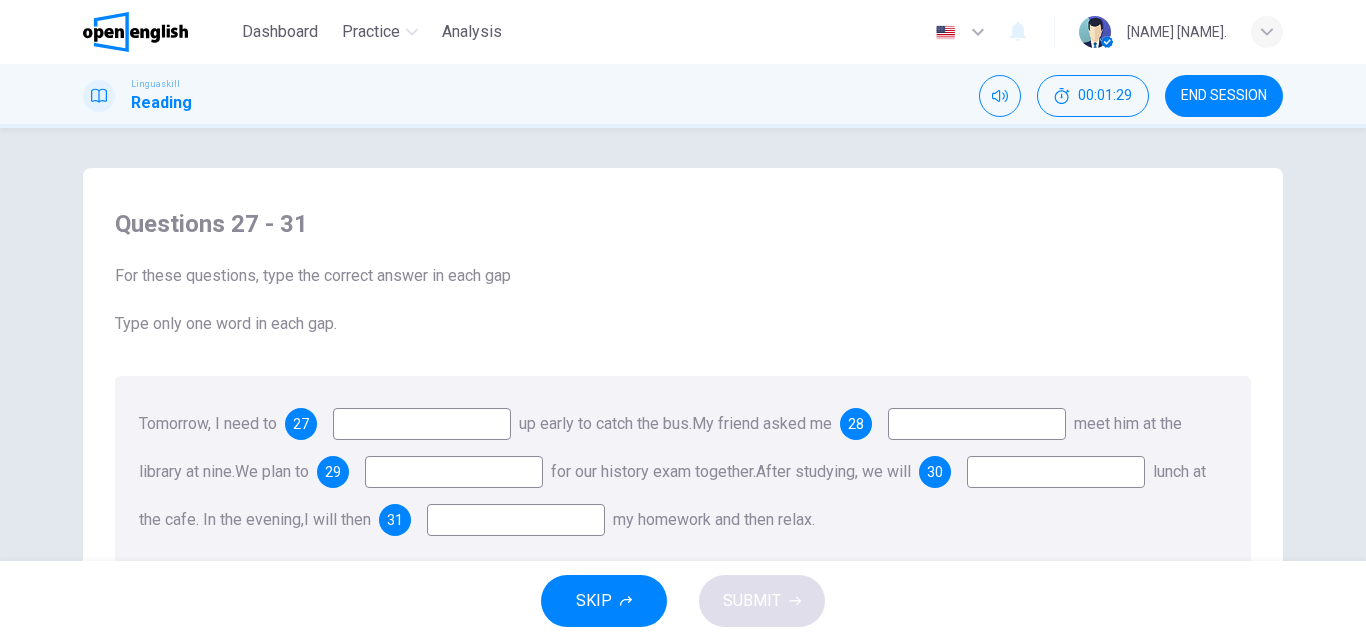 click at bounding box center [422, 424] 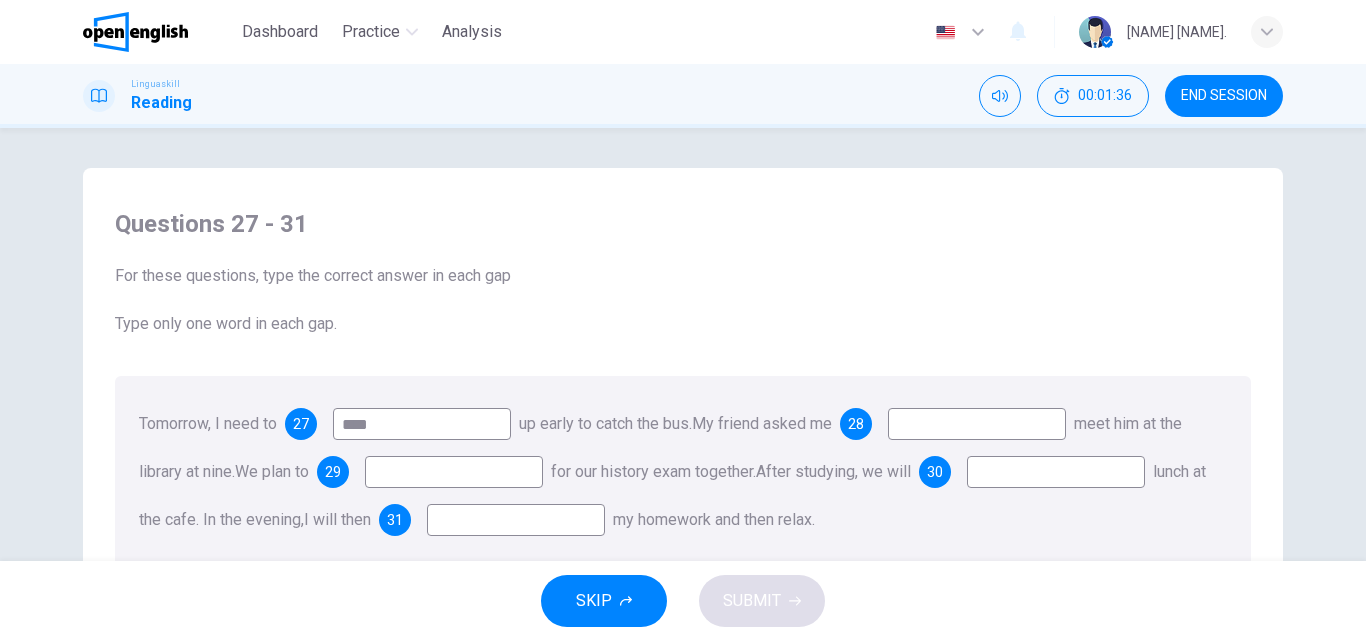 type on "****" 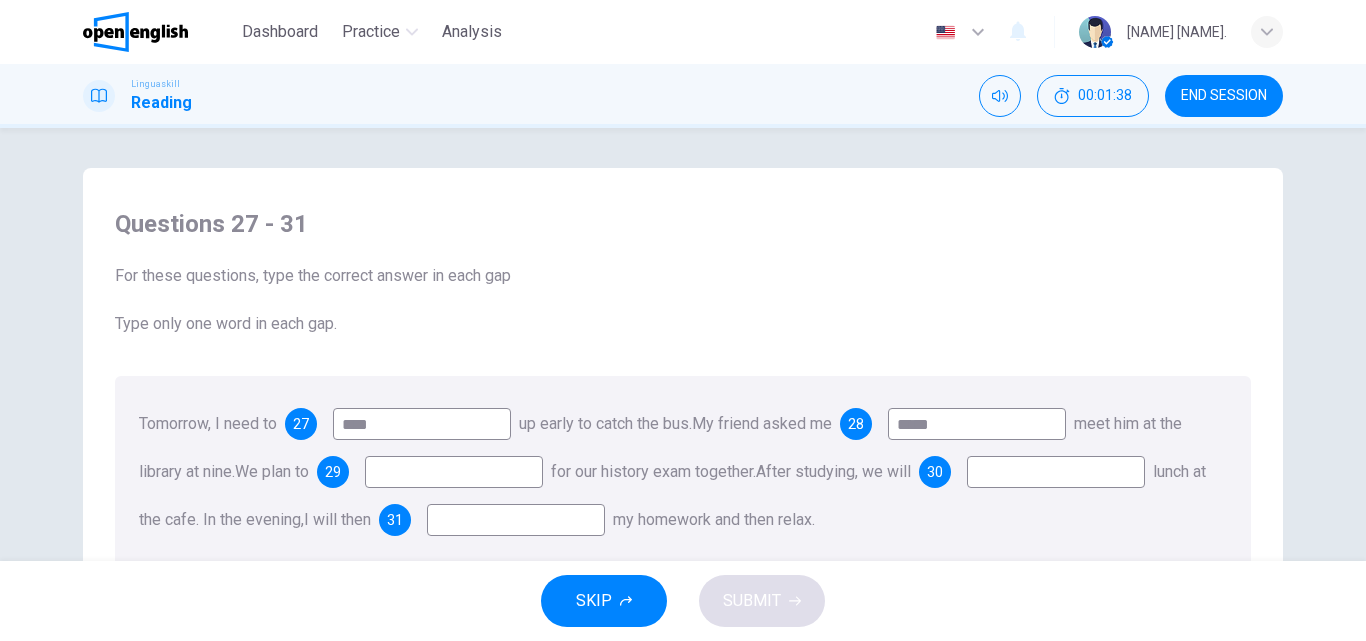 type on "****" 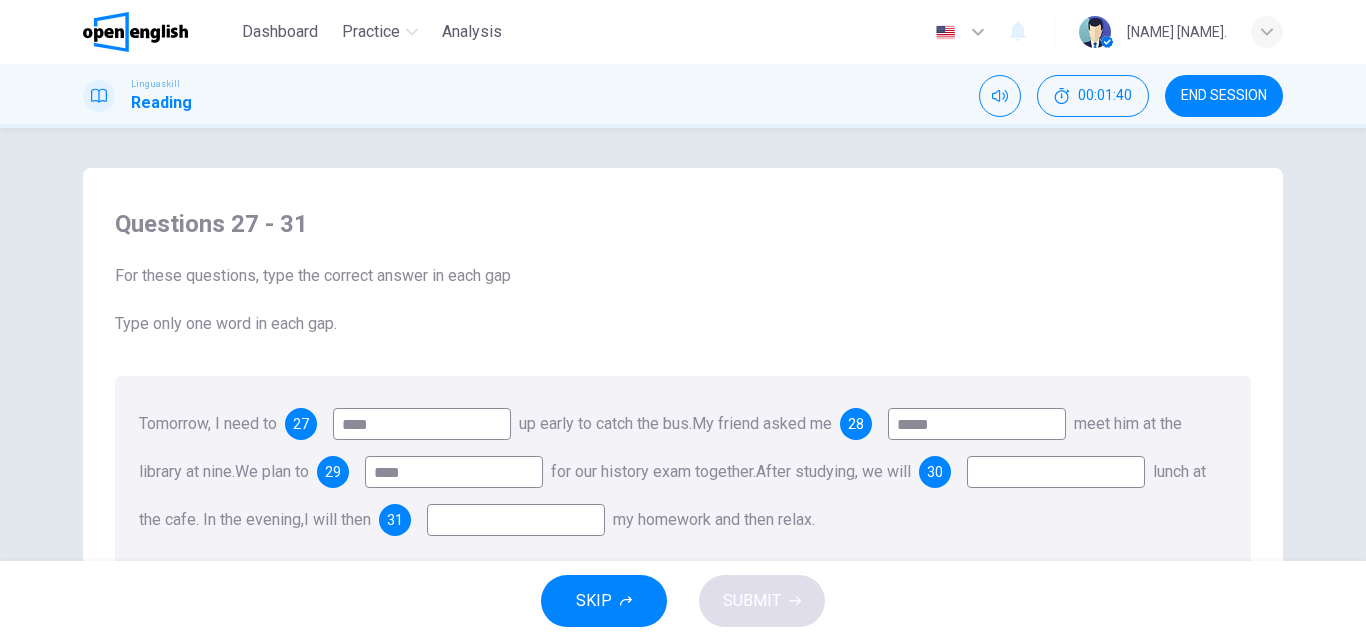 type on "****" 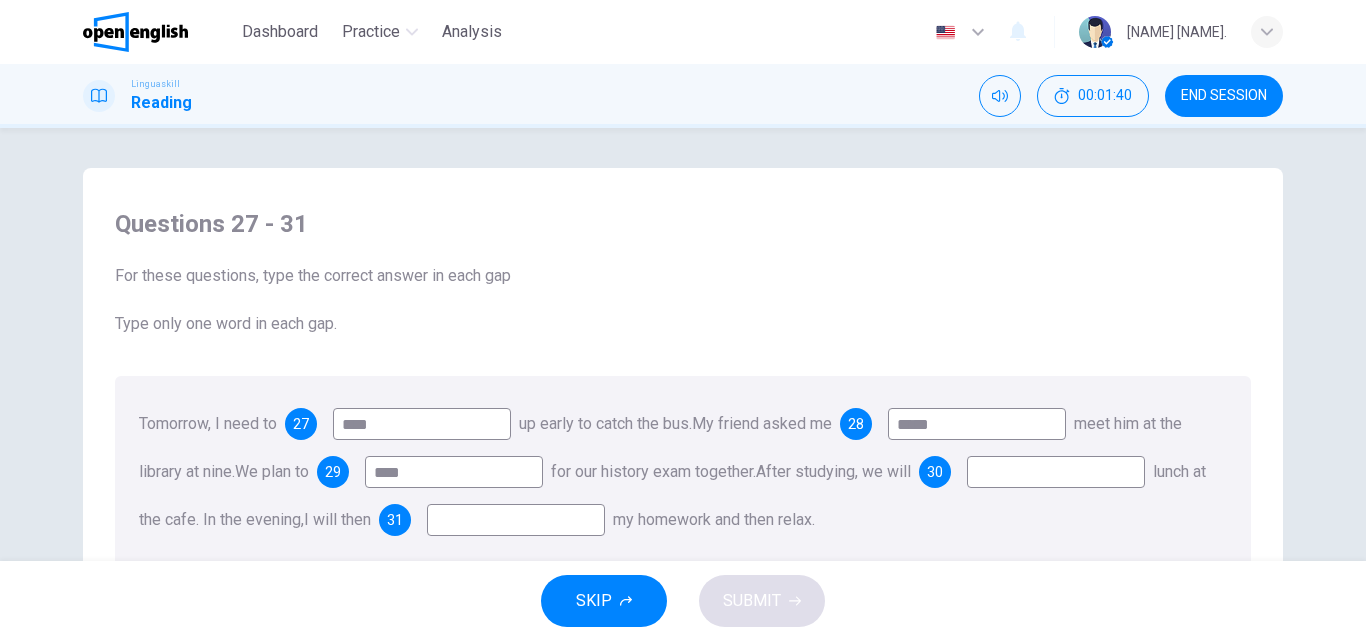 click at bounding box center [516, 520] 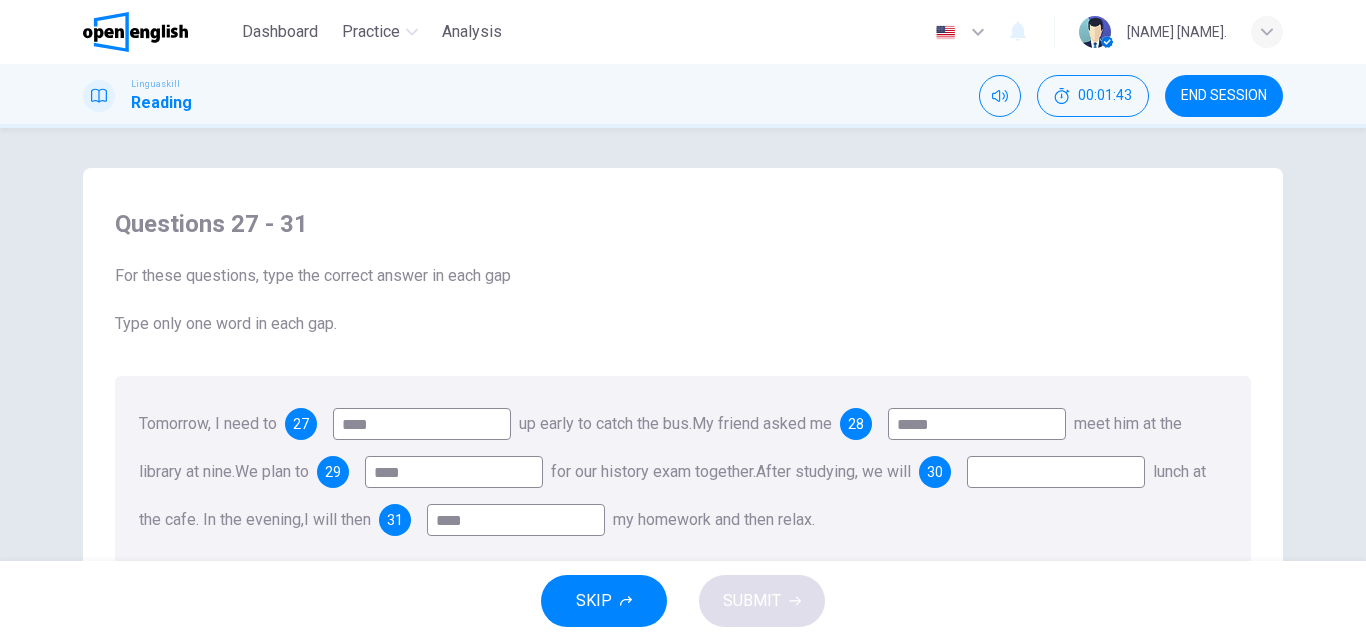 type on "****" 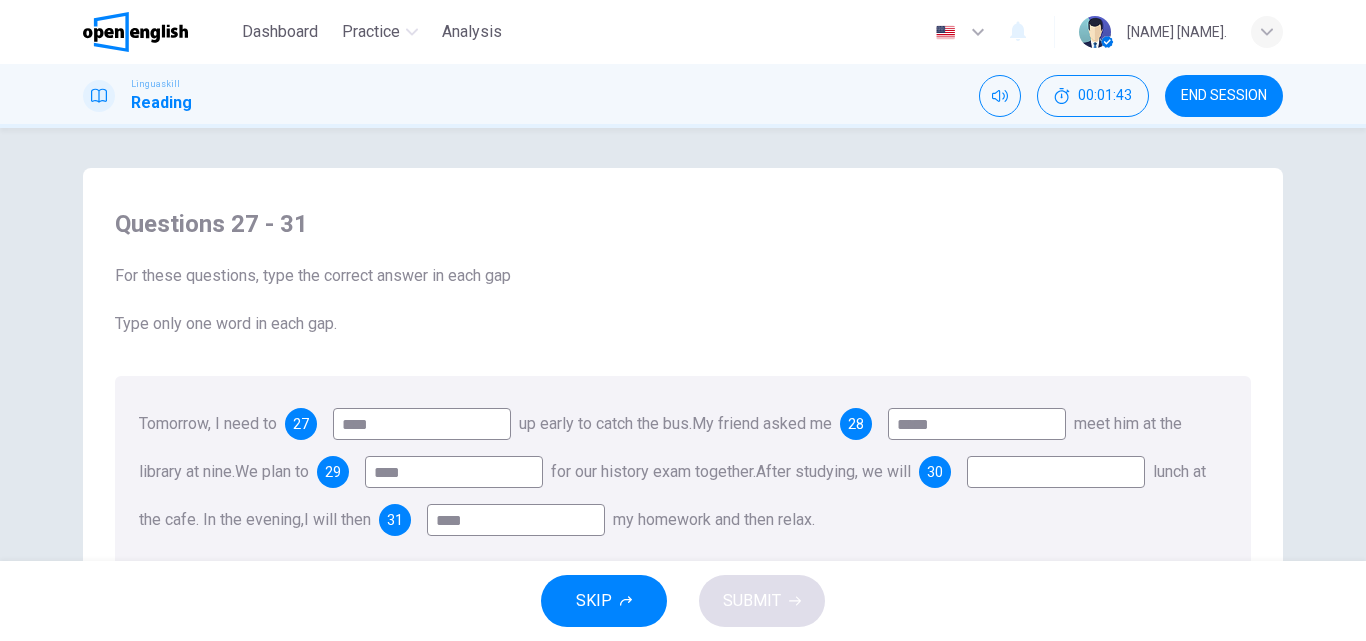 click at bounding box center [1056, 472] 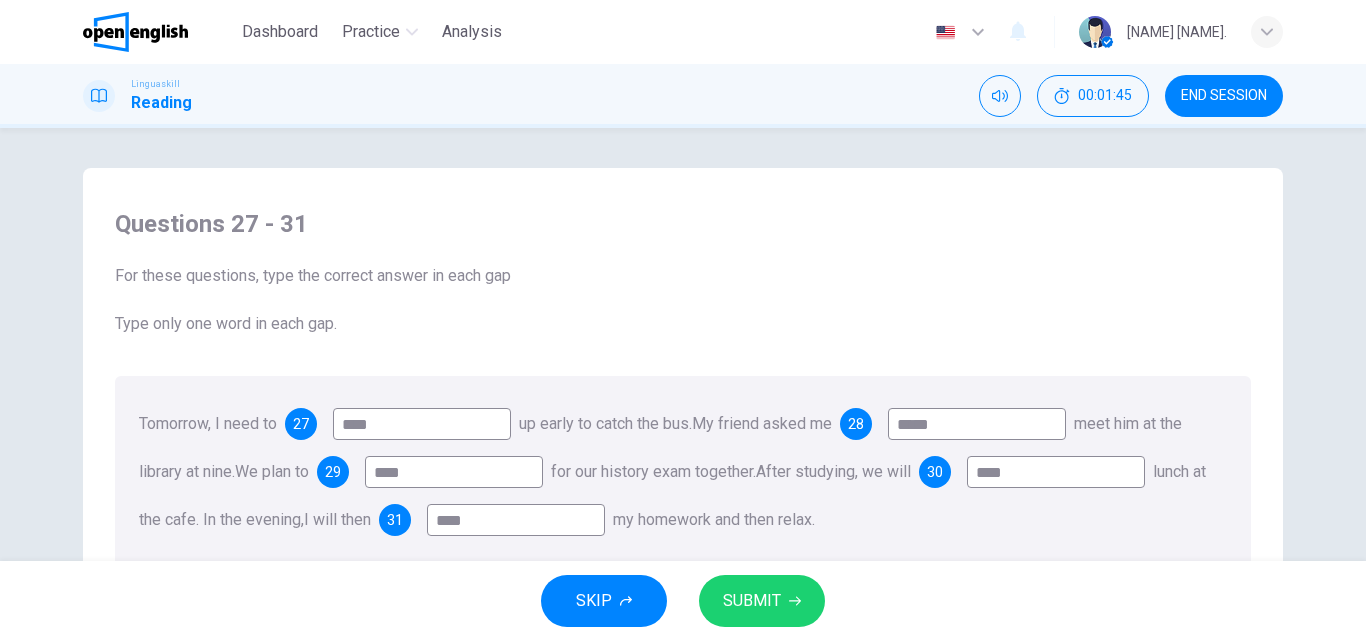 type on "****" 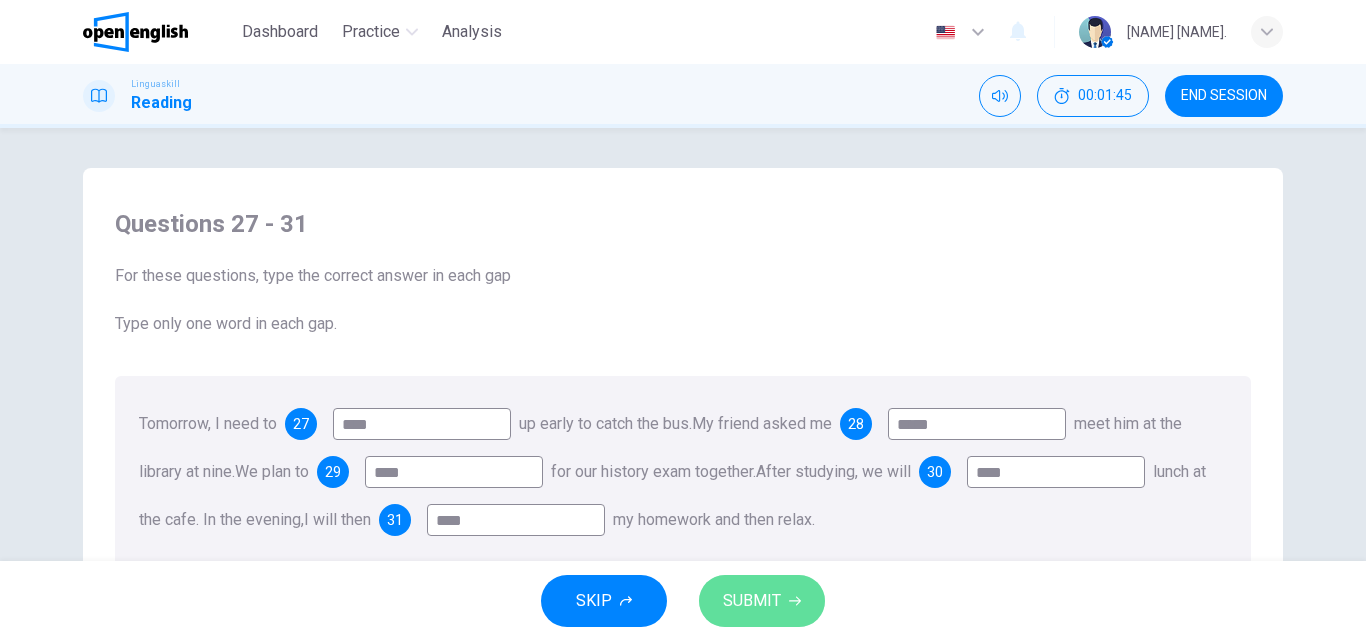 click on "SUBMIT" at bounding box center [762, 601] 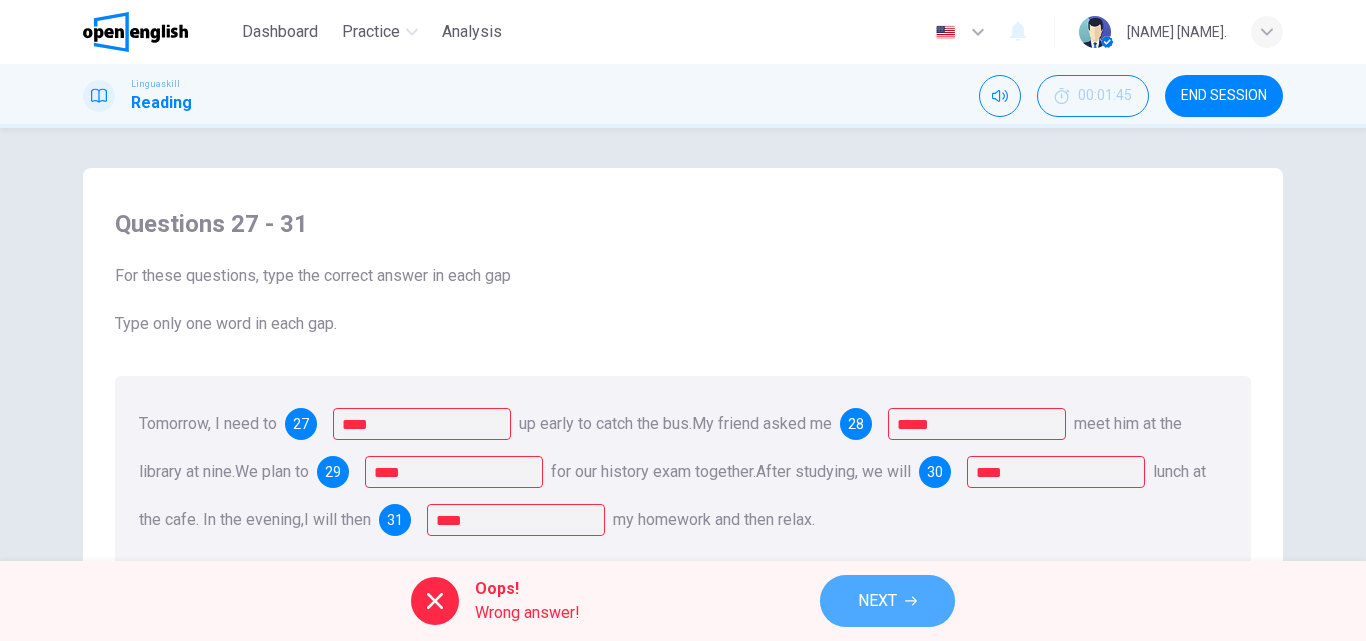 click on "NEXT" at bounding box center (877, 601) 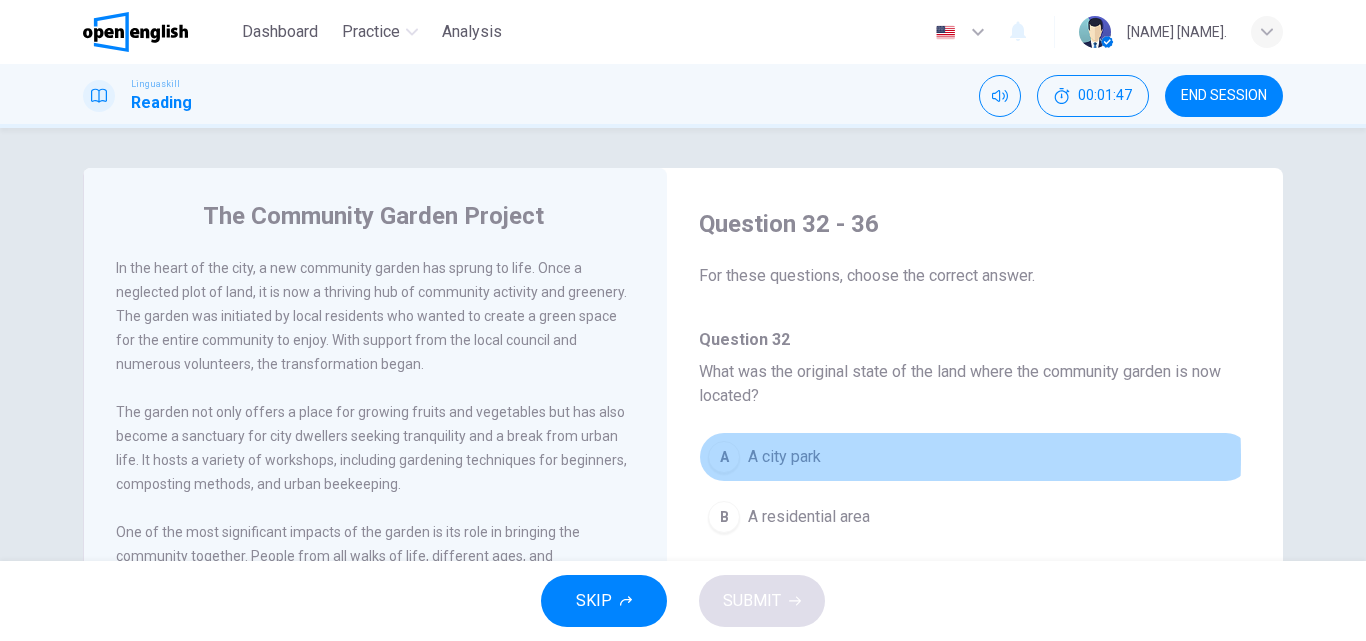 click on "A" at bounding box center (724, 457) 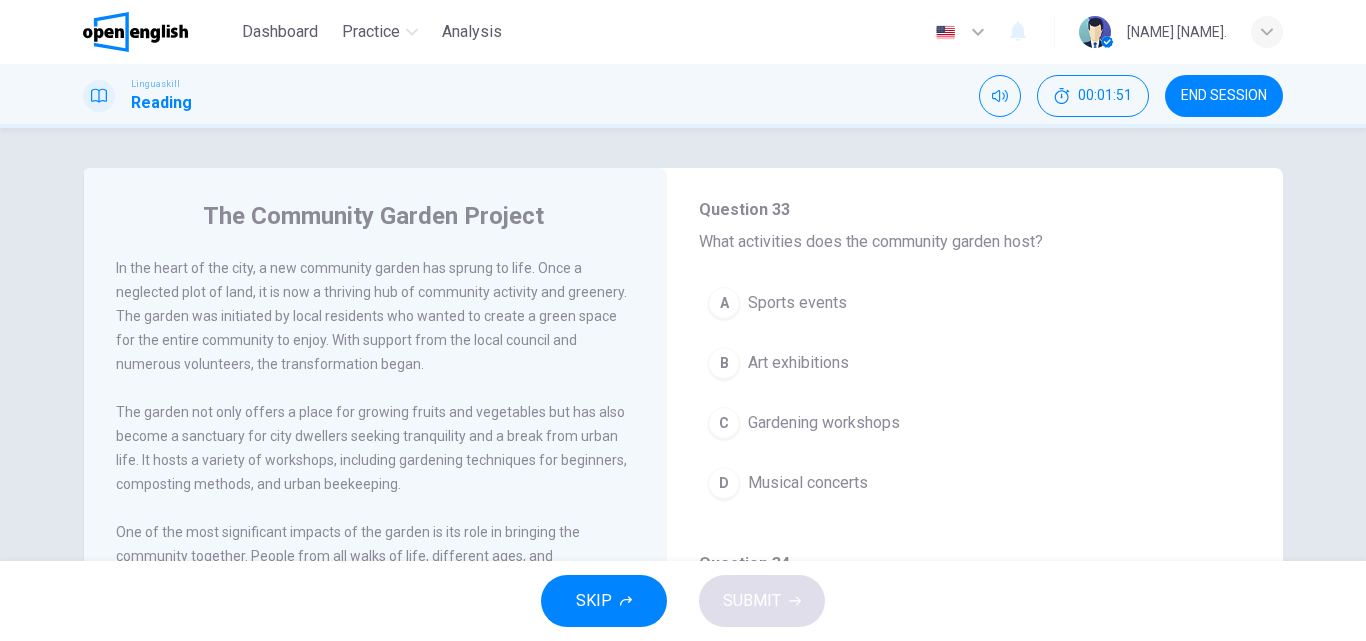 scroll, scrollTop: 525, scrollLeft: 0, axis: vertical 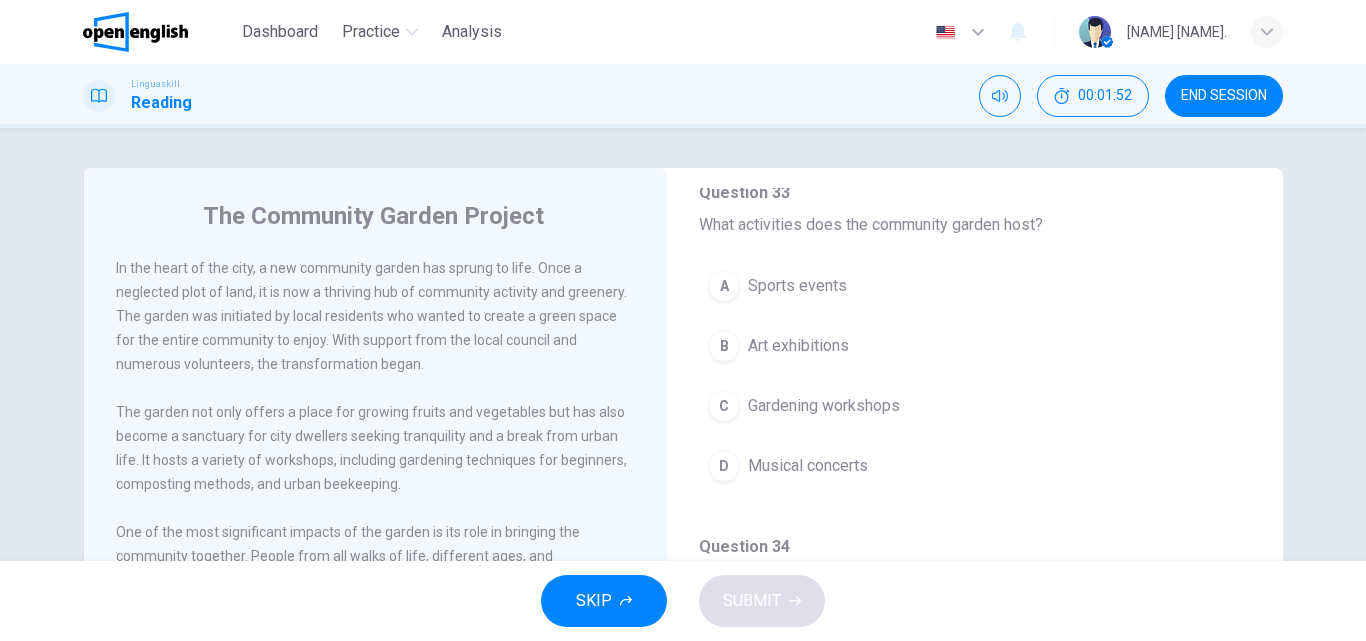 click on "B" at bounding box center (724, 346) 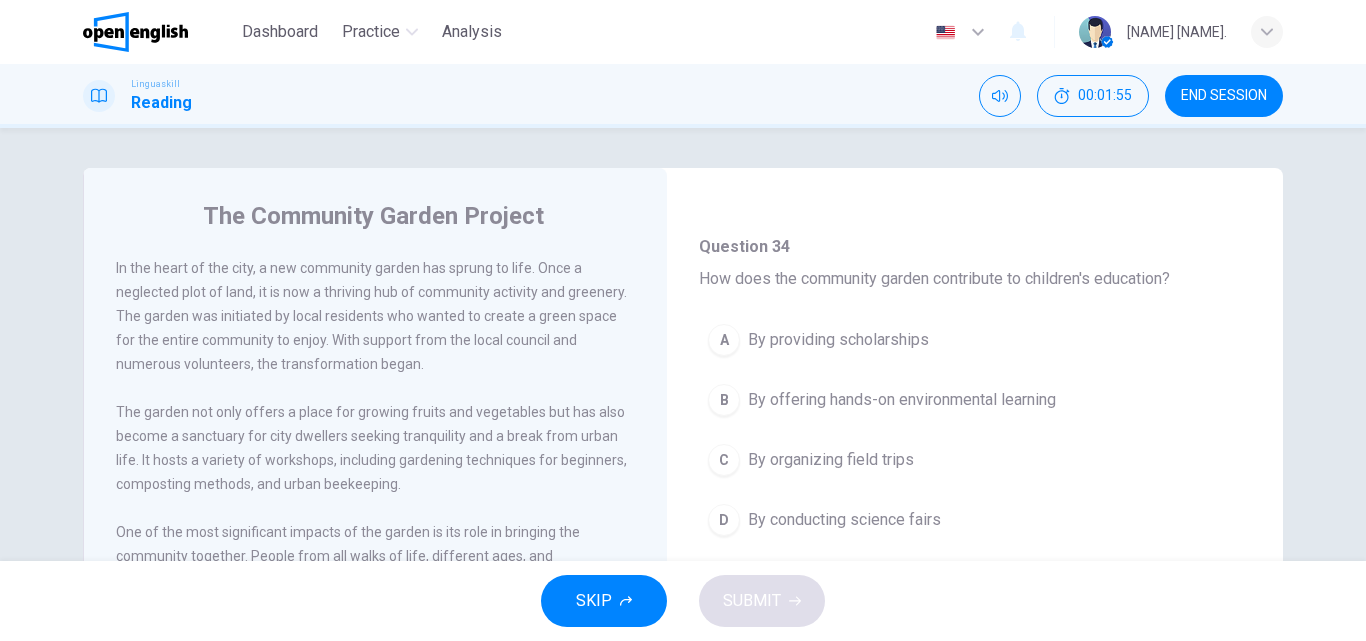 scroll, scrollTop: 828, scrollLeft: 0, axis: vertical 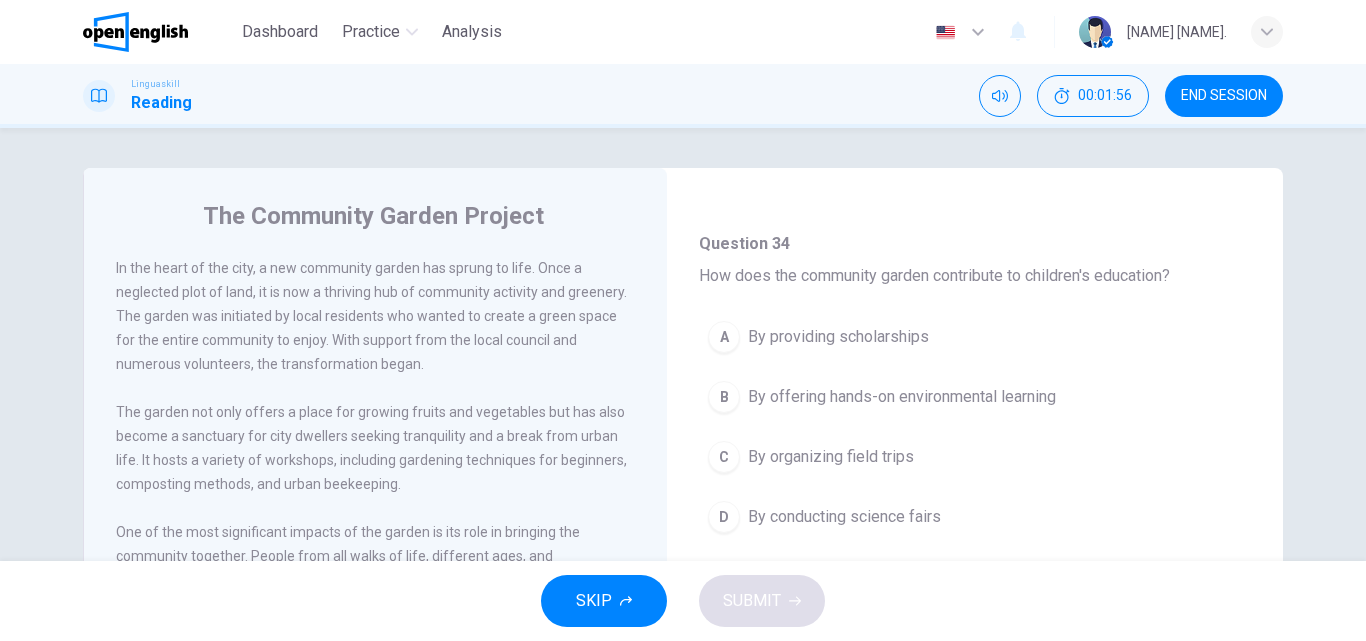 click on "A" at bounding box center (724, 337) 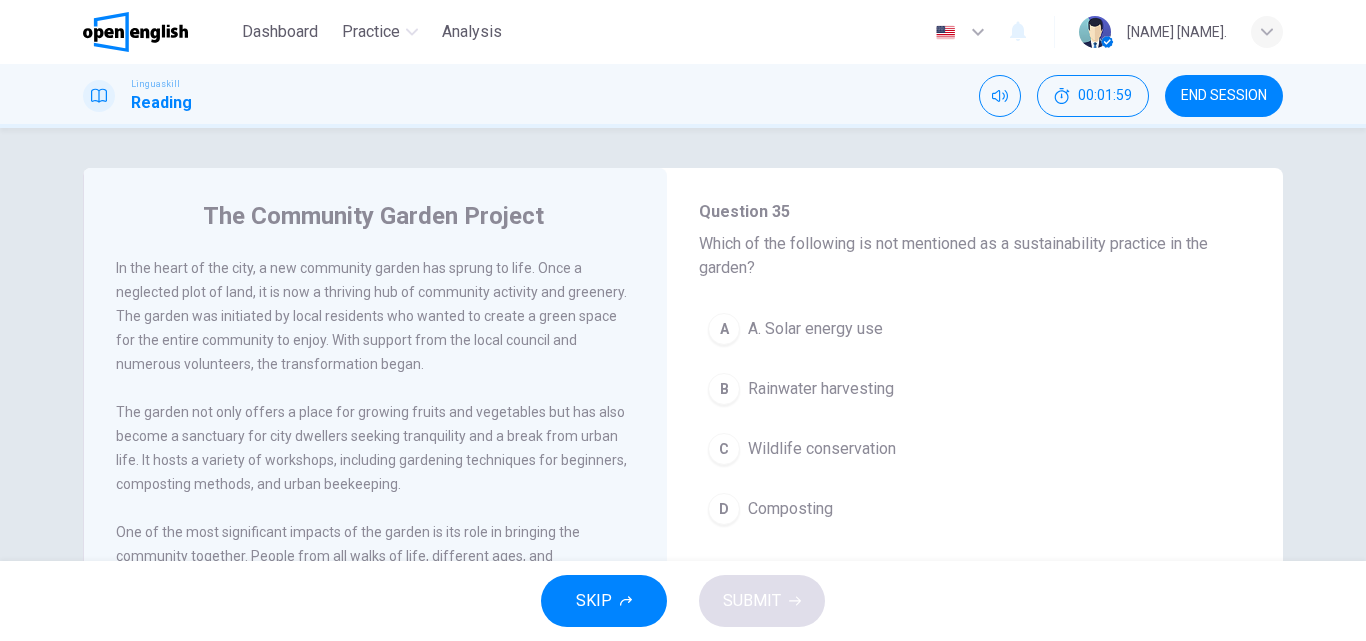 scroll, scrollTop: 1223, scrollLeft: 0, axis: vertical 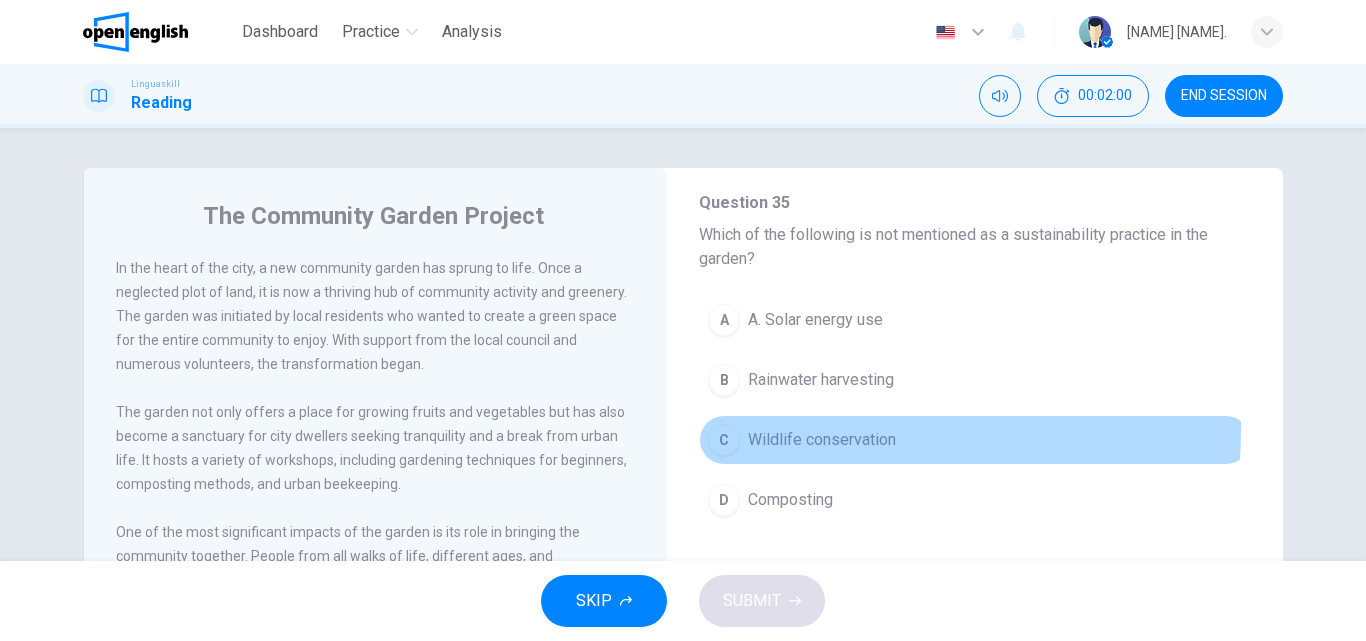 click on "C" at bounding box center [724, 440] 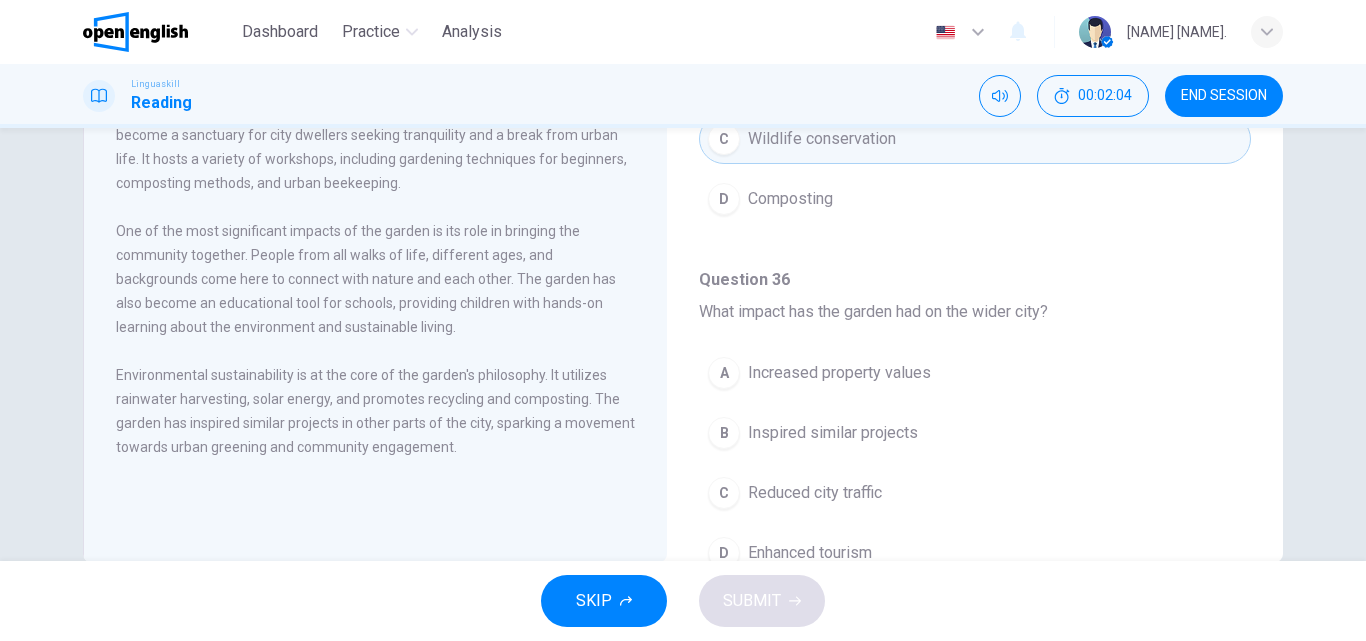 scroll, scrollTop: 342, scrollLeft: 0, axis: vertical 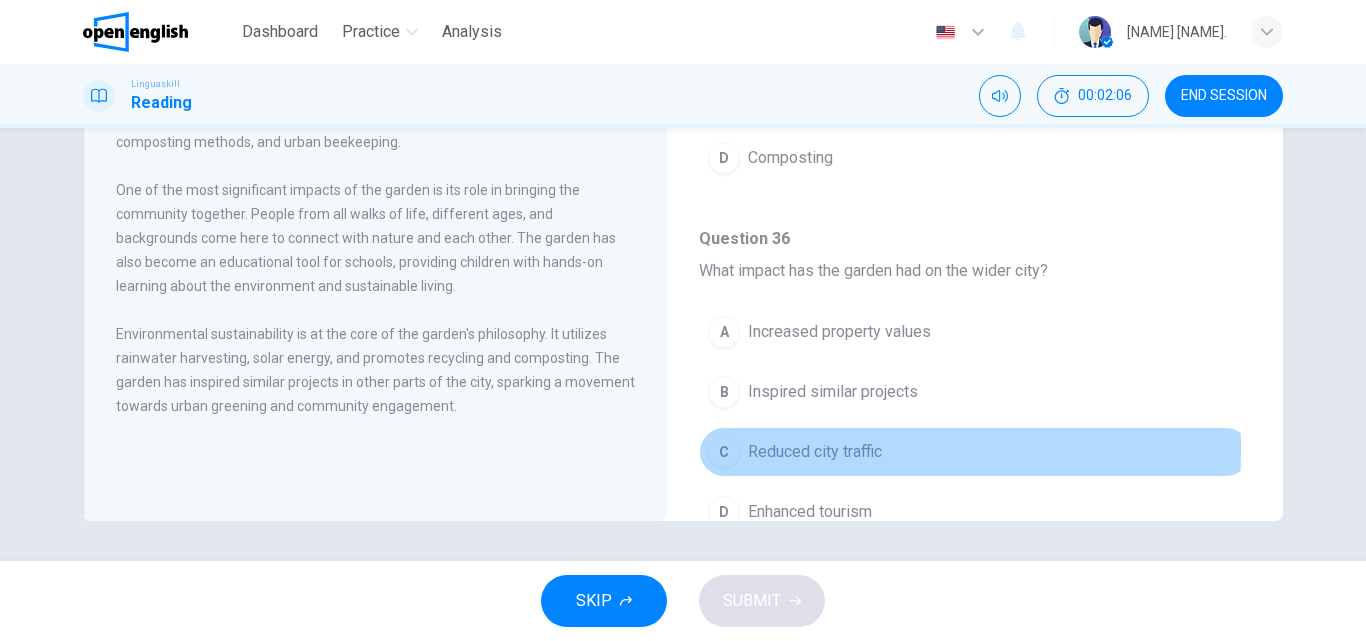 click on "C" at bounding box center (724, 452) 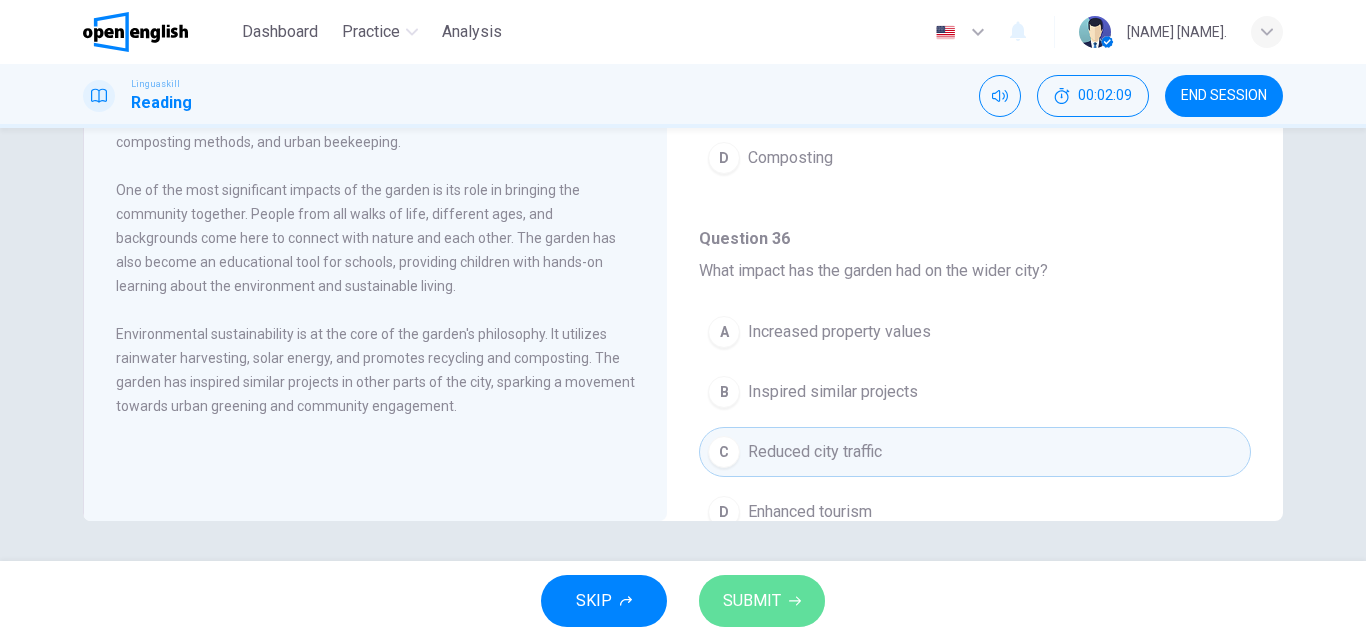 click on "SUBMIT" at bounding box center (752, 601) 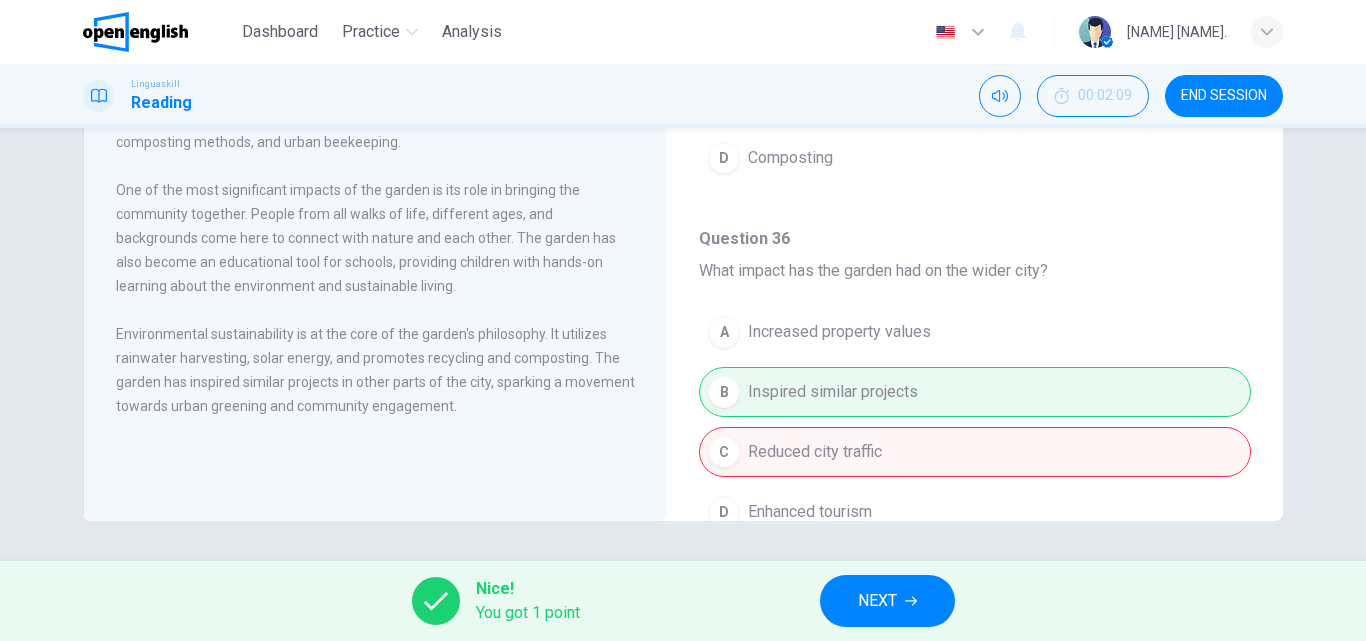 click on "NEXT" at bounding box center (877, 601) 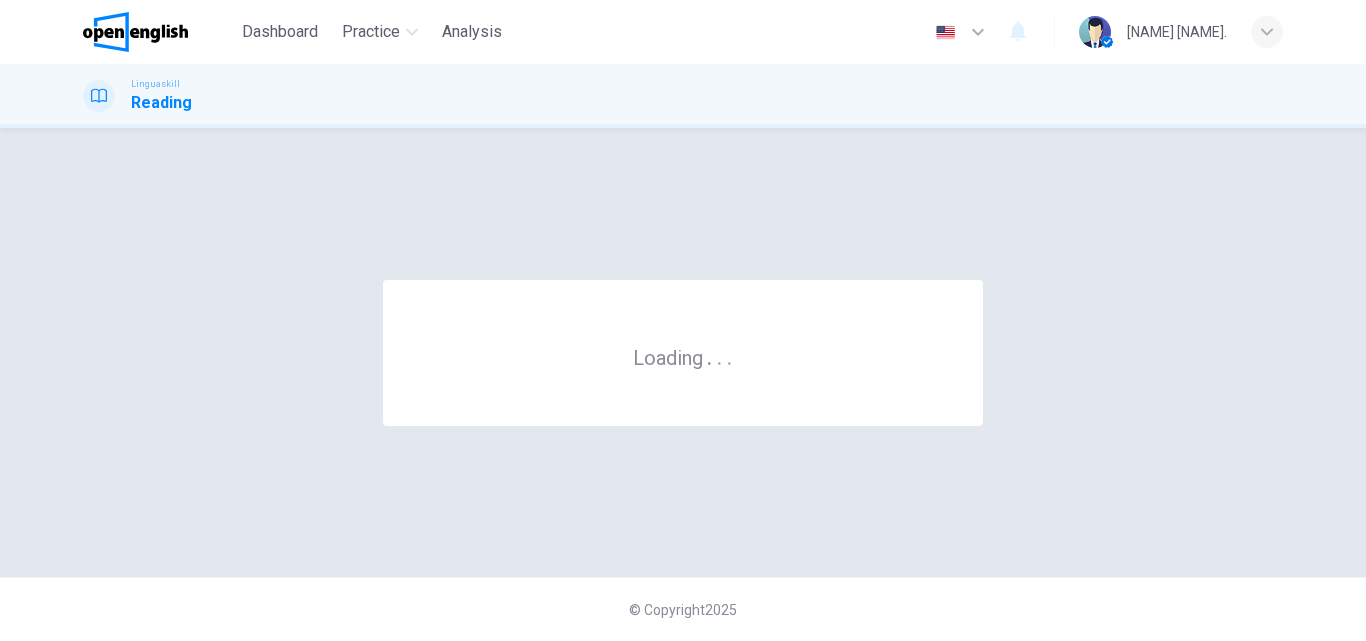 scroll, scrollTop: 0, scrollLeft: 0, axis: both 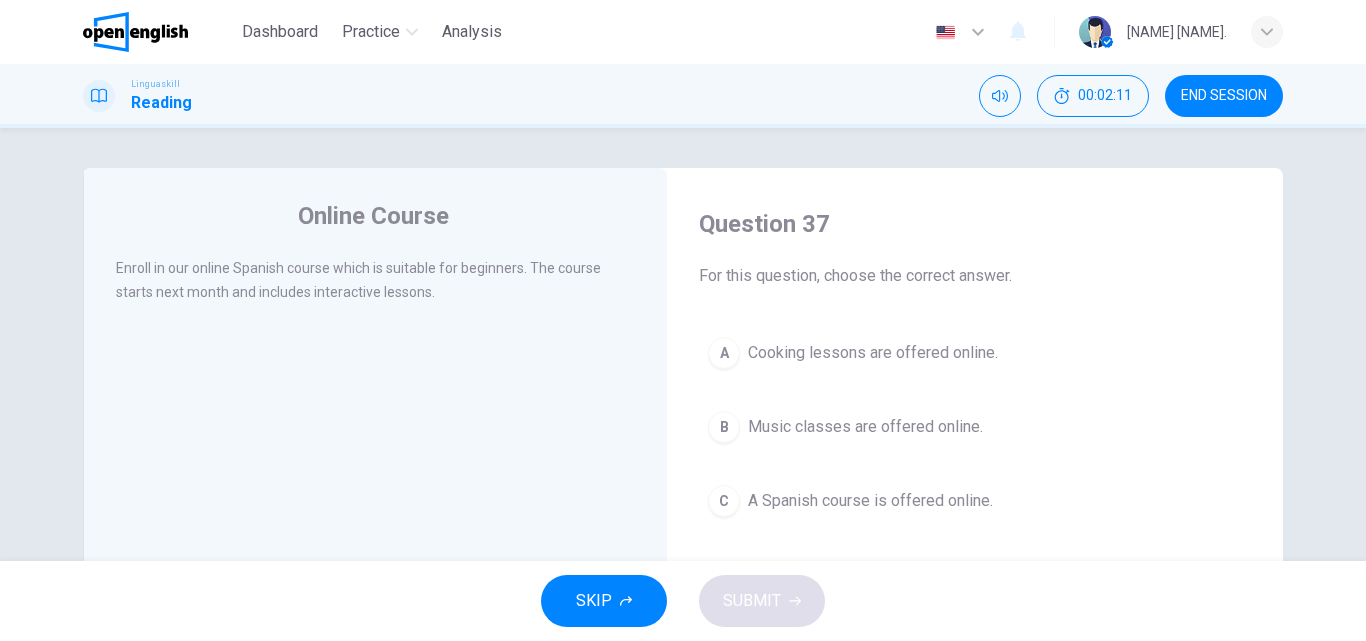 click on "A" at bounding box center (724, 353) 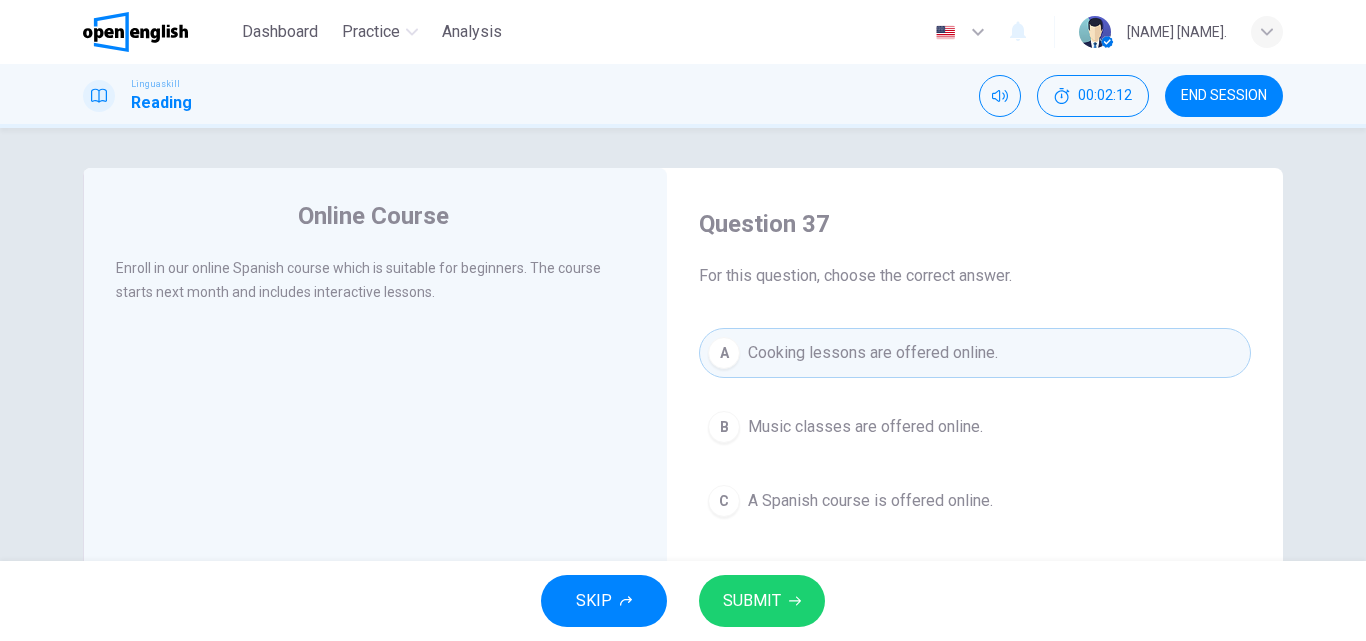 click on "SUBMIT" at bounding box center [762, 601] 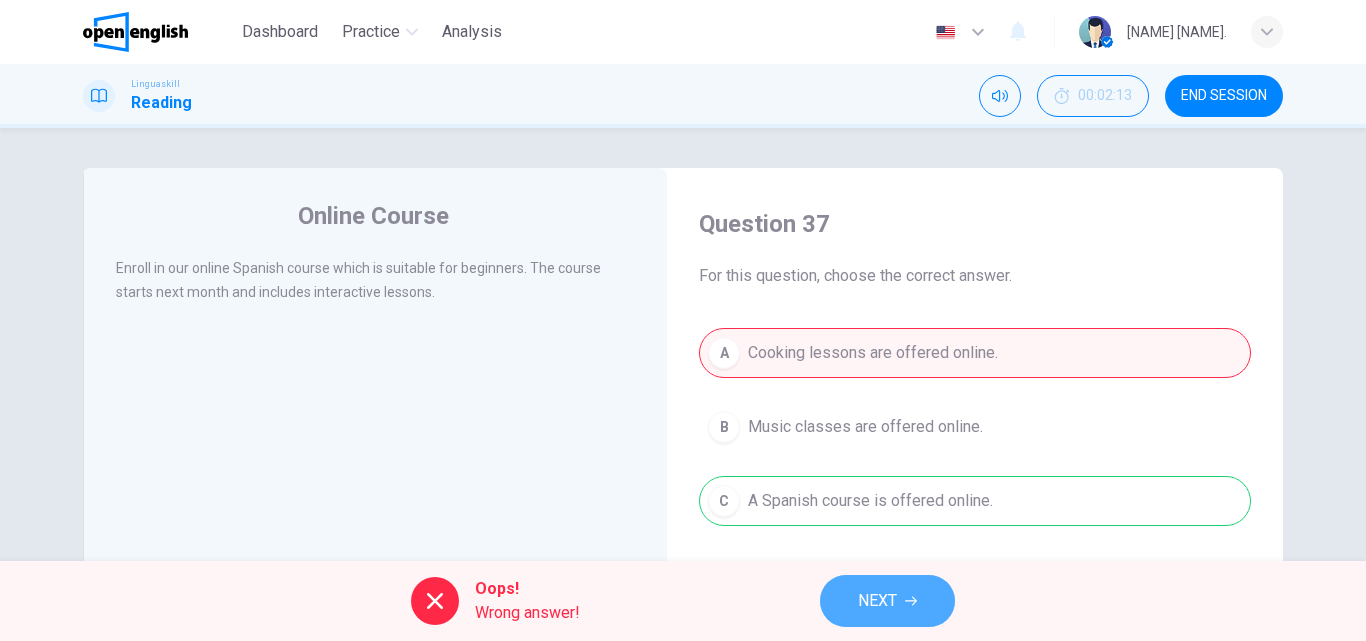 click on "NEXT" at bounding box center [877, 601] 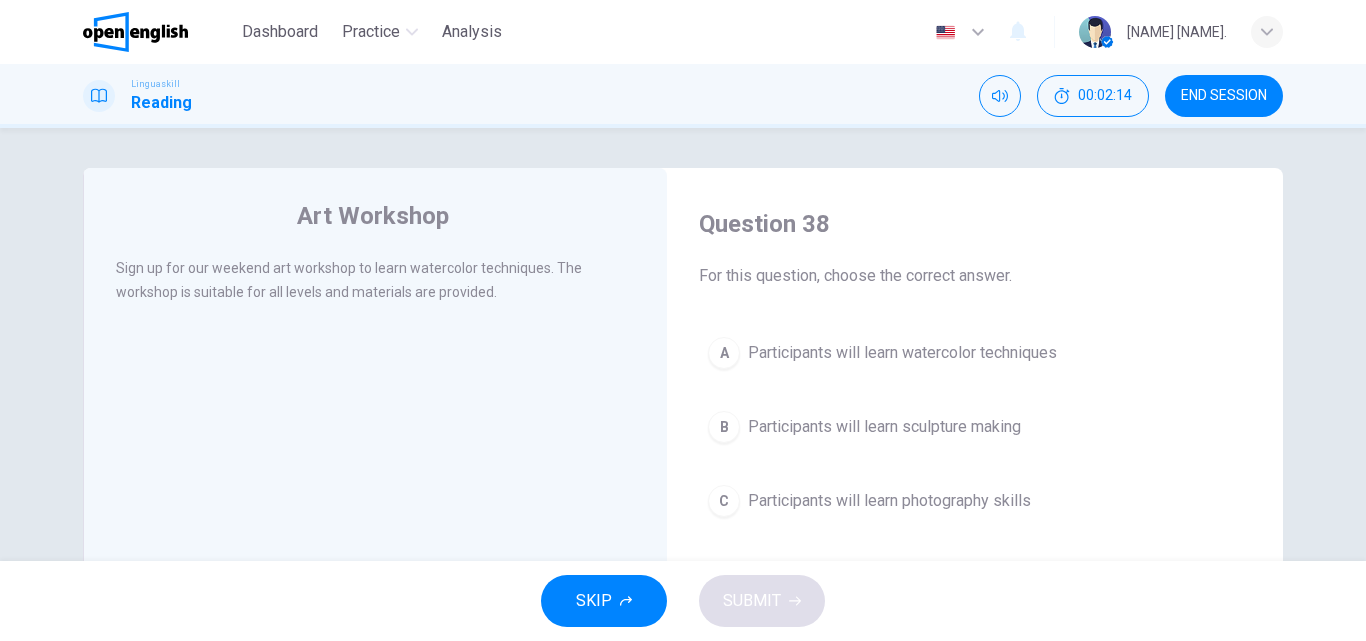 click on "B" at bounding box center (724, 427) 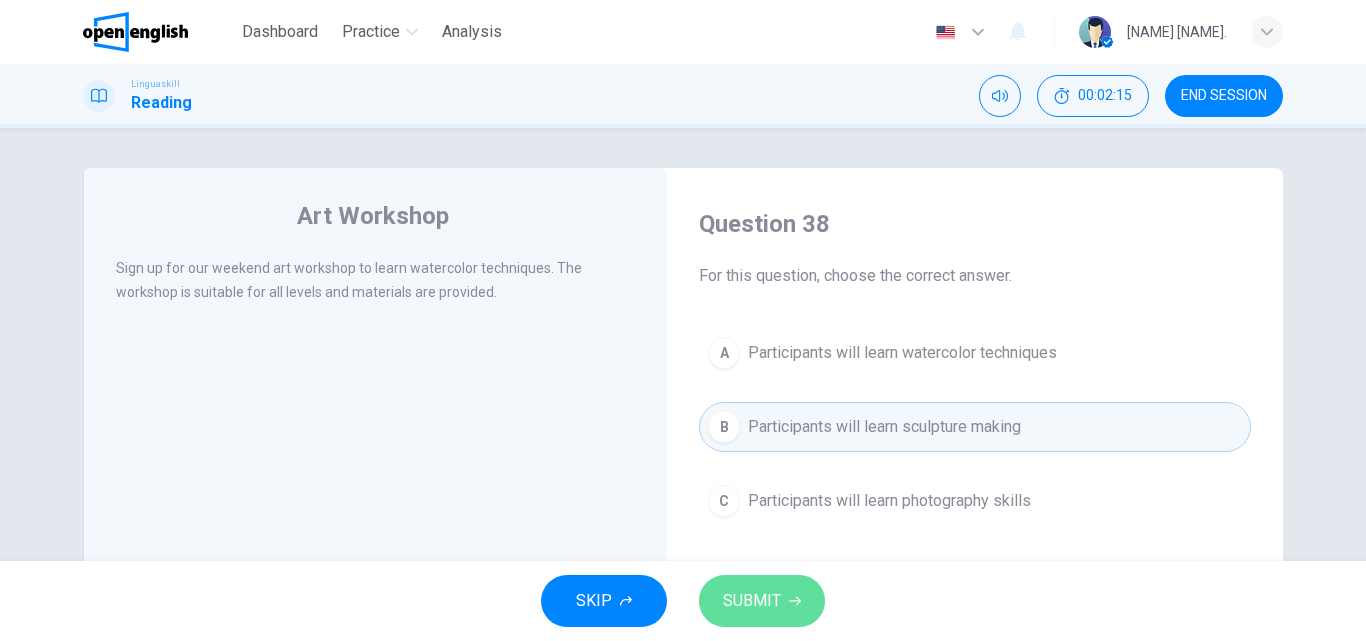 click on "SUBMIT" at bounding box center [752, 601] 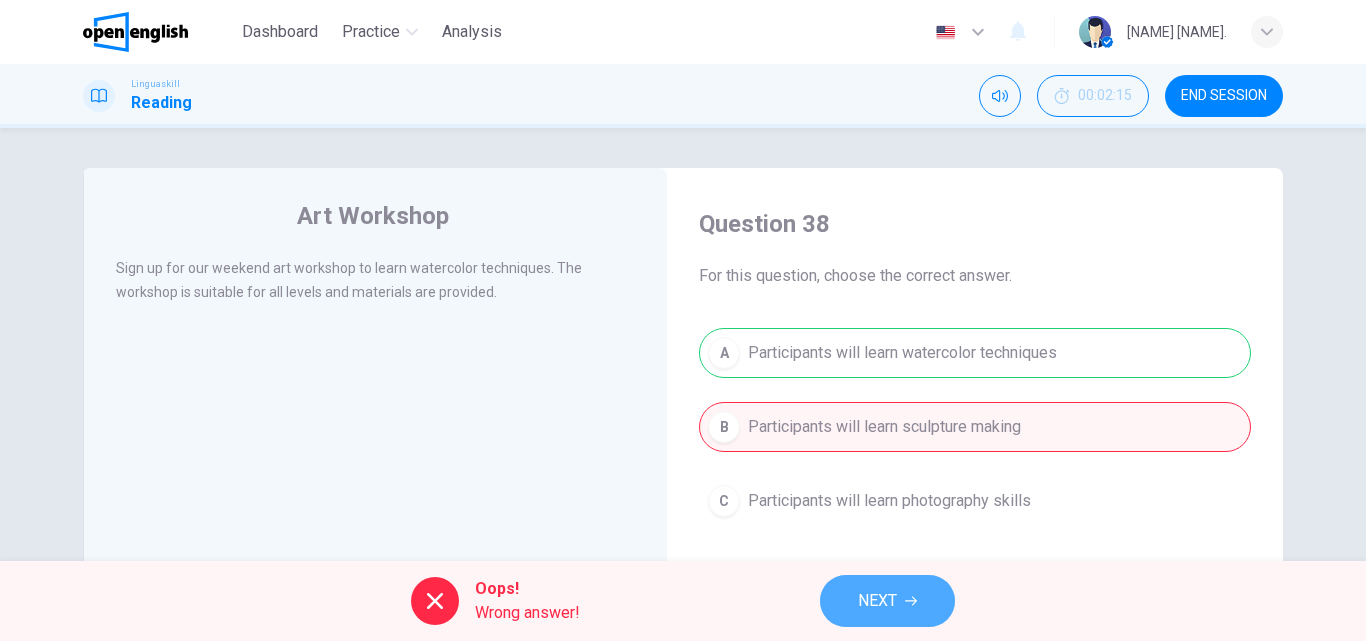 click on "NEXT" at bounding box center (887, 601) 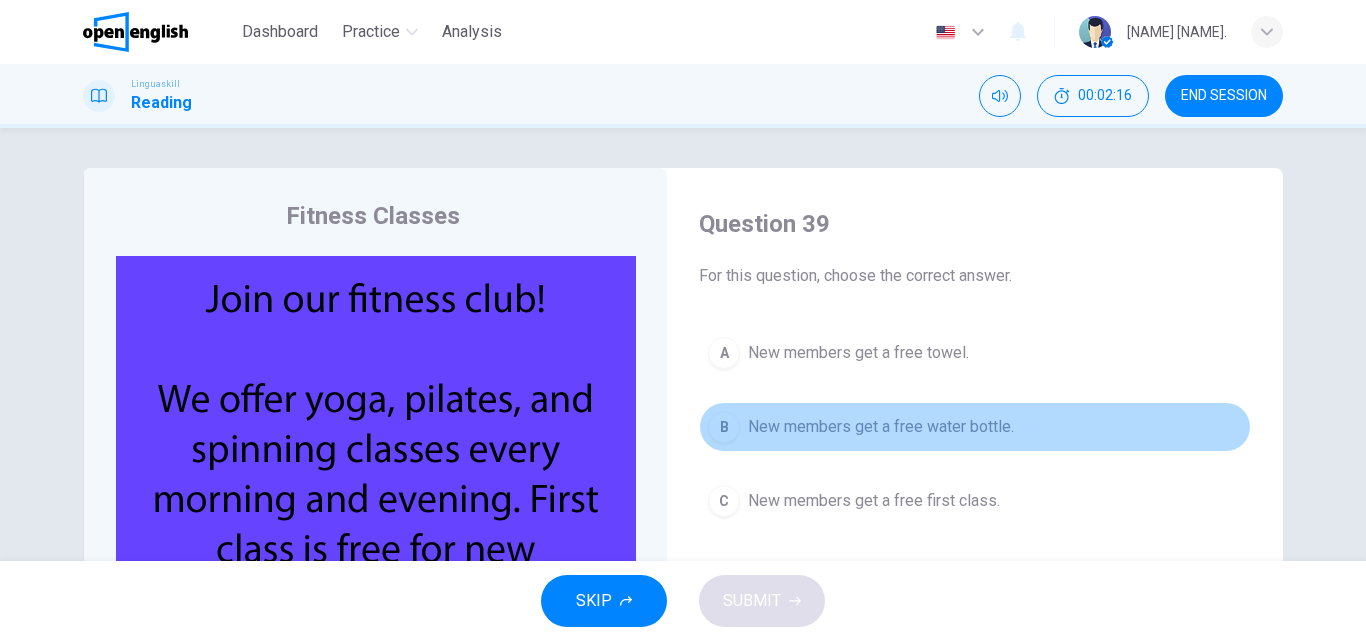 click on "B" at bounding box center (724, 427) 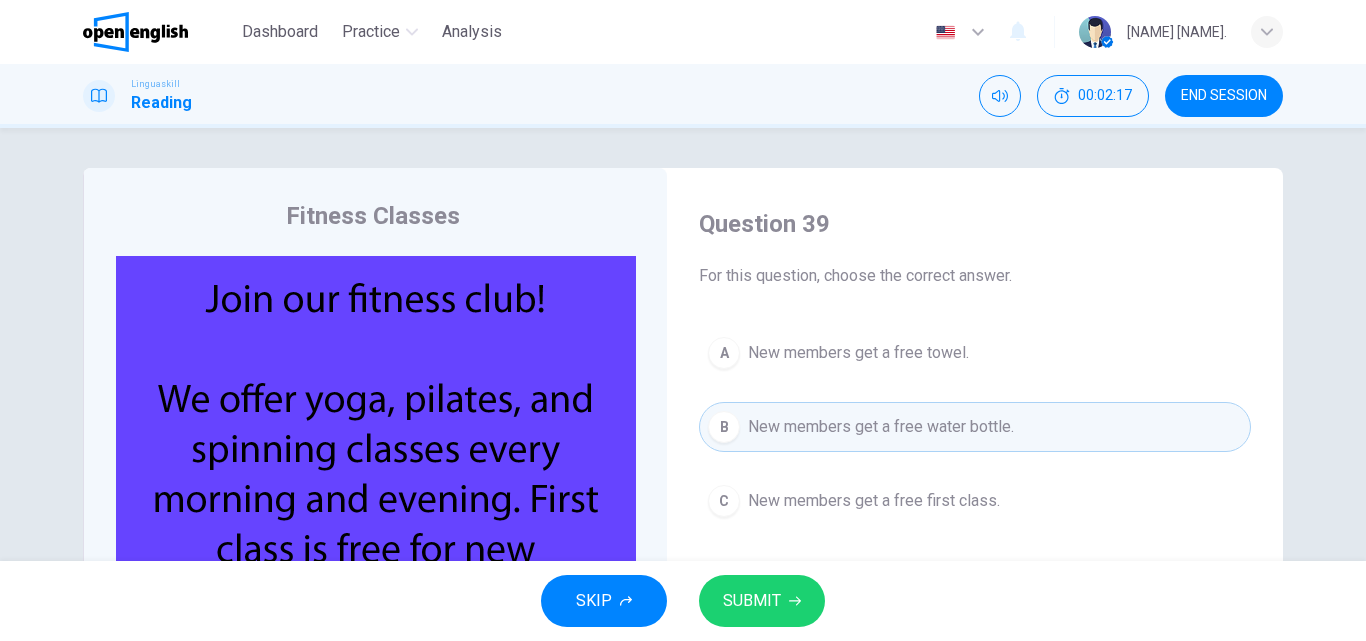 click on "SUBMIT" at bounding box center (752, 601) 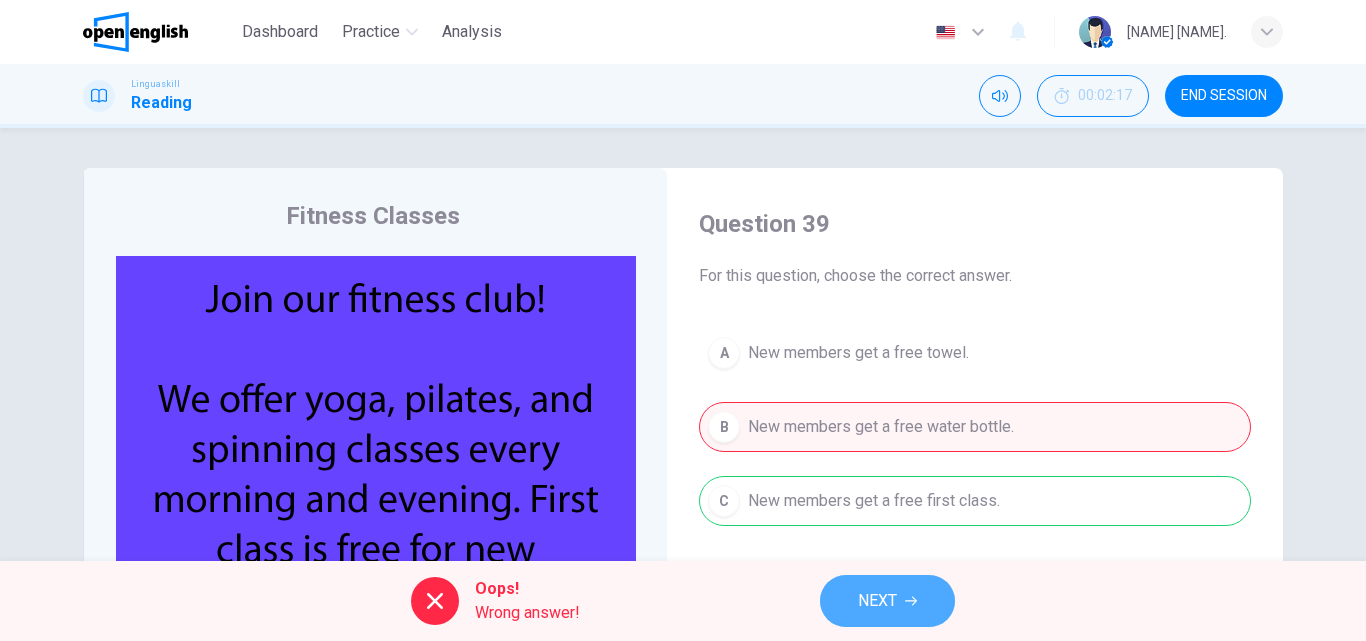 click on "NEXT" at bounding box center (877, 601) 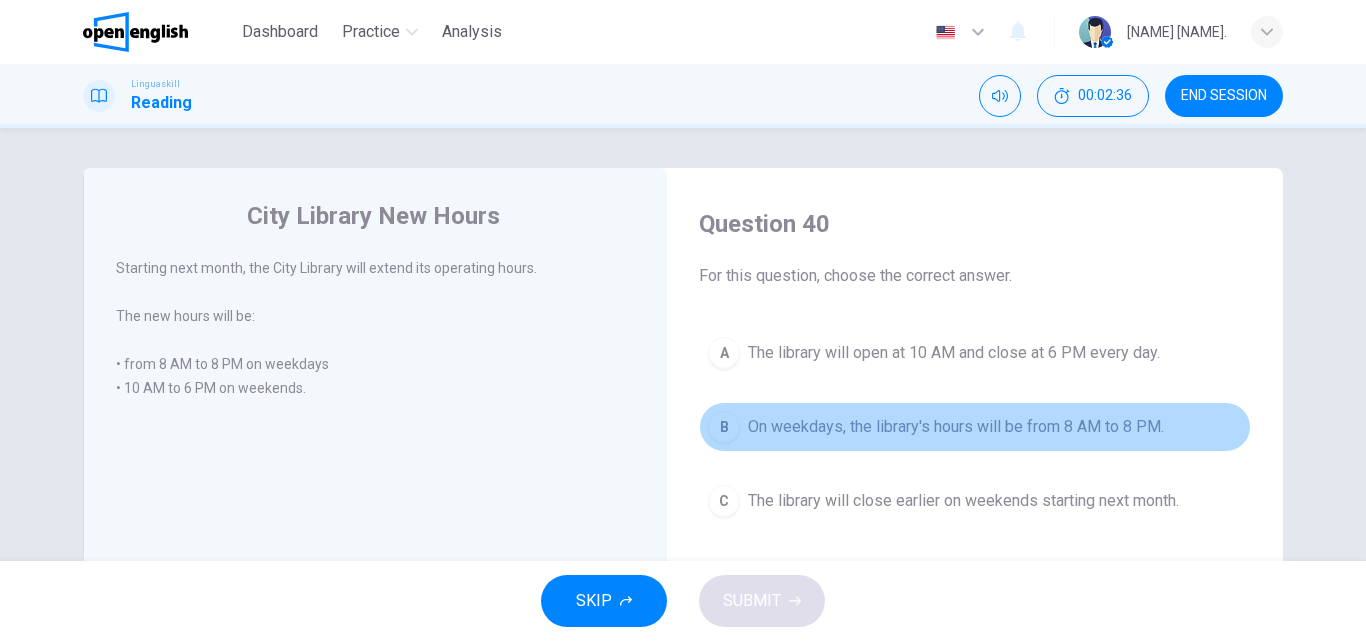 click on "B" at bounding box center [724, 427] 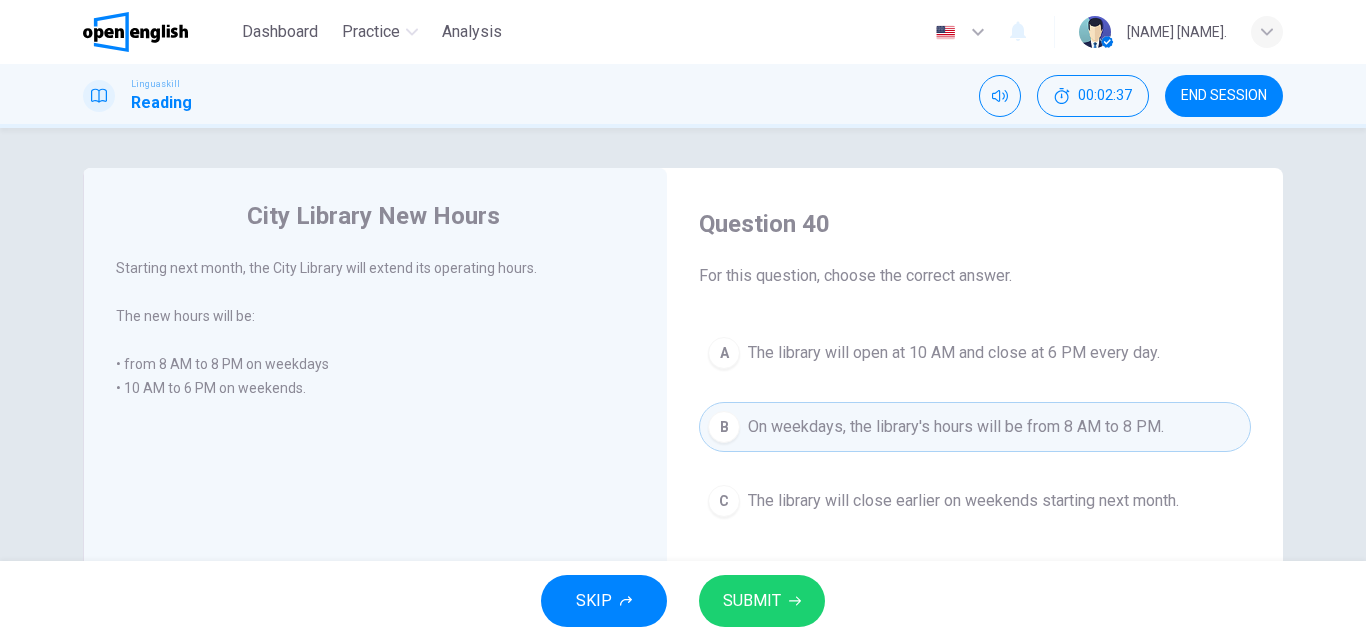 click on "SUBMIT" at bounding box center (752, 601) 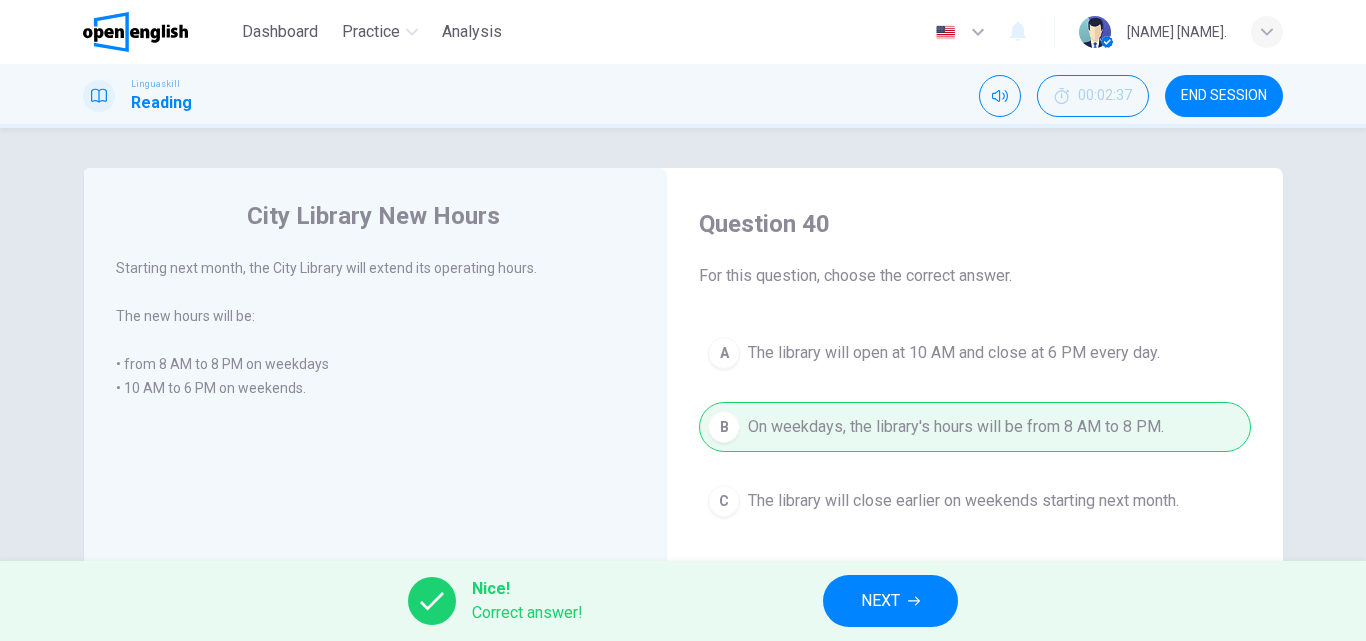 click on "NEXT" at bounding box center (890, 601) 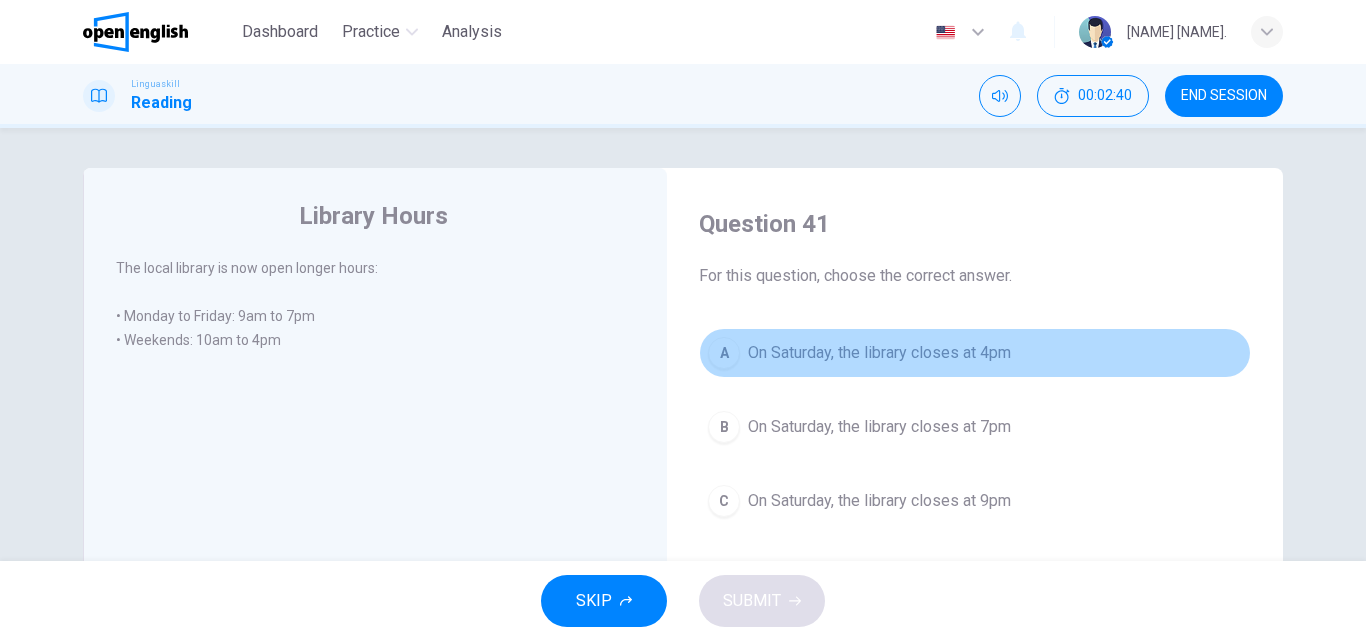 click on "A" at bounding box center [724, 353] 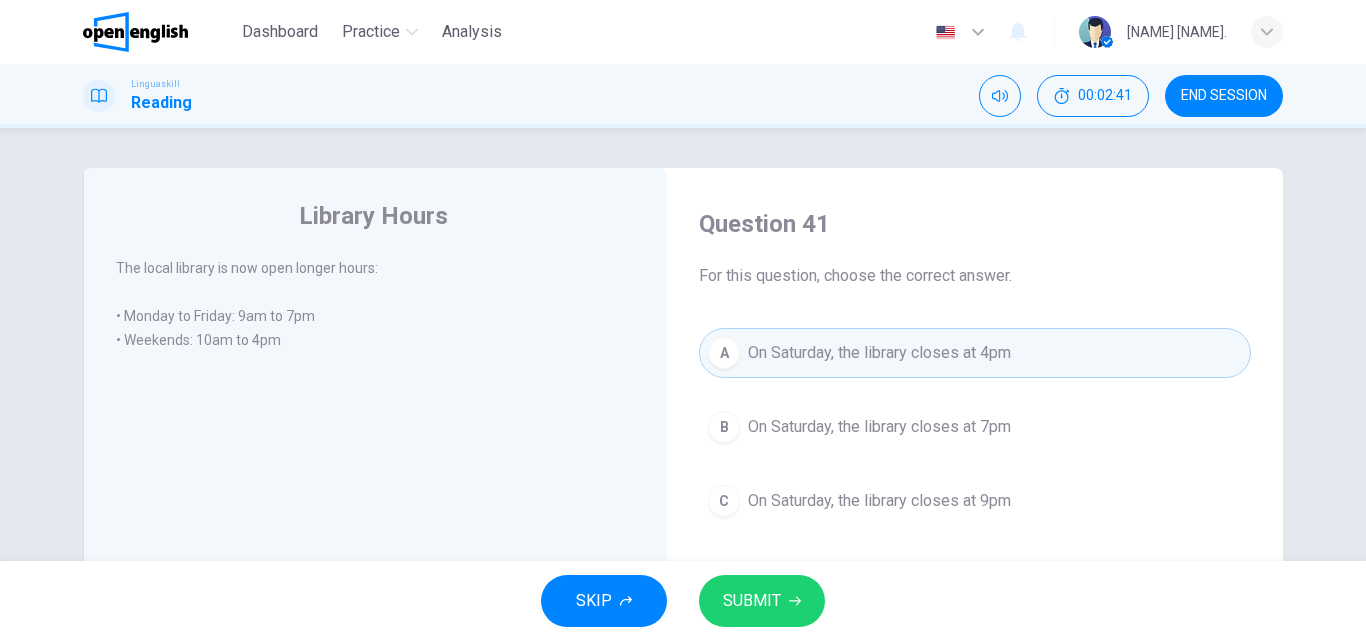 click on "SUBMIT" at bounding box center [752, 601] 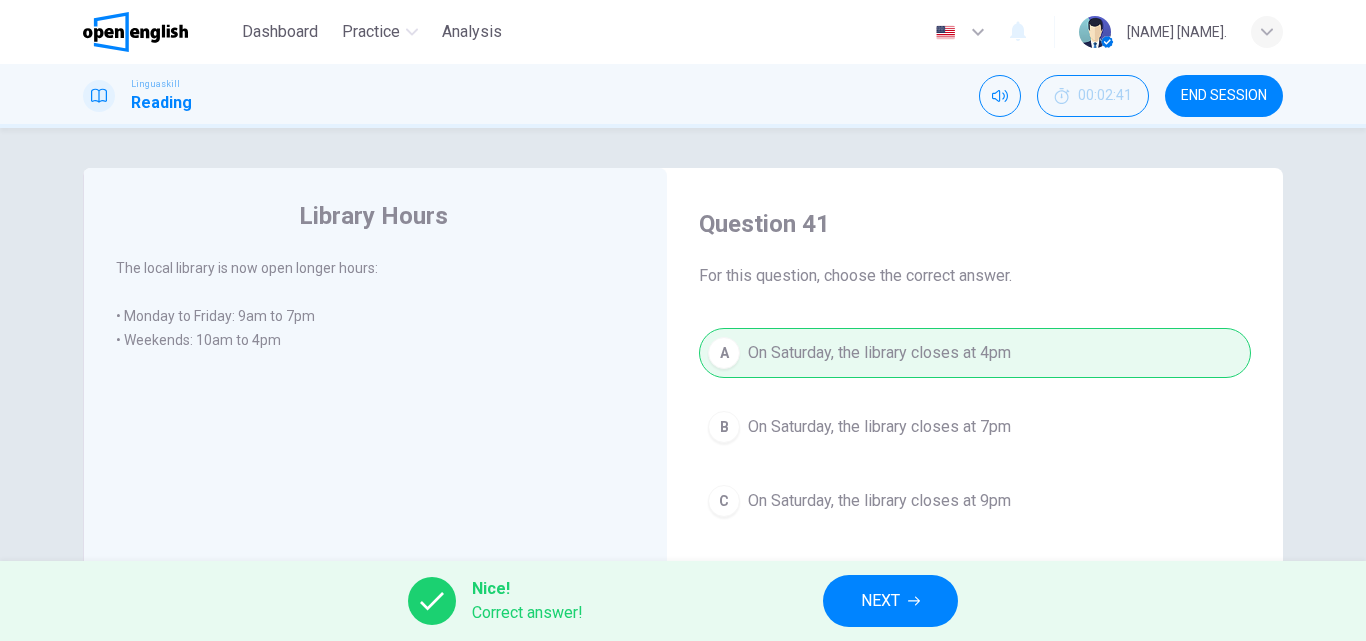 click on "NEXT" at bounding box center [880, 601] 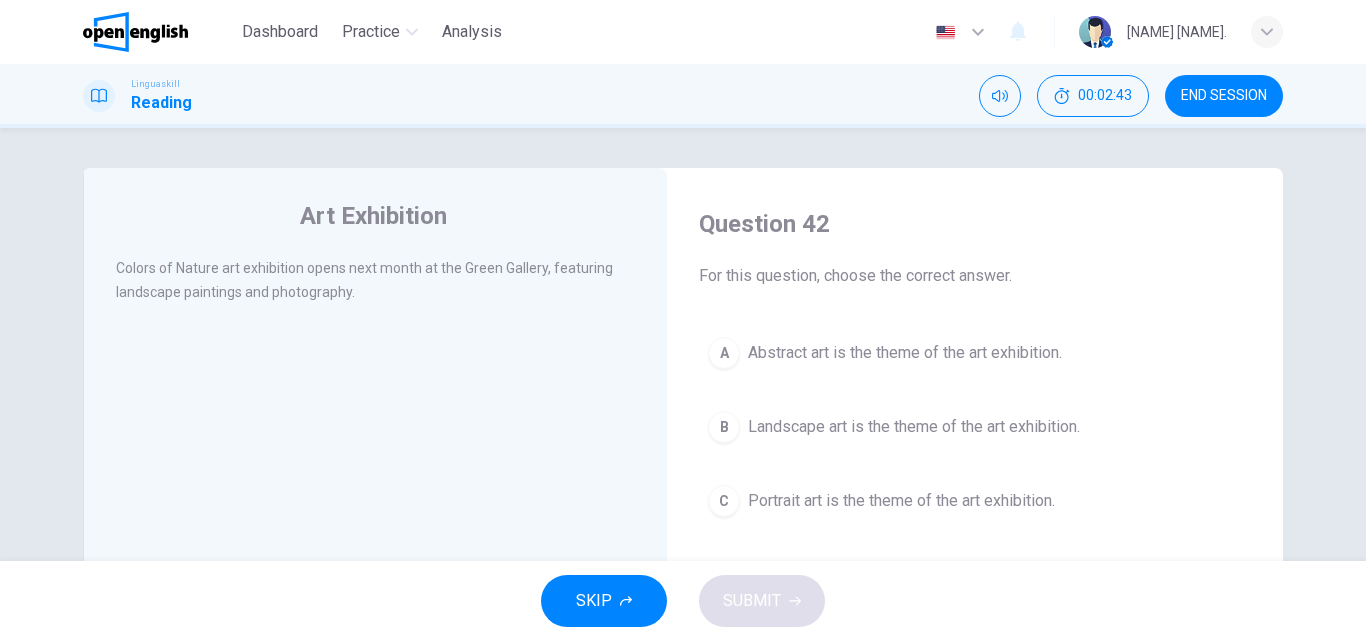 click on "C" at bounding box center [724, 501] 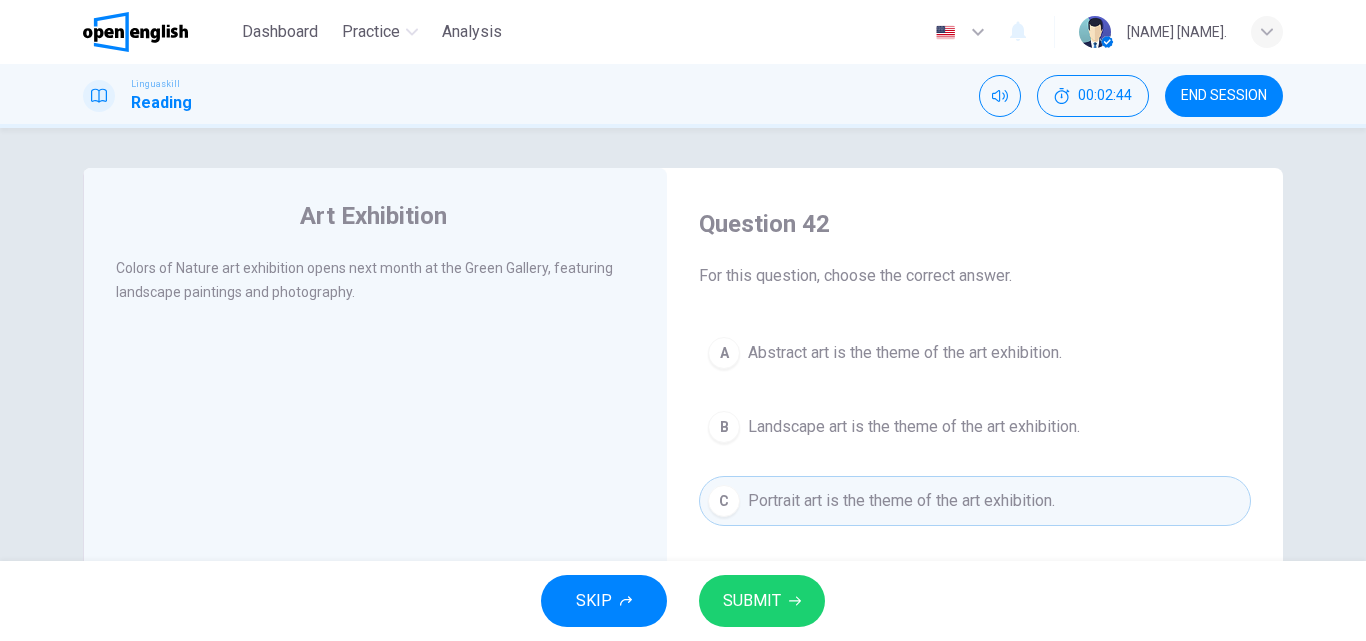 click on "SUBMIT" at bounding box center (752, 601) 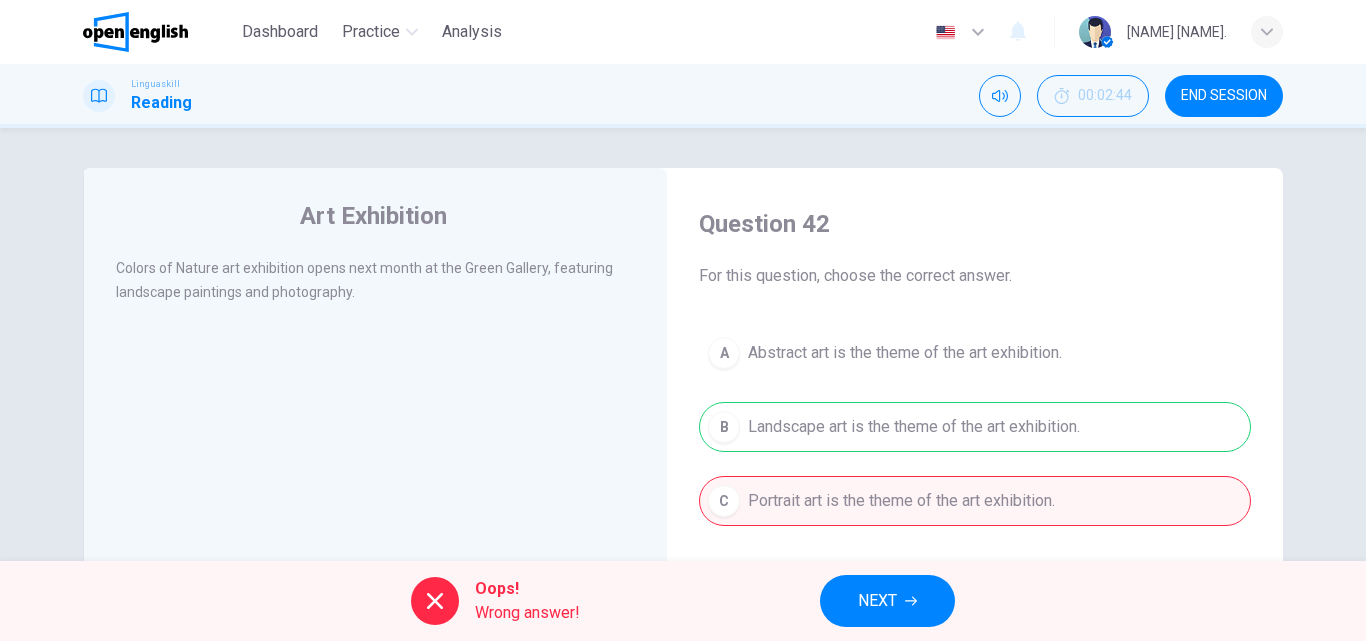 click on "NEXT" at bounding box center [877, 601] 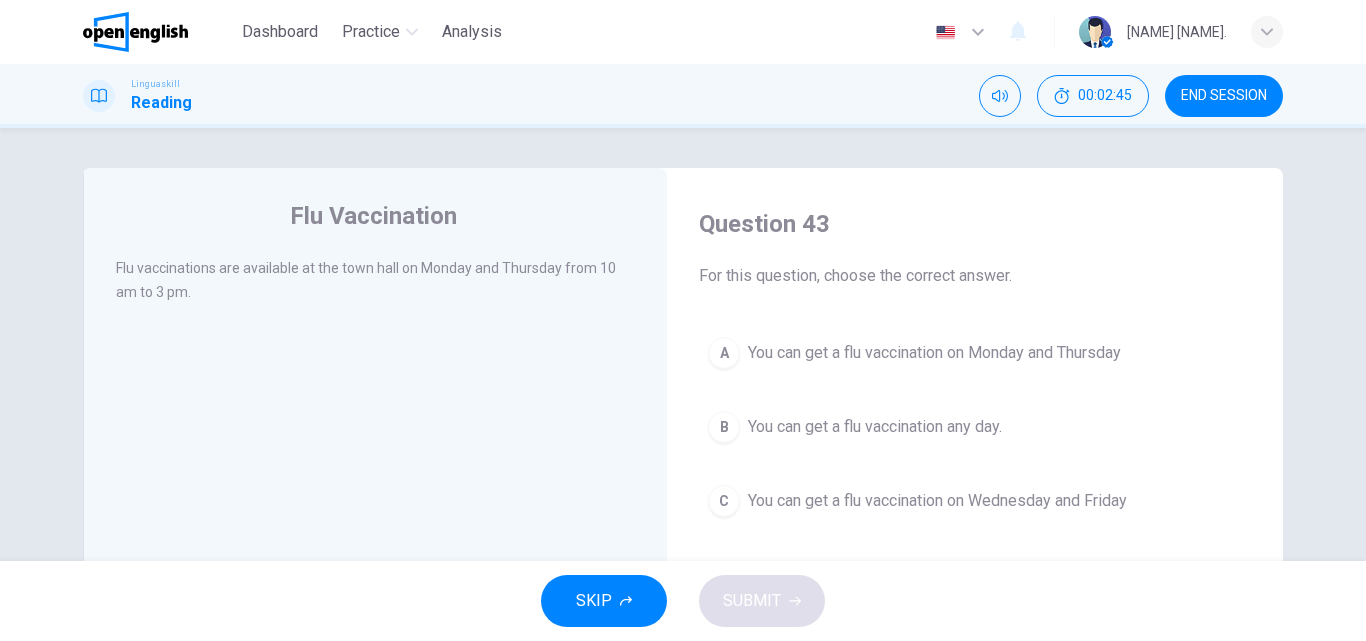 click on "A" at bounding box center (724, 353) 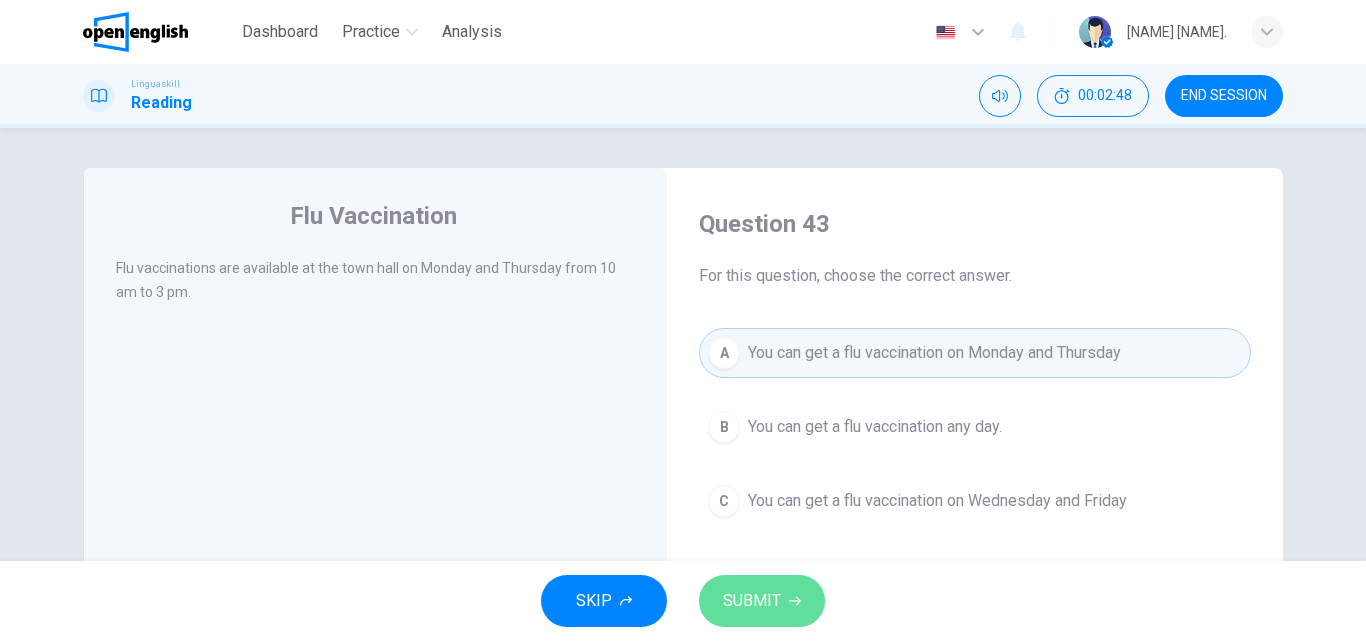 click on "SUBMIT" at bounding box center (752, 601) 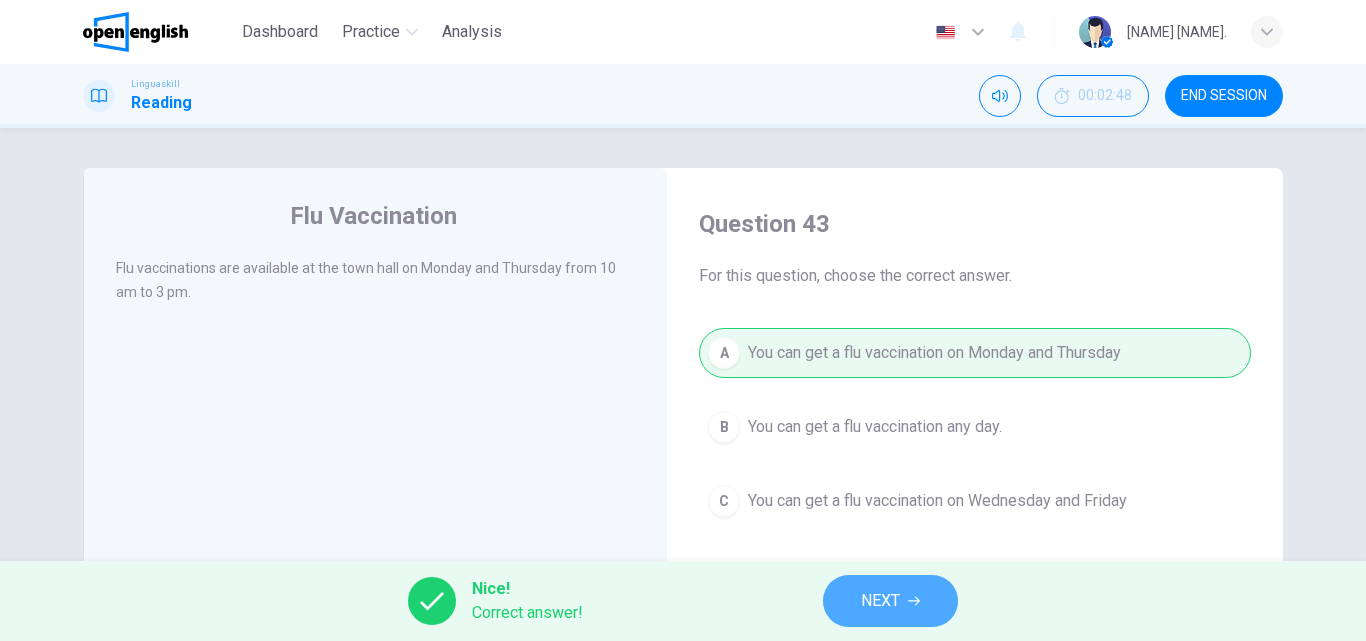 click on "NEXT" at bounding box center (880, 601) 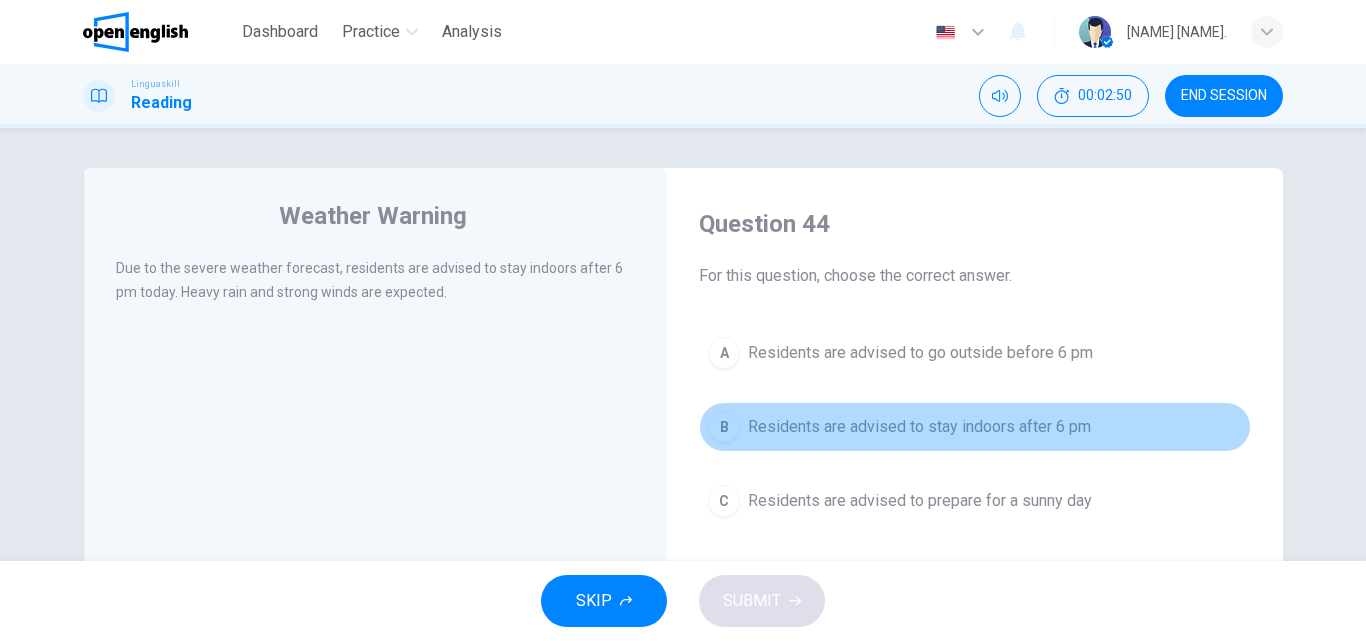 click on "B" at bounding box center (724, 427) 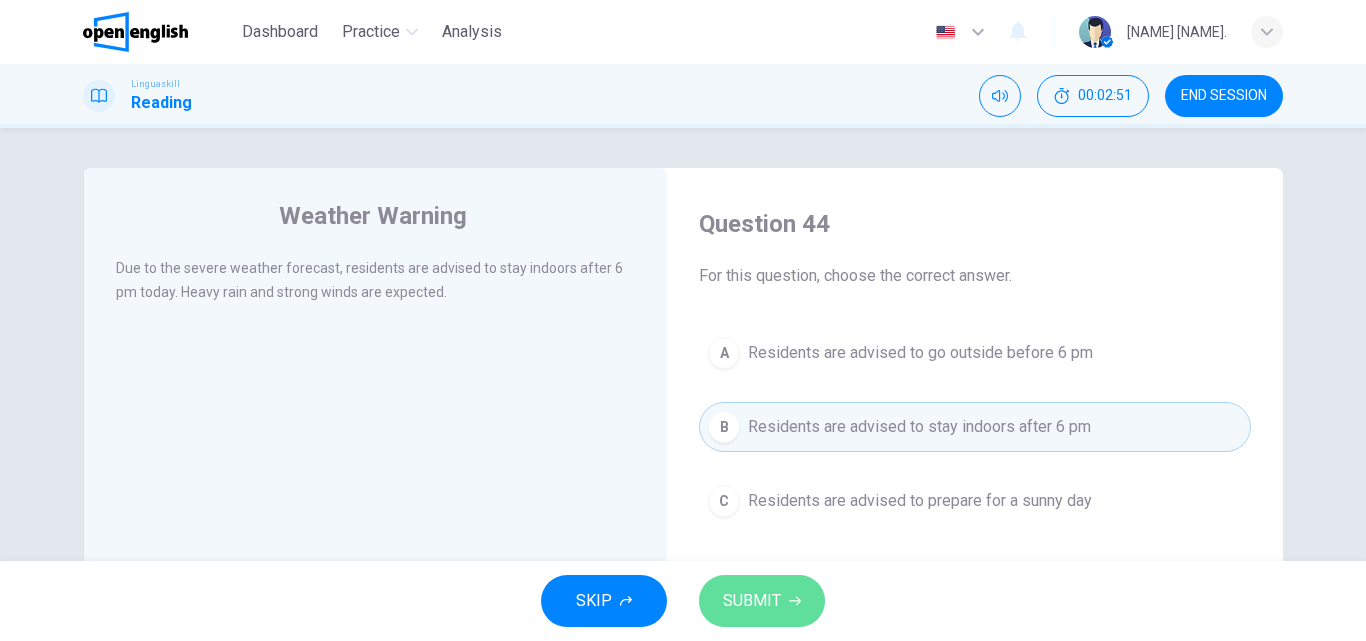 click on "SUBMIT" at bounding box center (752, 601) 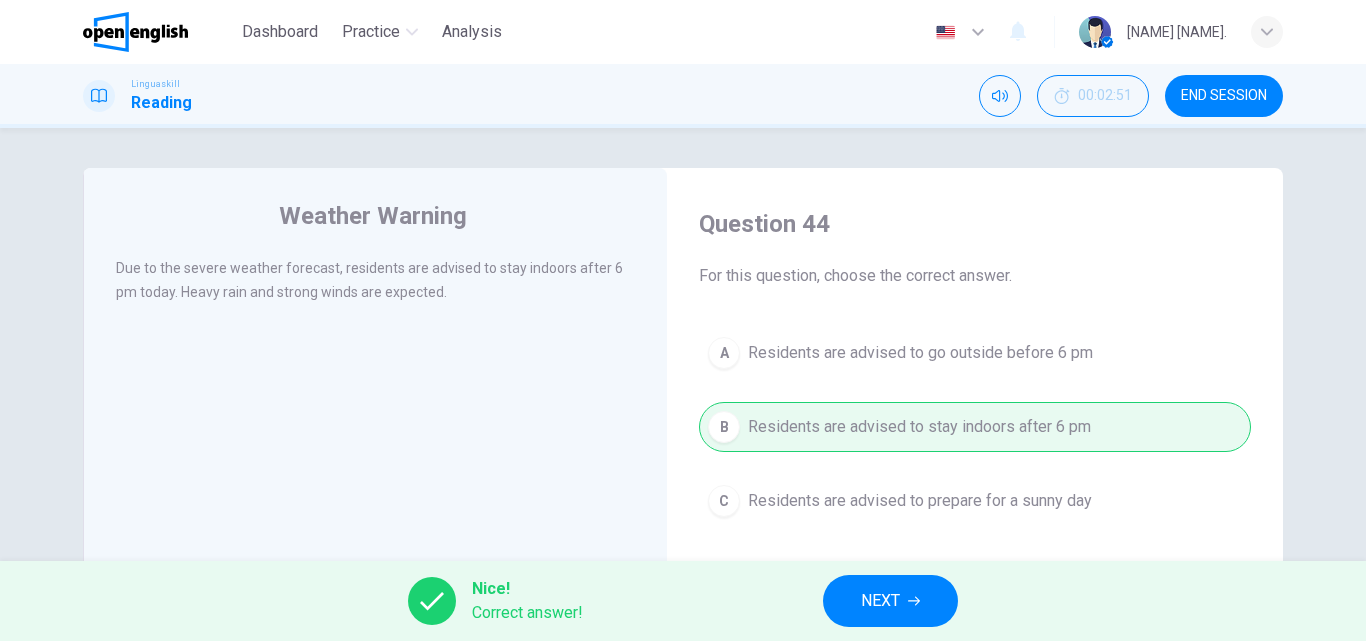 click on "NEXT" at bounding box center [890, 601] 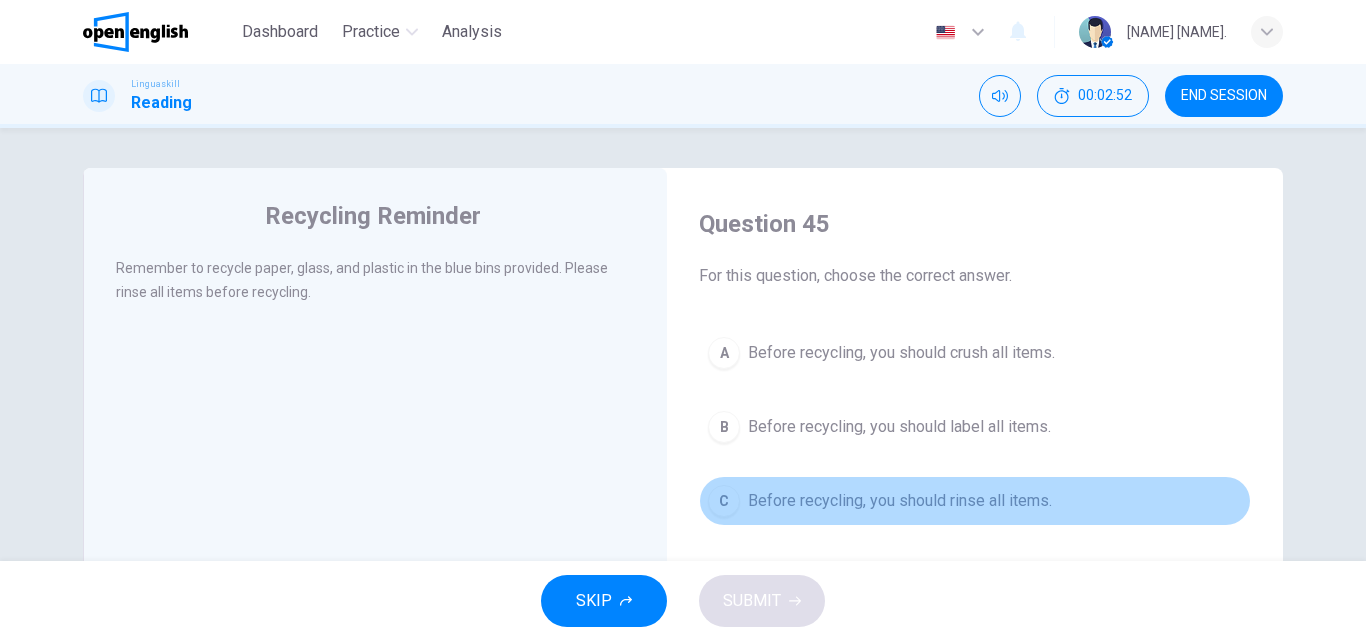 drag, startPoint x: 726, startPoint y: 486, endPoint x: 731, endPoint y: 508, distance: 22.561028 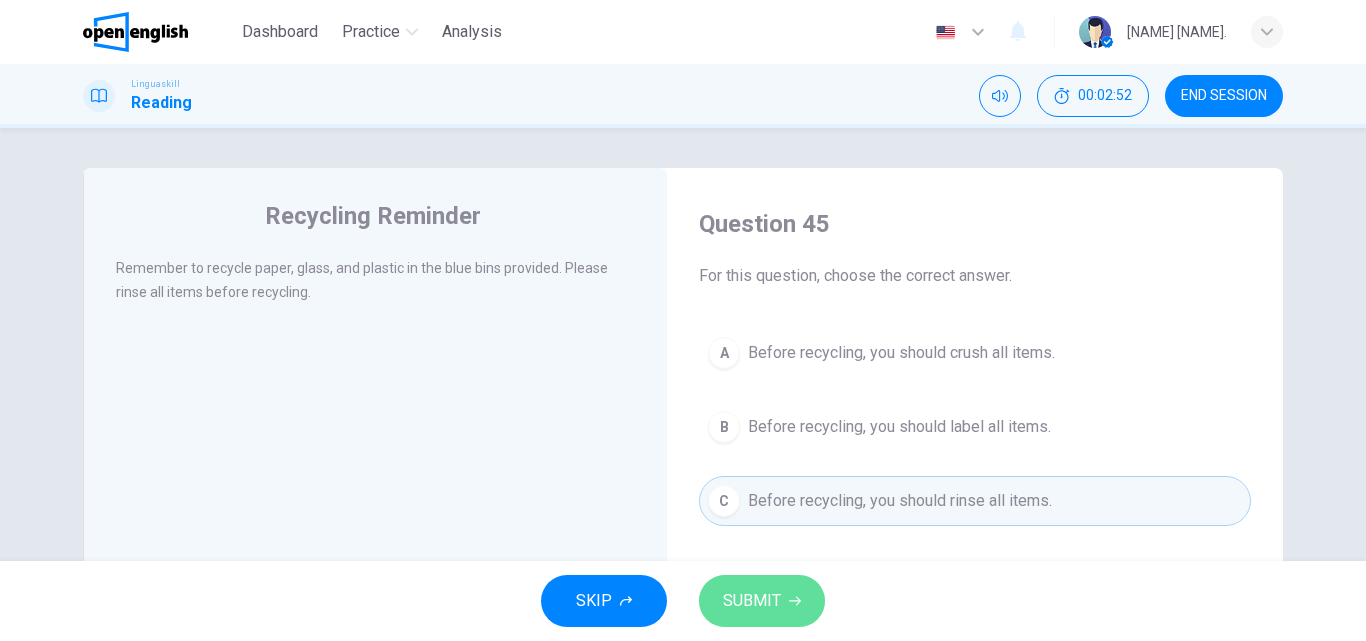 click on "SUBMIT" at bounding box center (752, 601) 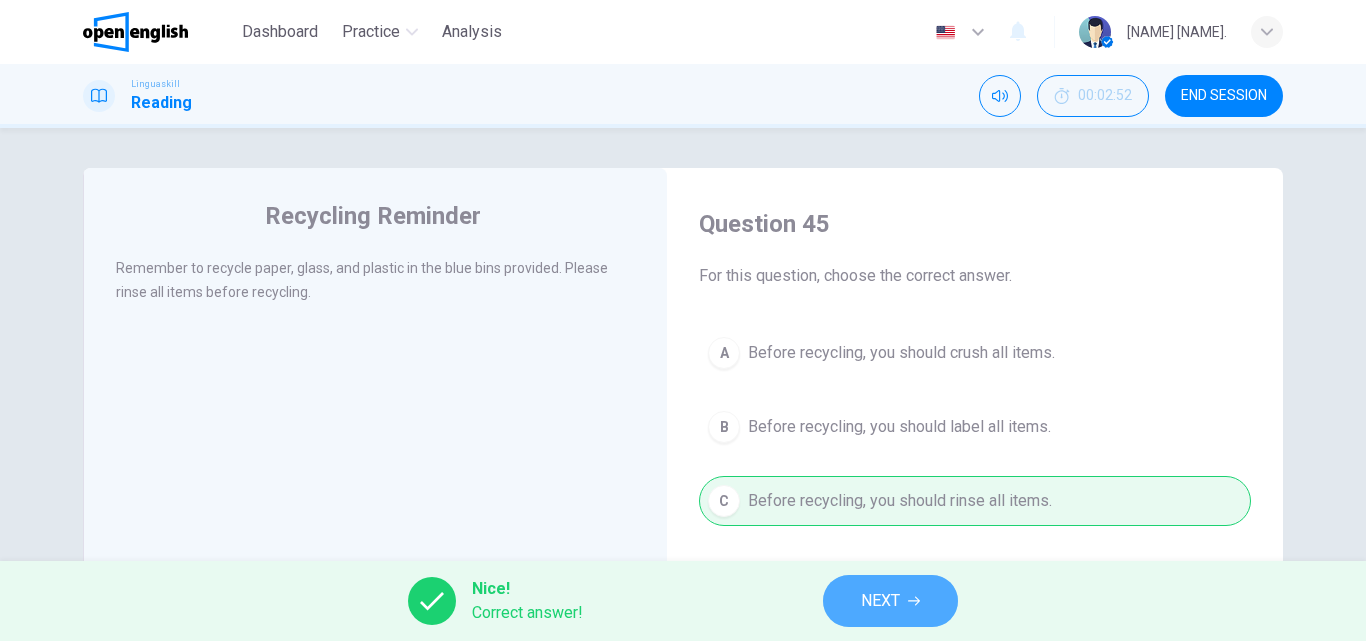 click on "NEXT" at bounding box center (890, 601) 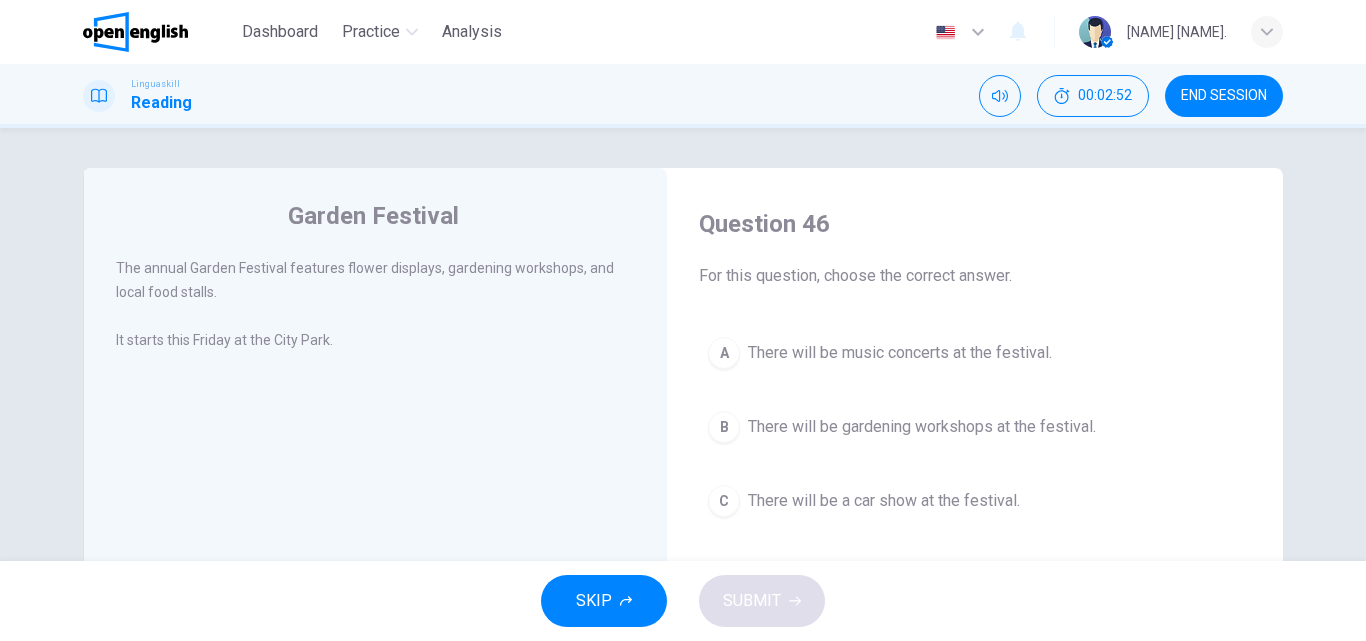 click on "A" at bounding box center [724, 353] 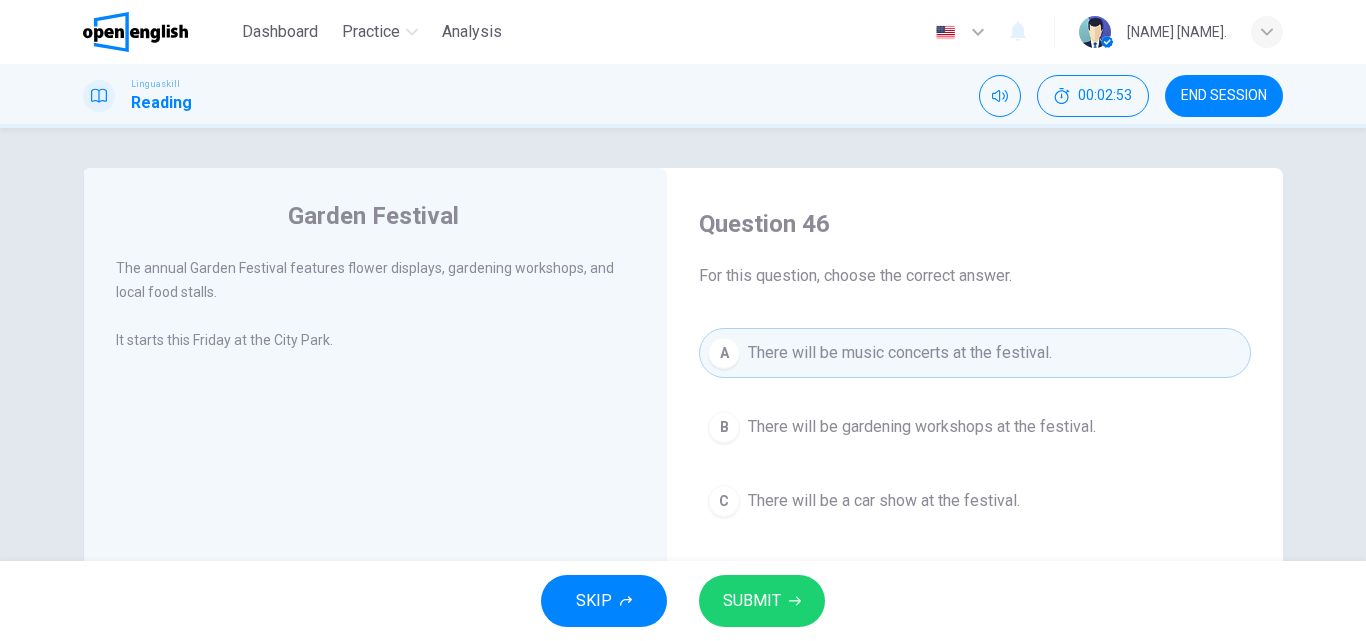 click on "SKIP SUBMIT" at bounding box center (683, 601) 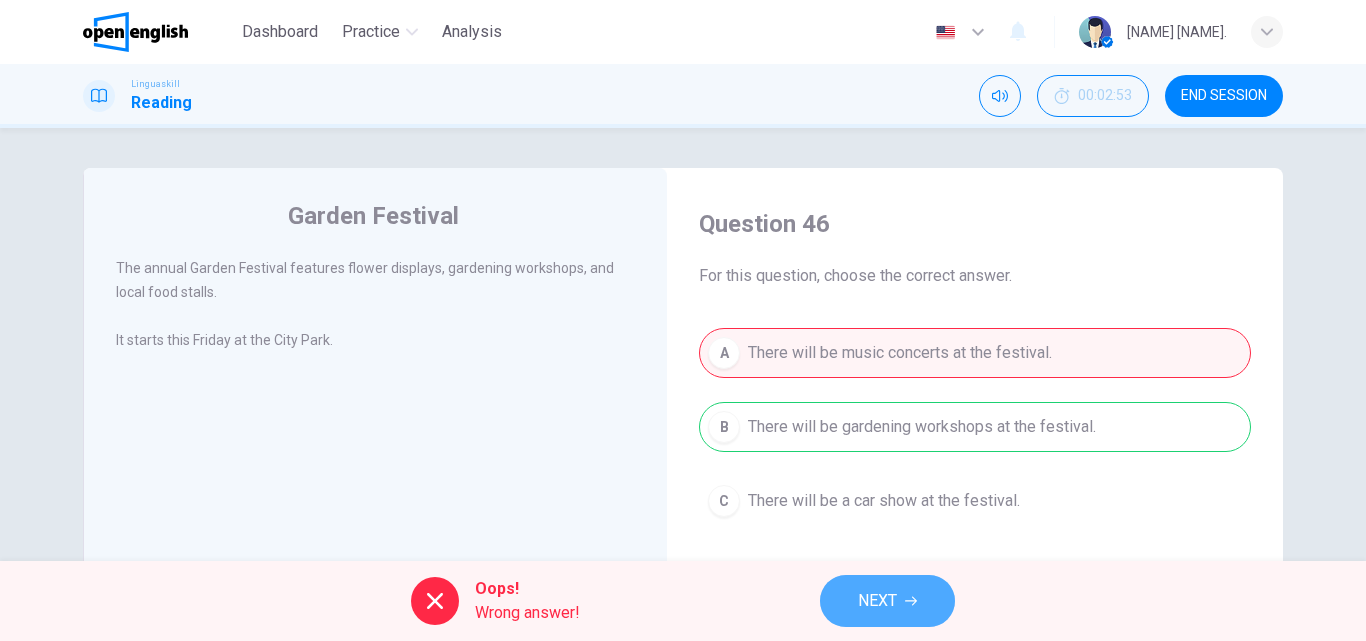 click on "NEXT" at bounding box center [887, 601] 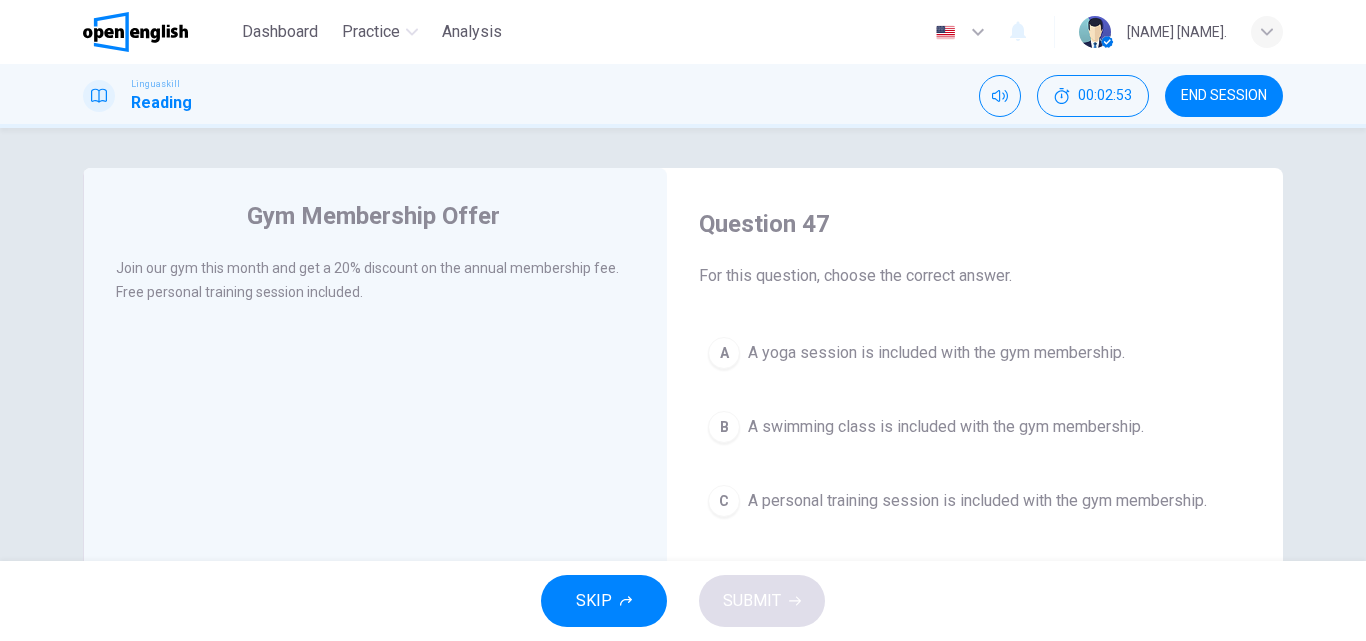 click on "A" at bounding box center (724, 353) 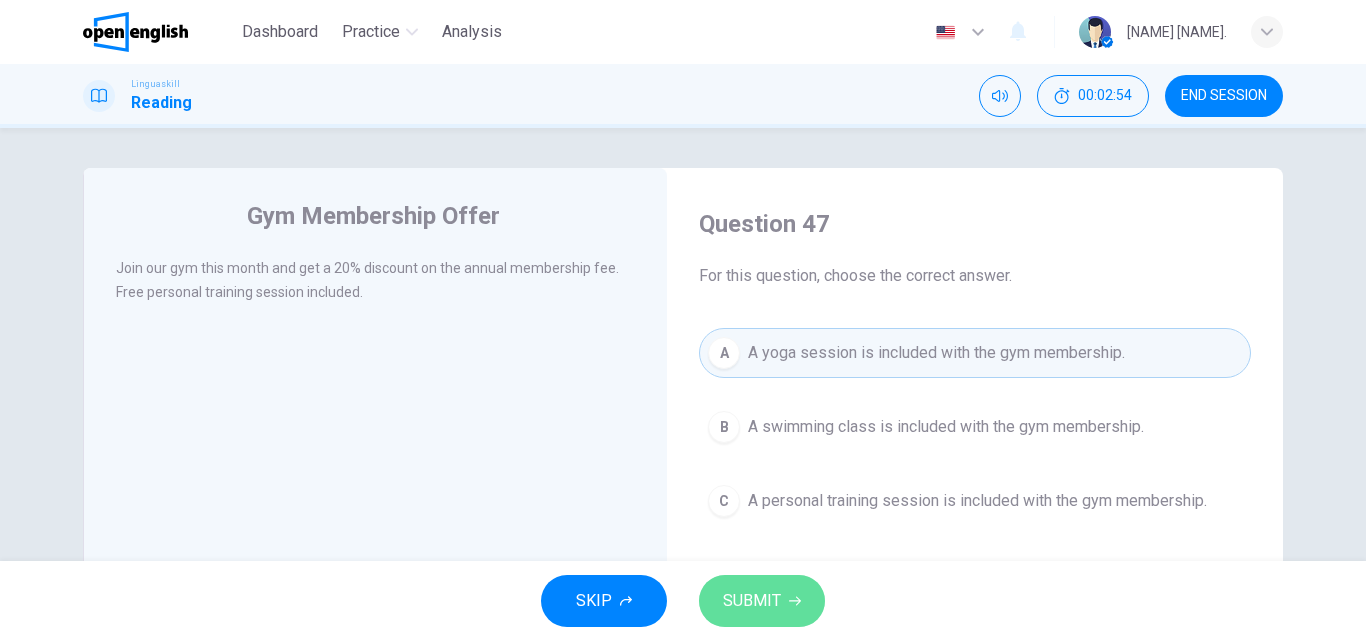 click on "SUBMIT" at bounding box center (752, 601) 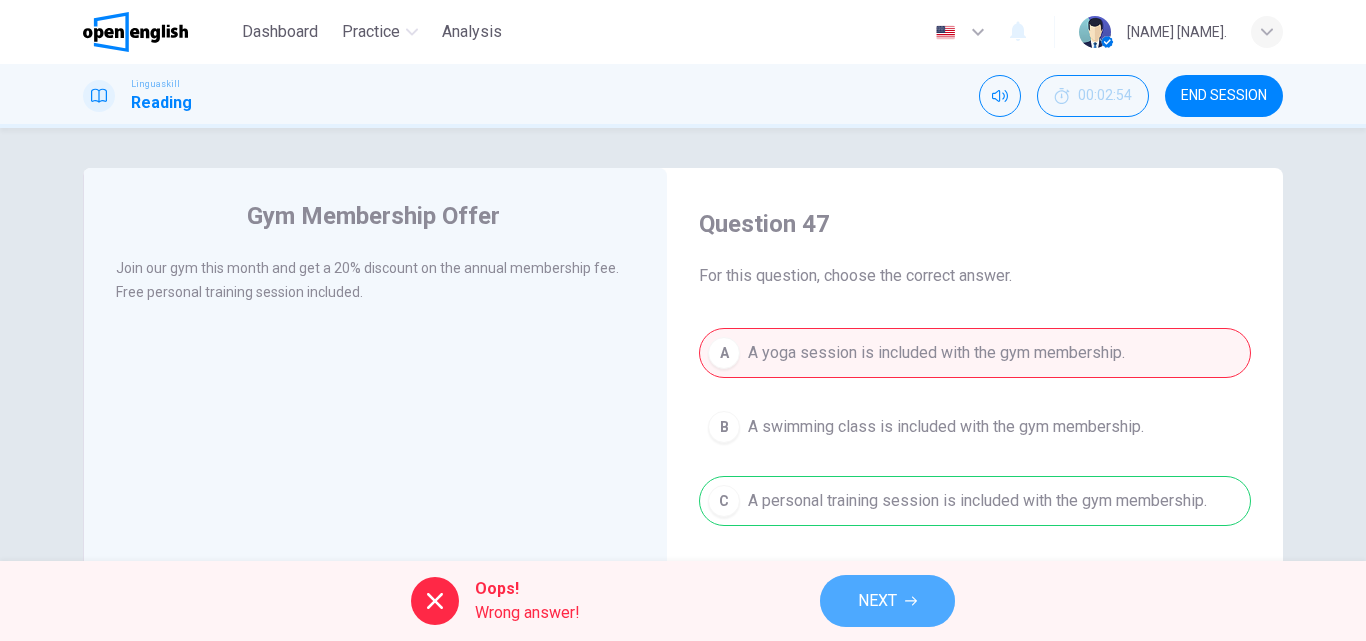 click on "NEXT" at bounding box center (887, 601) 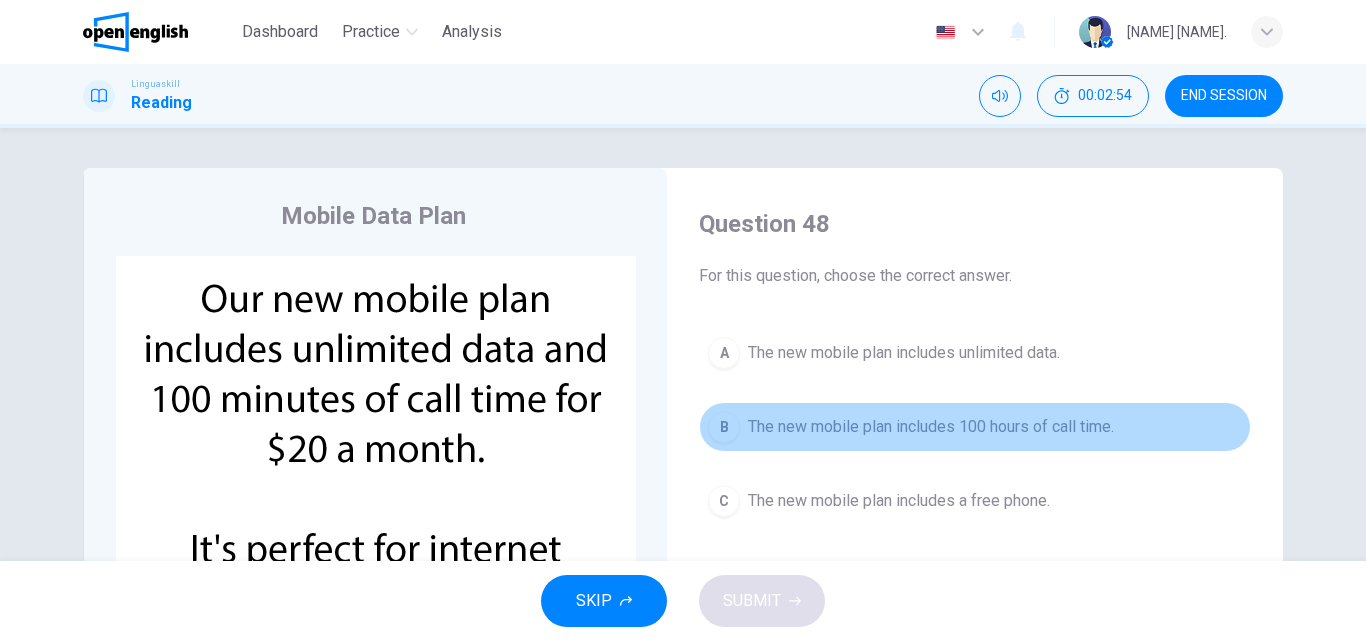 drag, startPoint x: 719, startPoint y: 404, endPoint x: 723, endPoint y: 415, distance: 11.7046995 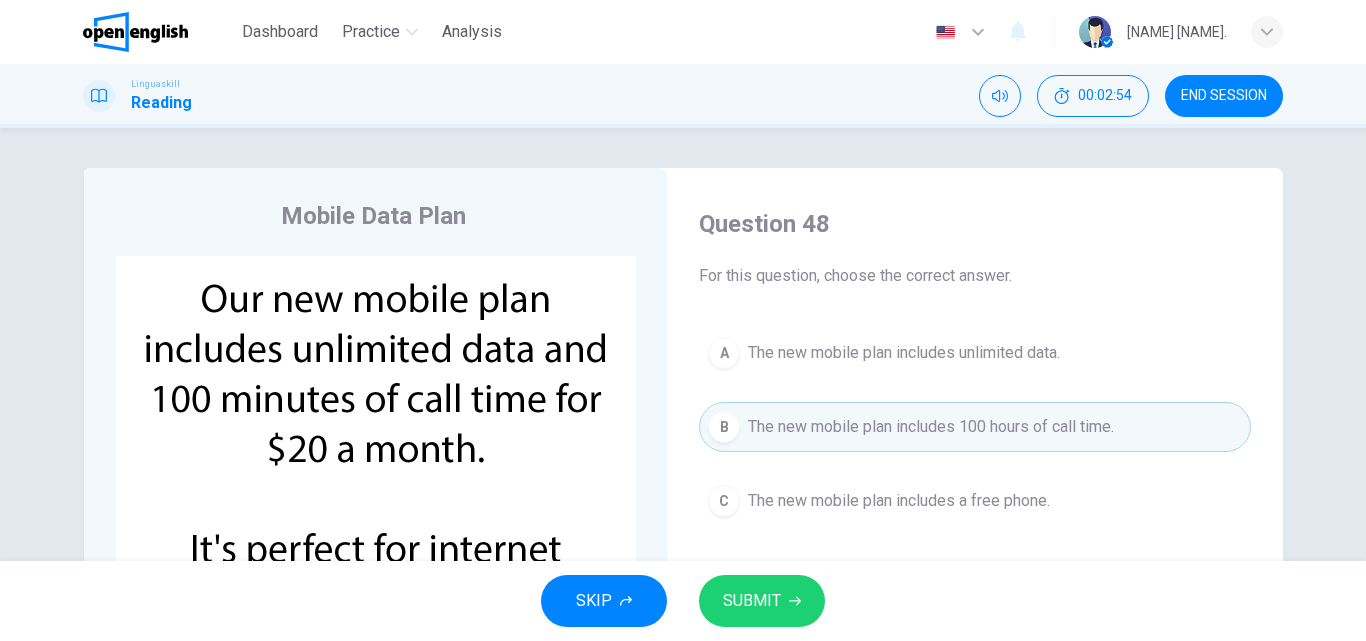 click on "SUBMIT" at bounding box center [762, 601] 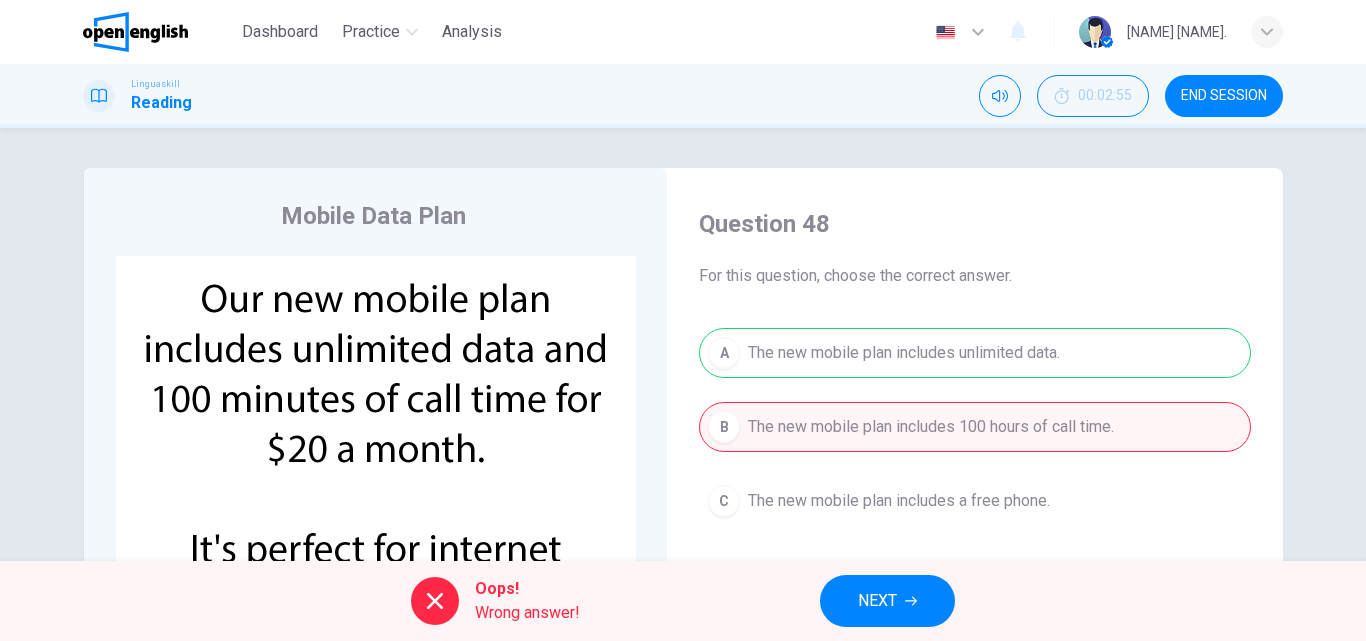 click on "NEXT" at bounding box center (887, 601) 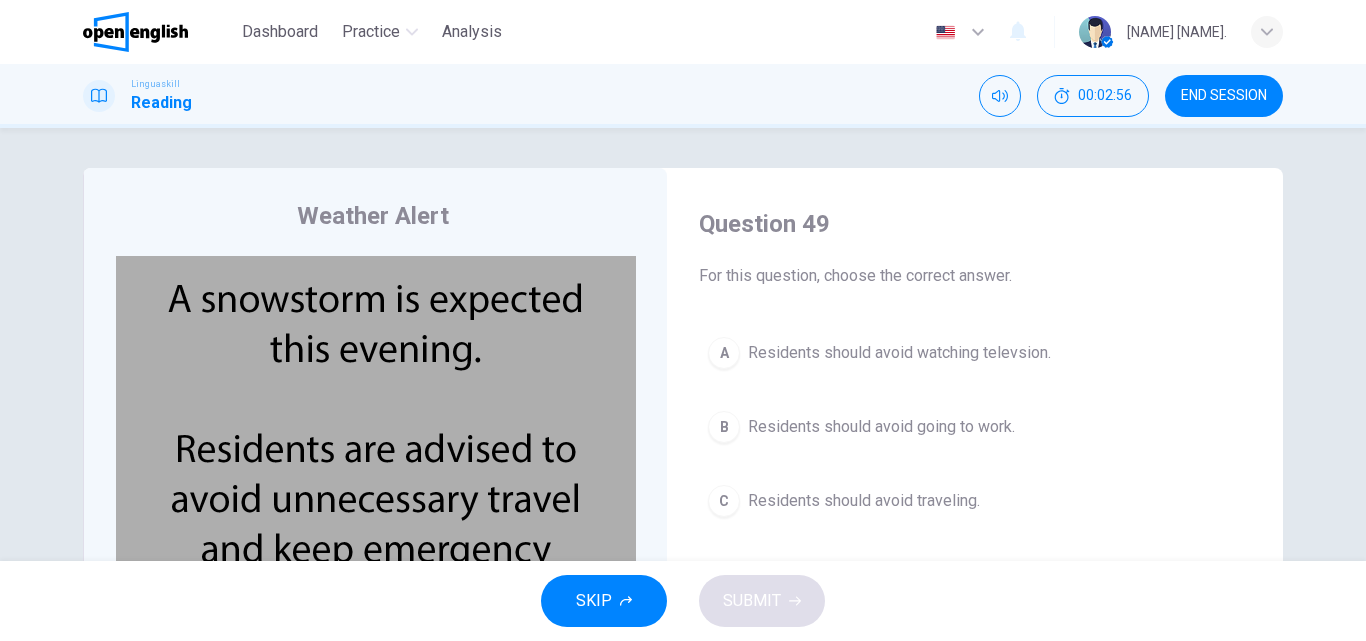 click on "C" at bounding box center (724, 501) 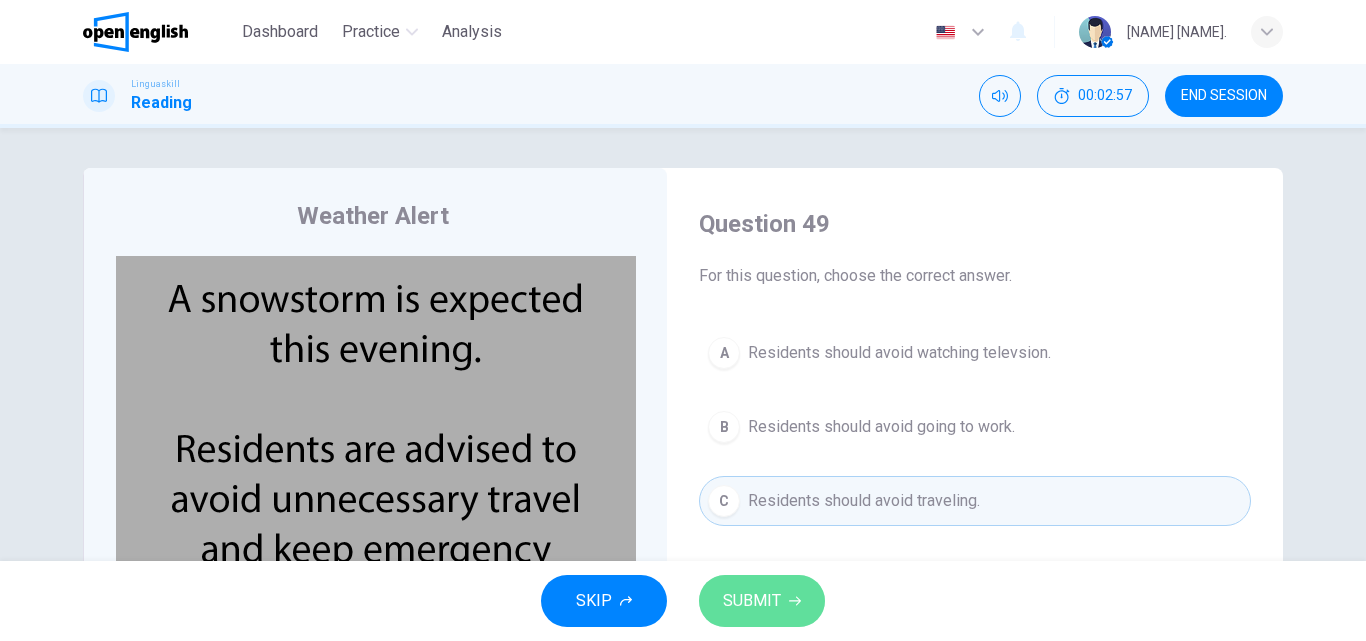 click on "SUBMIT" at bounding box center [762, 601] 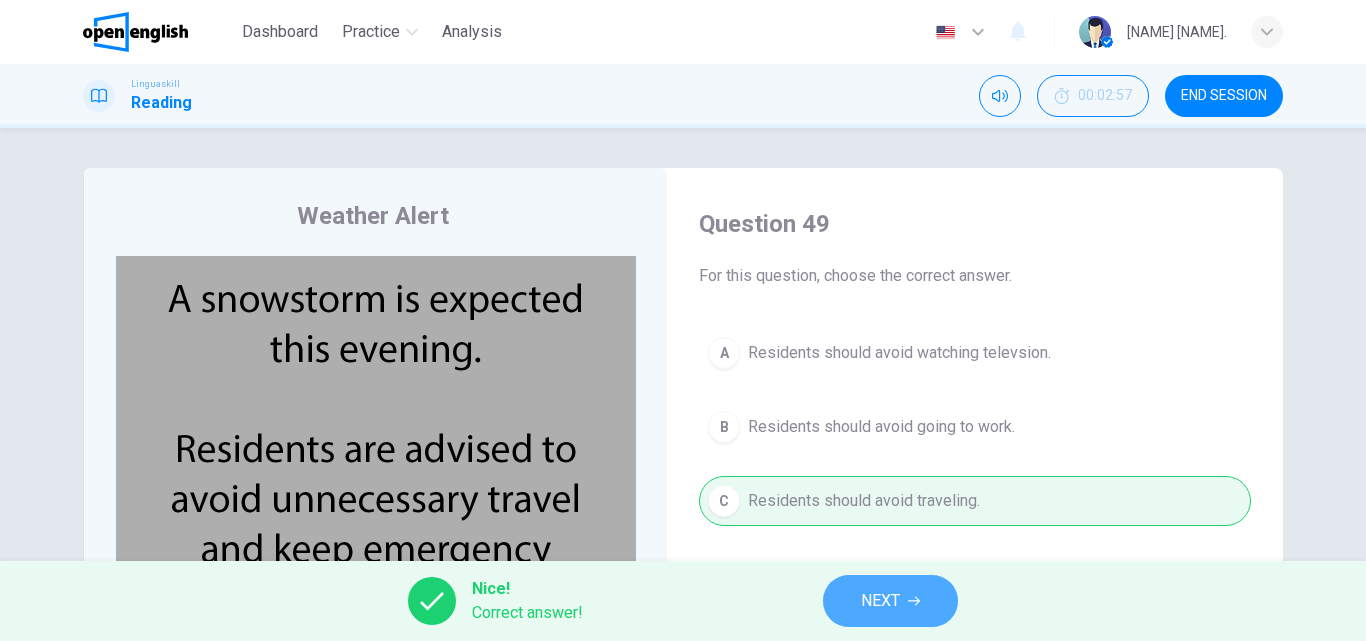 click on "NEXT" at bounding box center [880, 601] 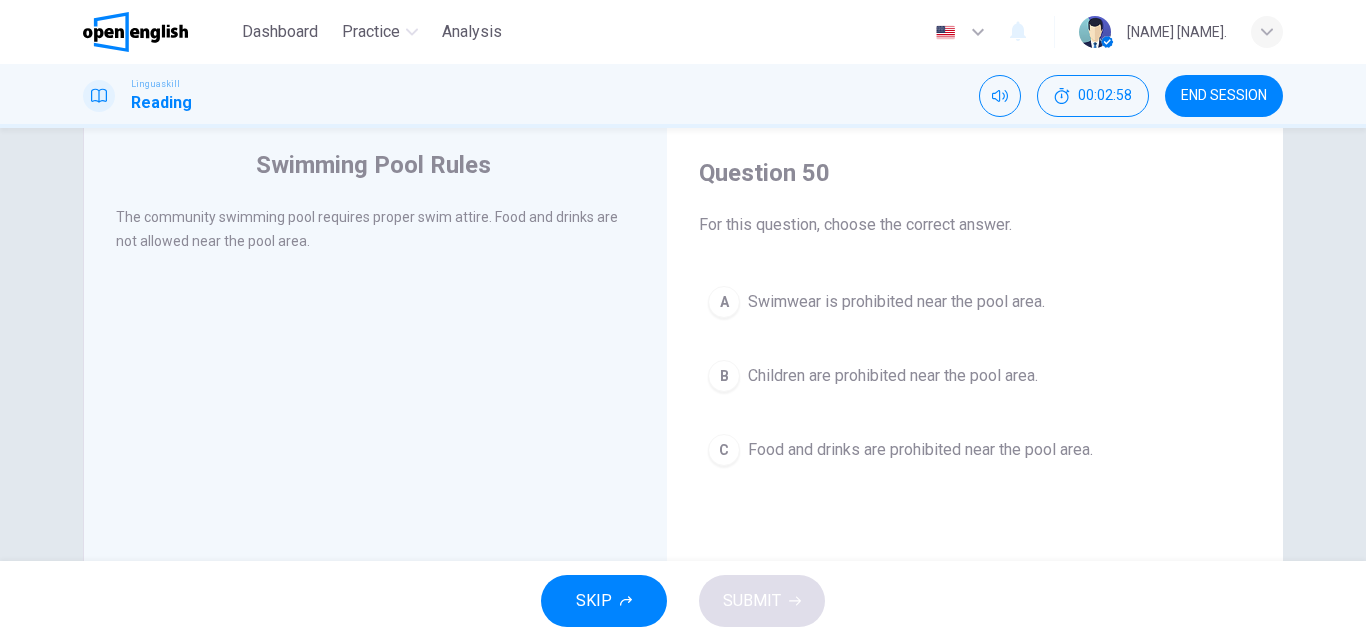 scroll, scrollTop: 62, scrollLeft: 0, axis: vertical 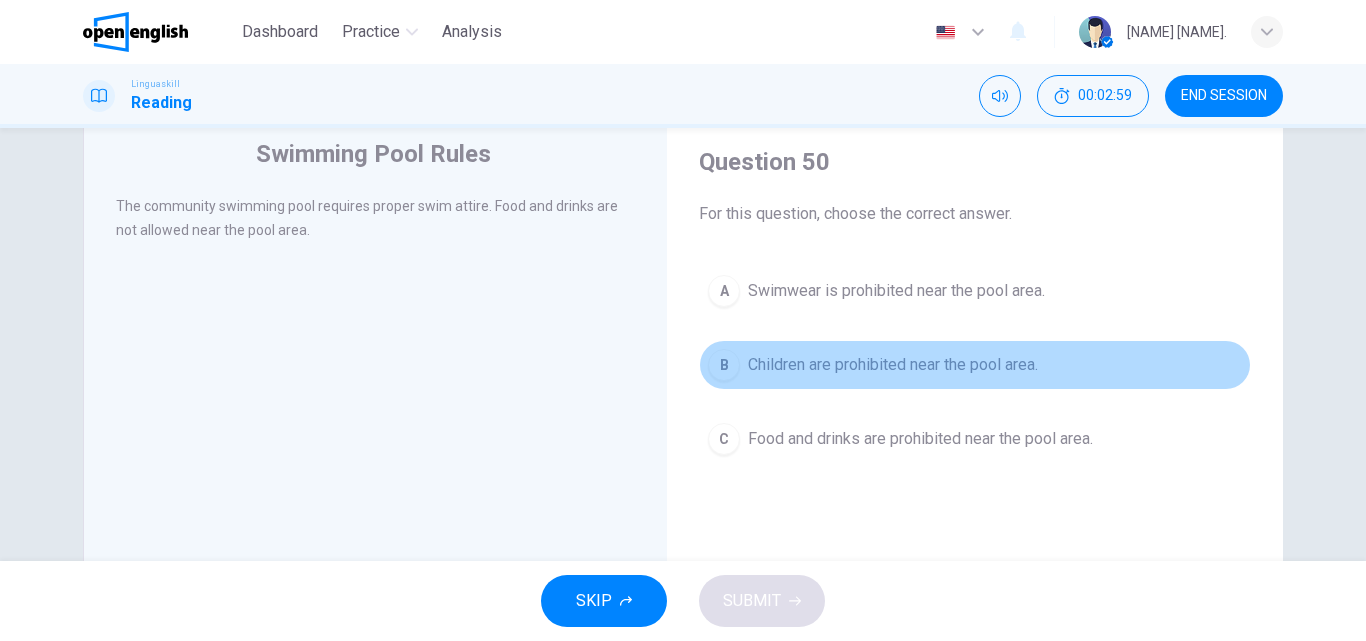 click on "B Children are prohibited near the pool area." at bounding box center [975, 365] 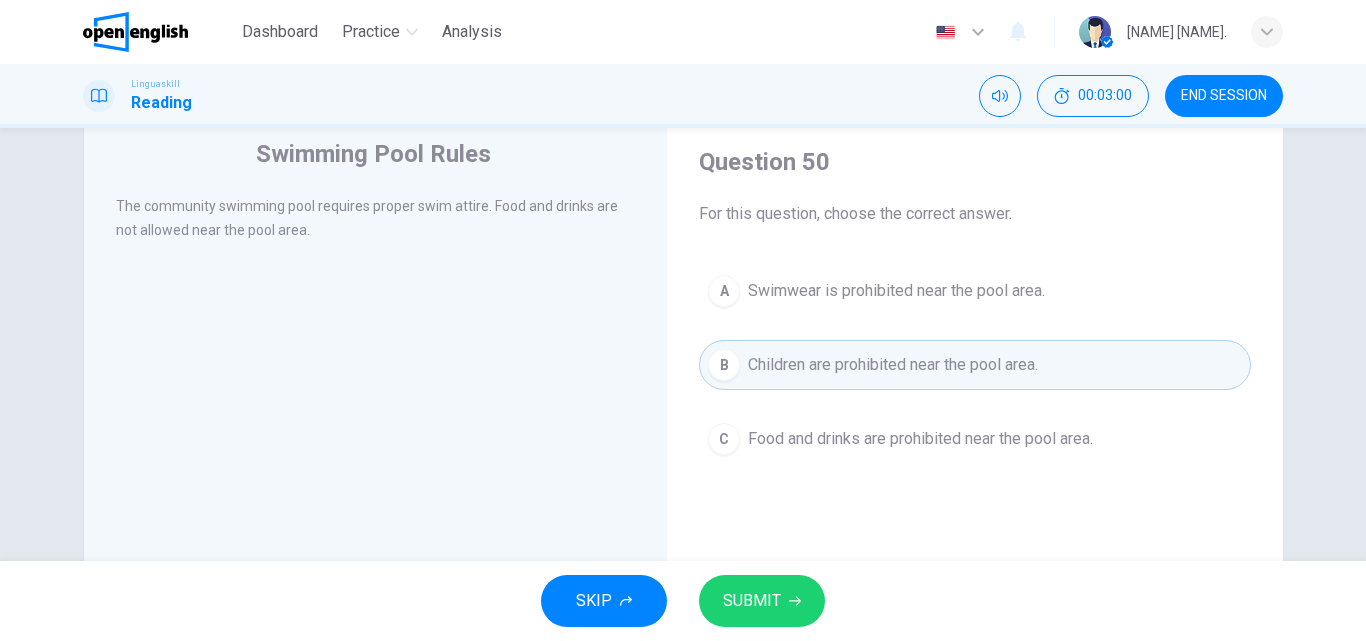 click on "SUBMIT" at bounding box center [752, 601] 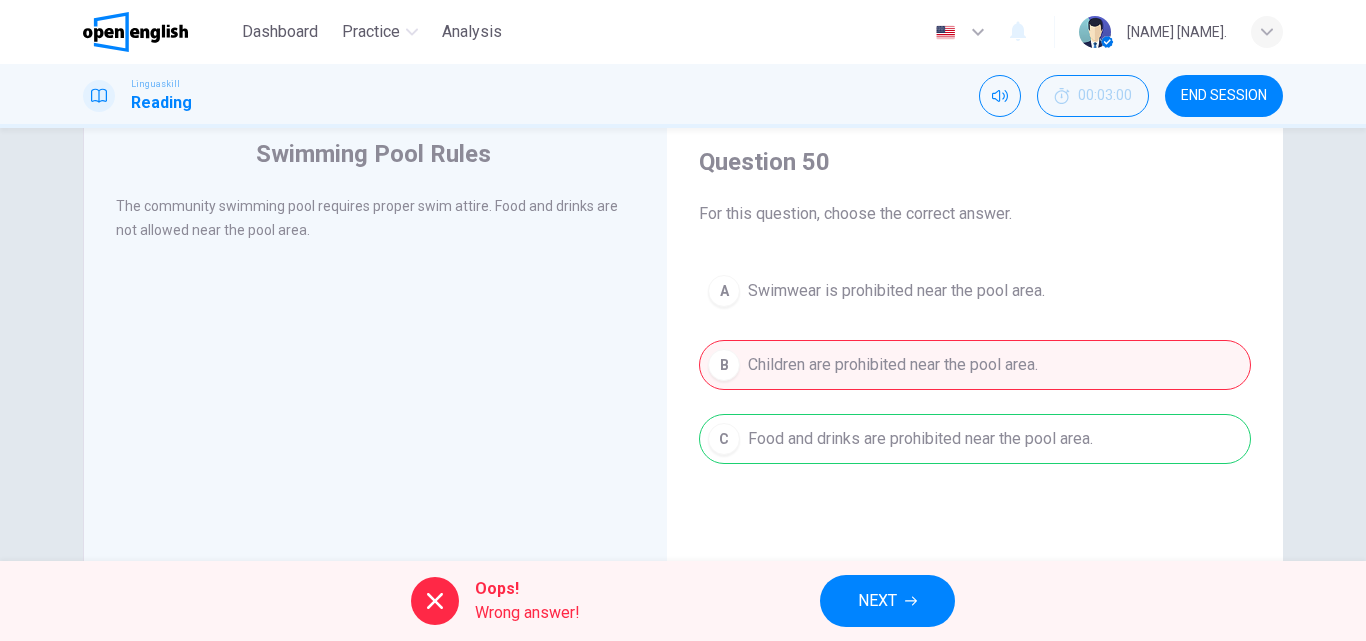 click on "NEXT" at bounding box center [877, 601] 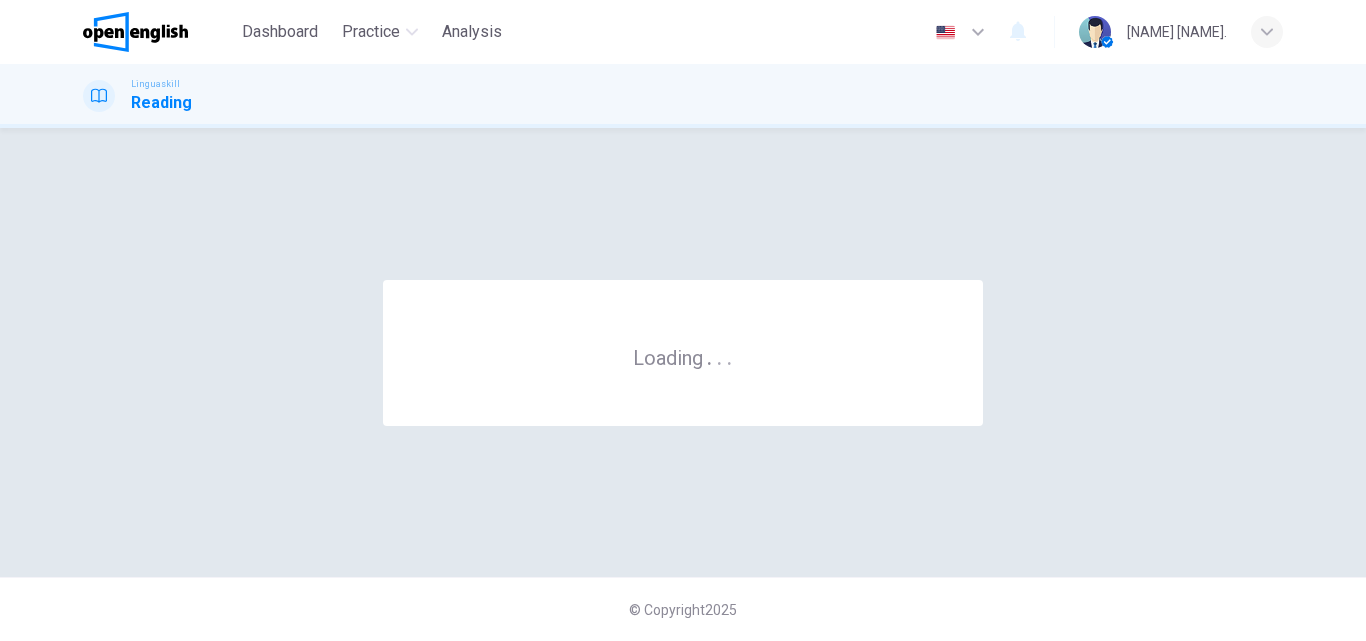 scroll, scrollTop: 0, scrollLeft: 0, axis: both 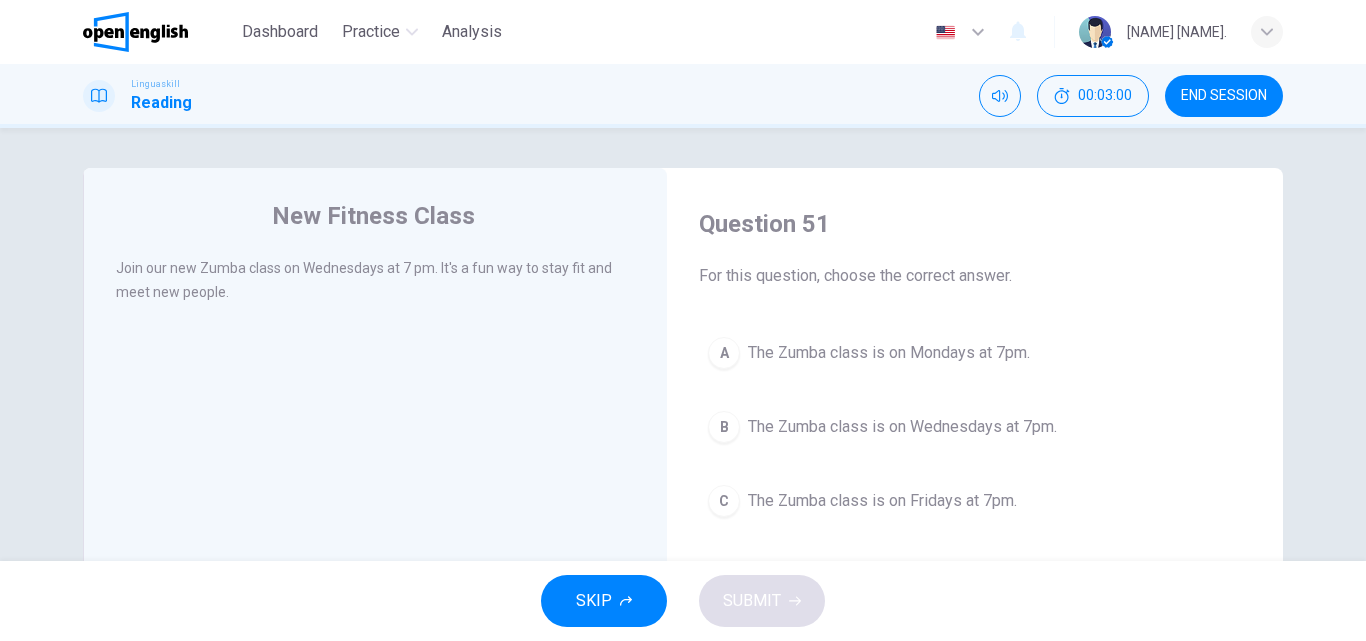 click on "A" at bounding box center [724, 353] 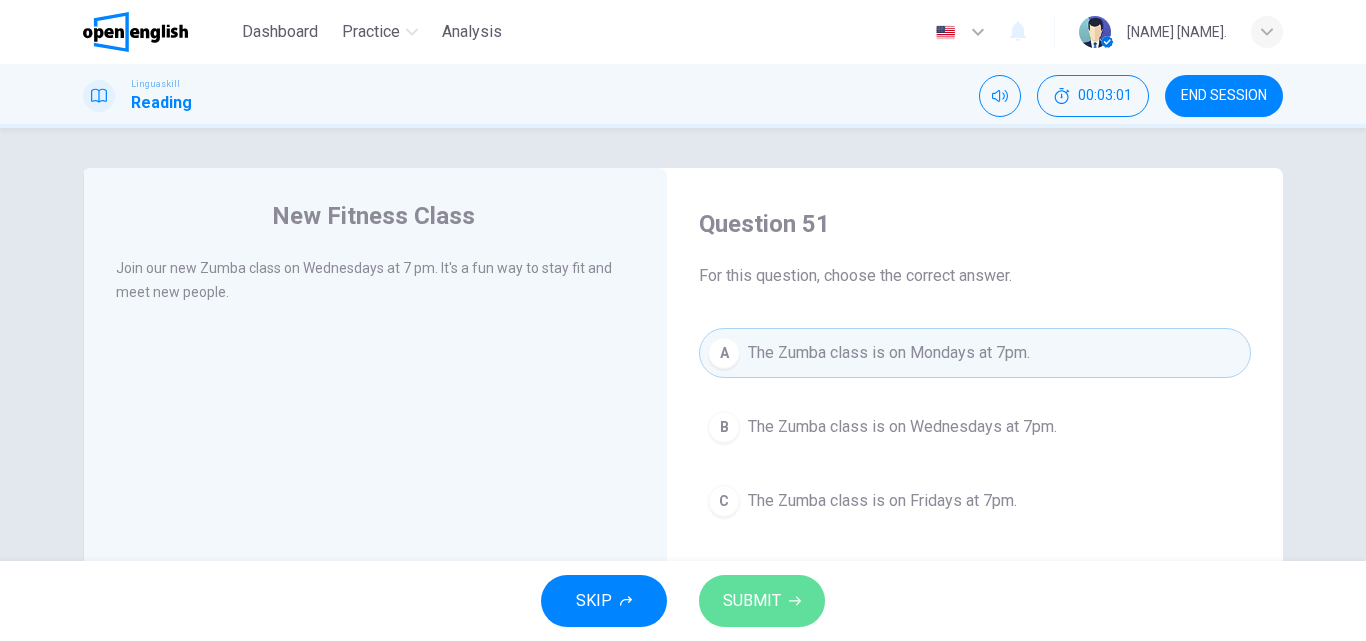click on "SUBMIT" at bounding box center (762, 601) 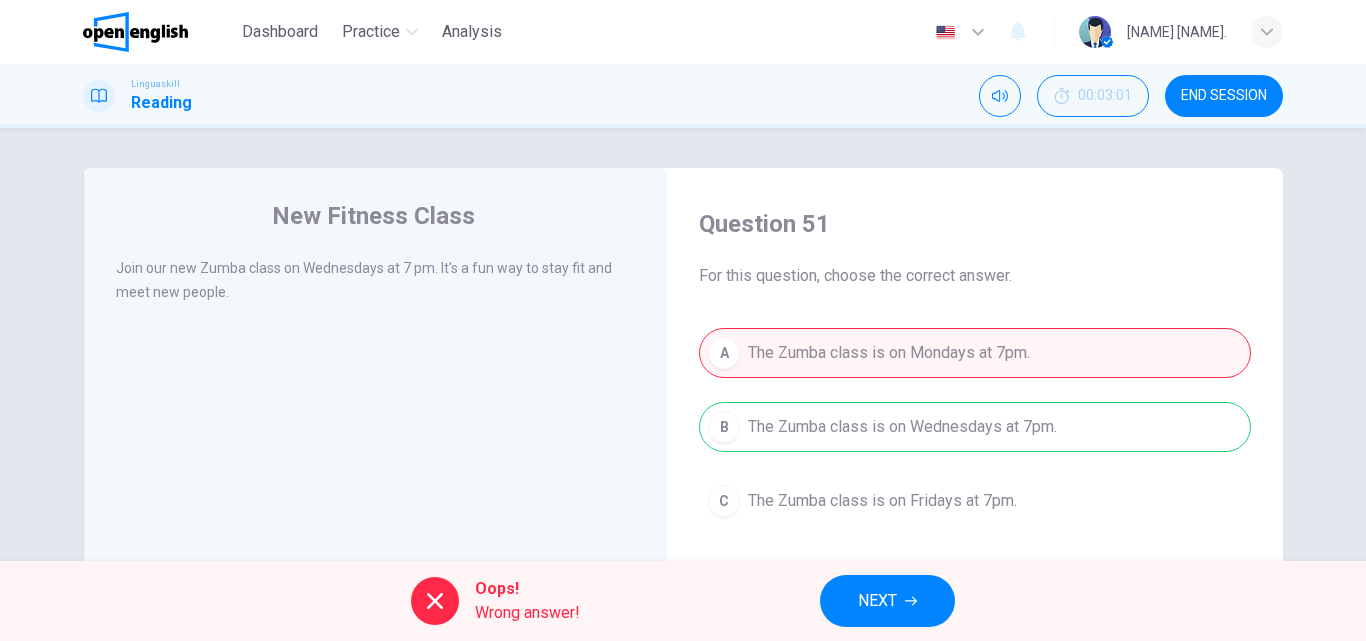 click on "NEXT" at bounding box center (887, 601) 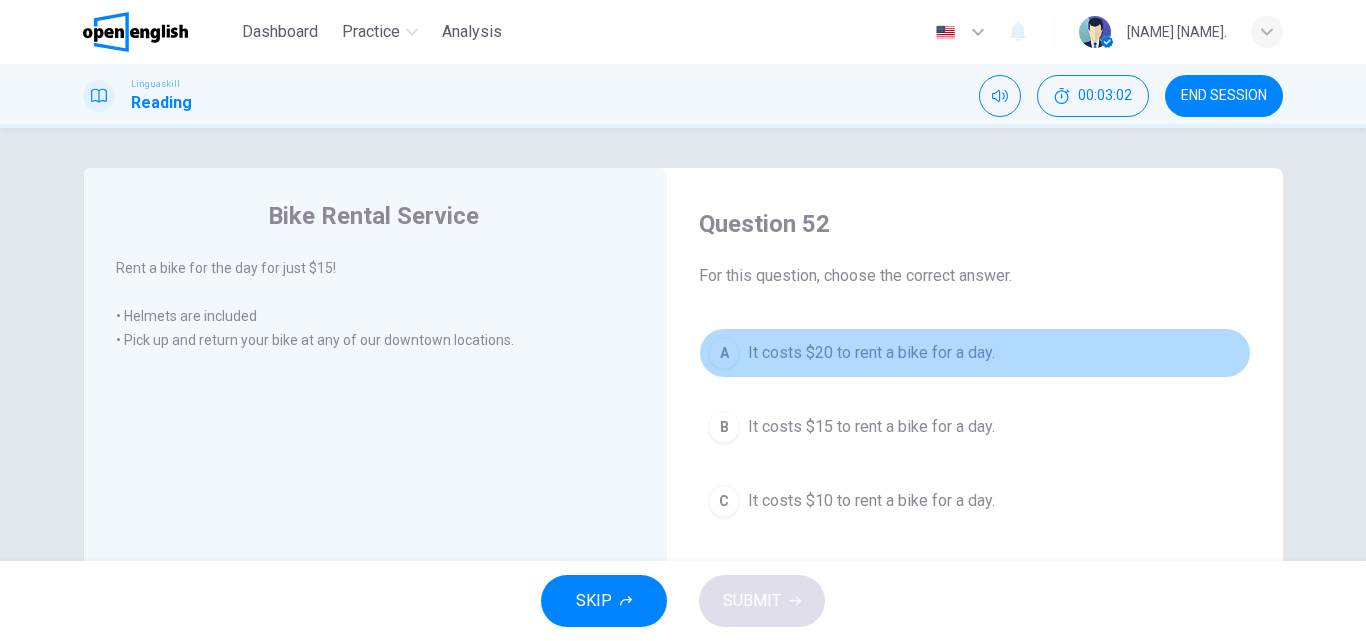 drag, startPoint x: 723, startPoint y: 361, endPoint x: 753, endPoint y: 561, distance: 202.23749 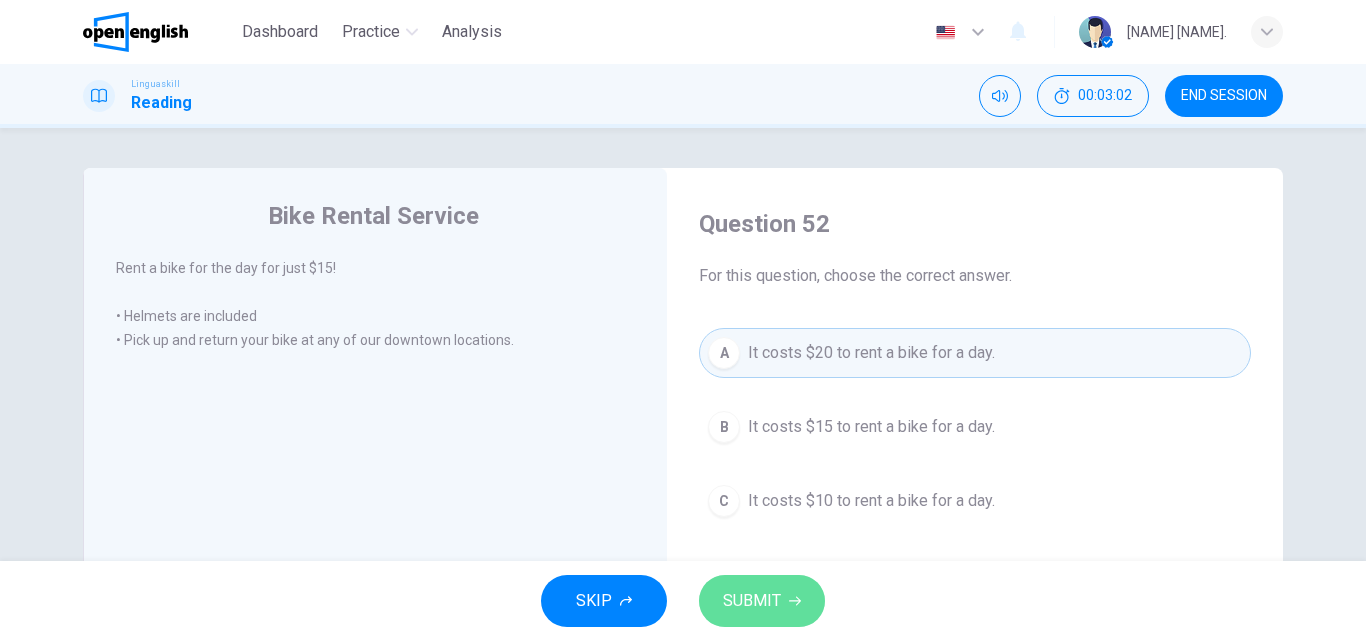 click on "SUBMIT" at bounding box center (762, 601) 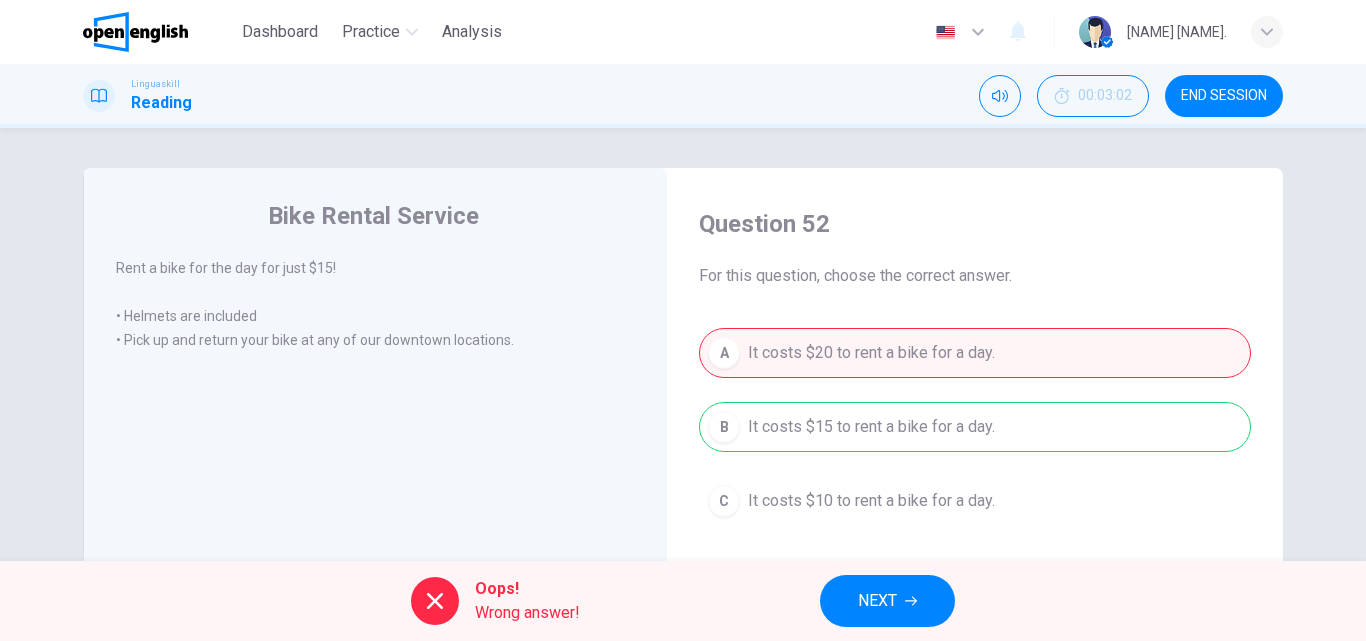 drag, startPoint x: 904, startPoint y: 613, endPoint x: 896, endPoint y: 595, distance: 19.697716 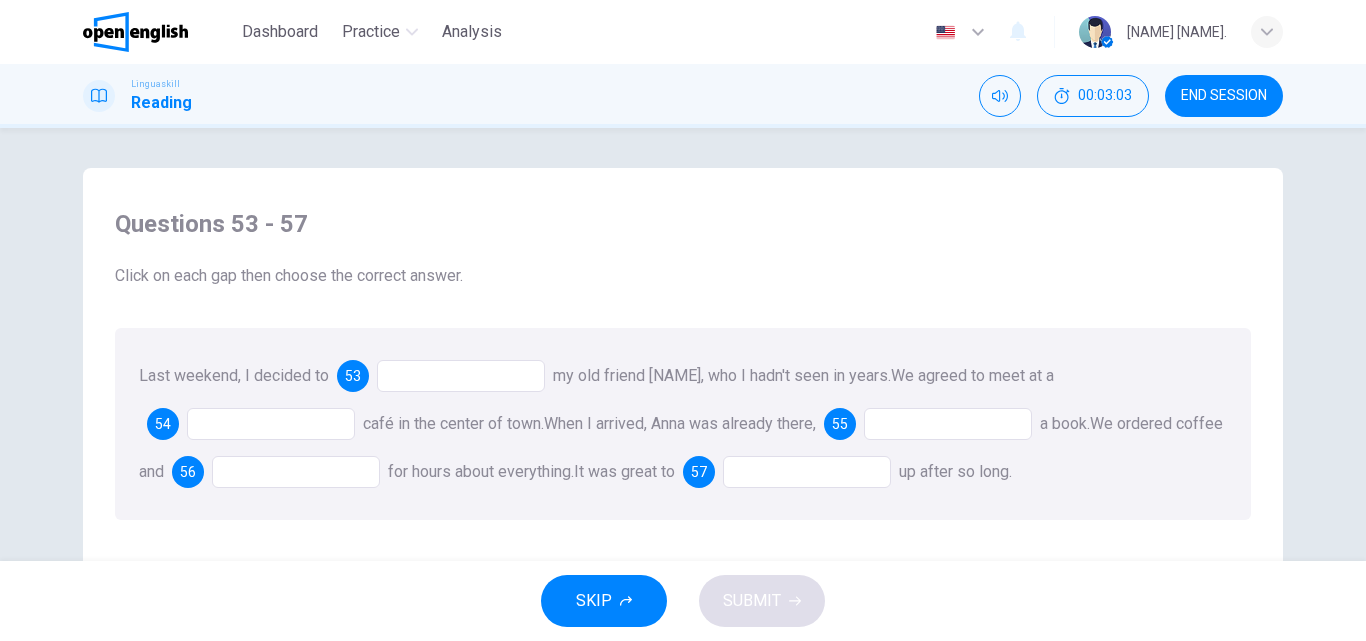 click at bounding box center [461, 376] 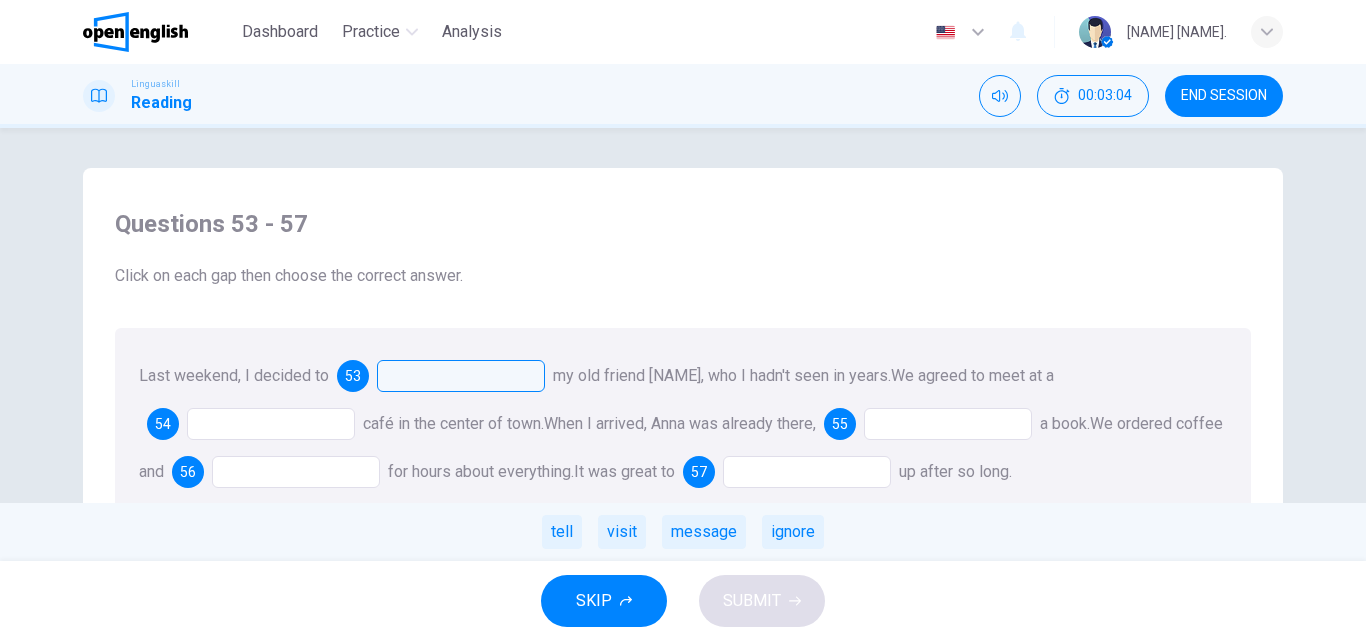 drag, startPoint x: 610, startPoint y: 518, endPoint x: 498, endPoint y: 455, distance: 128.50291 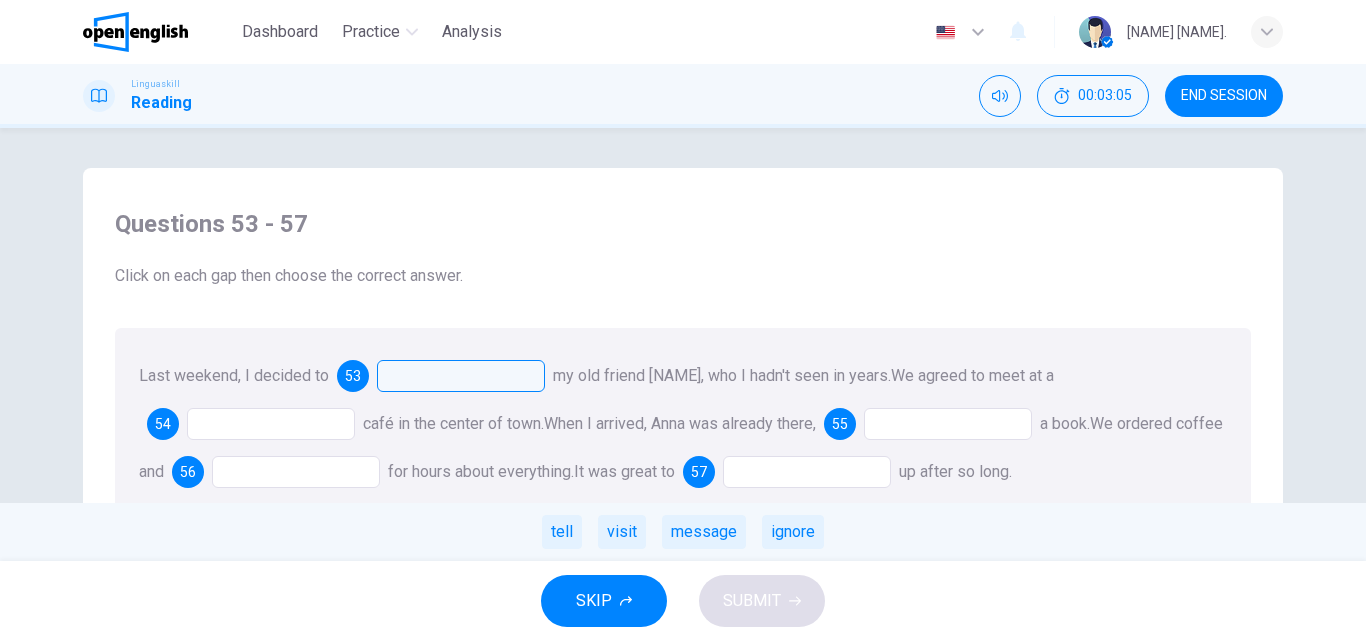 click at bounding box center (296, 472) 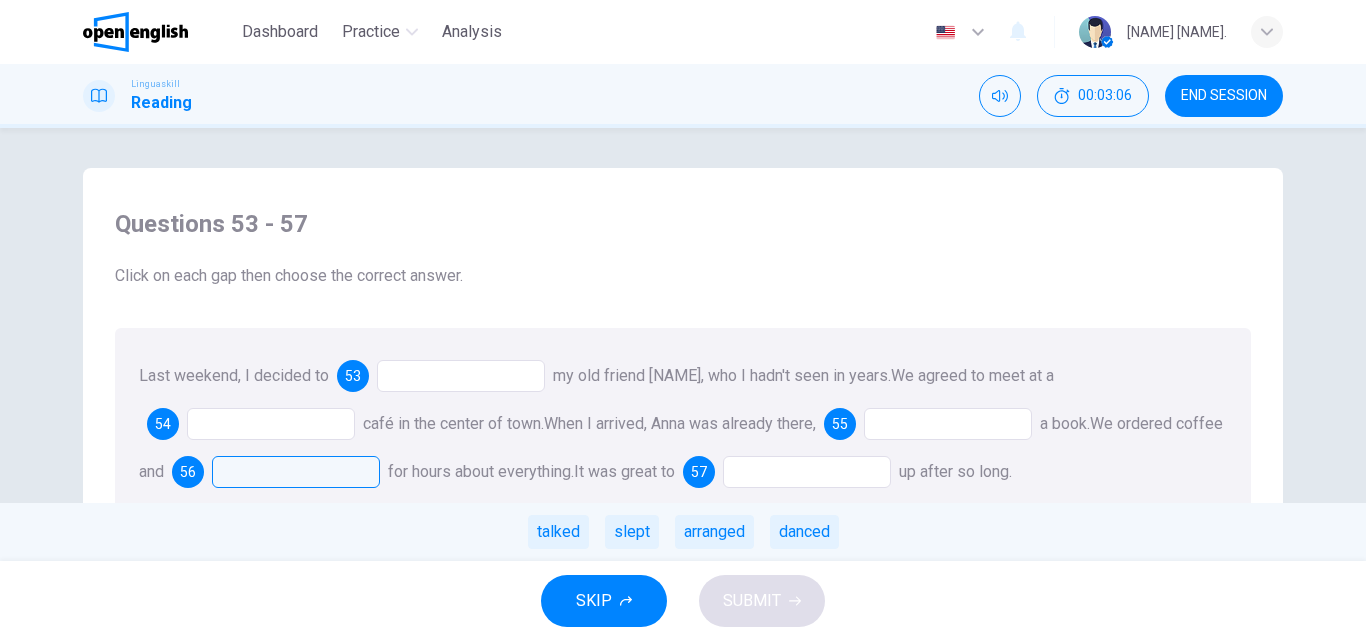 drag, startPoint x: 566, startPoint y: 525, endPoint x: 436, endPoint y: 470, distance: 141.15594 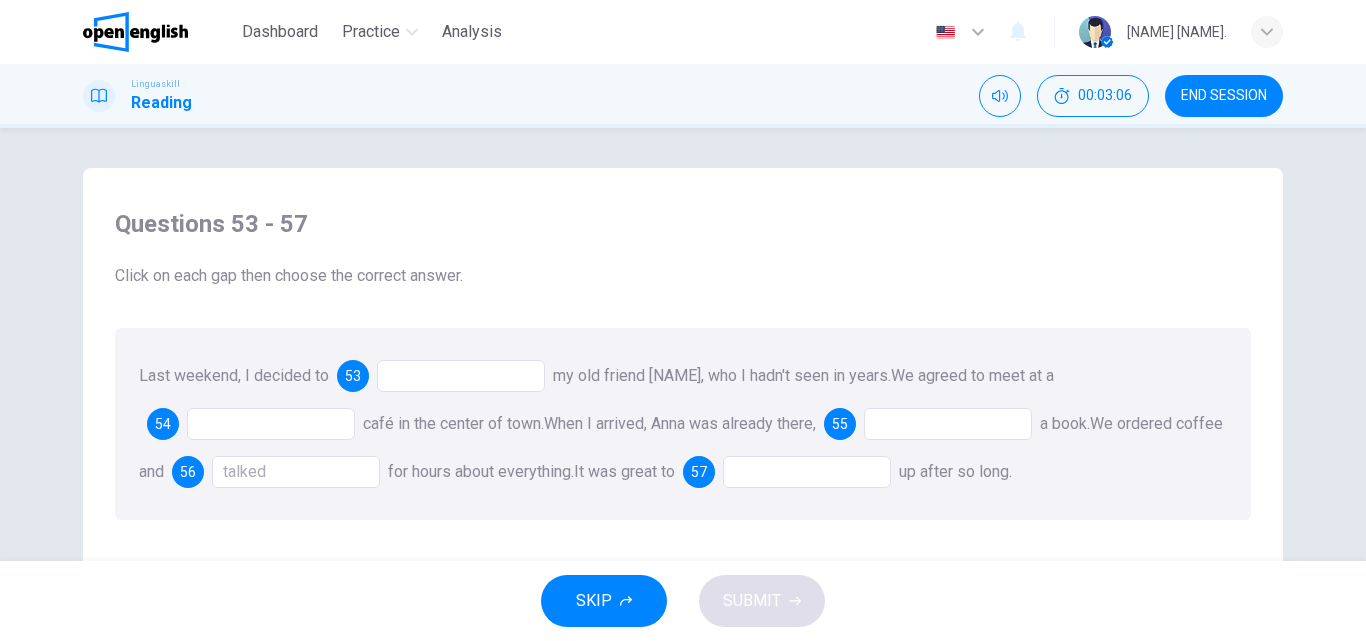 click at bounding box center [271, 424] 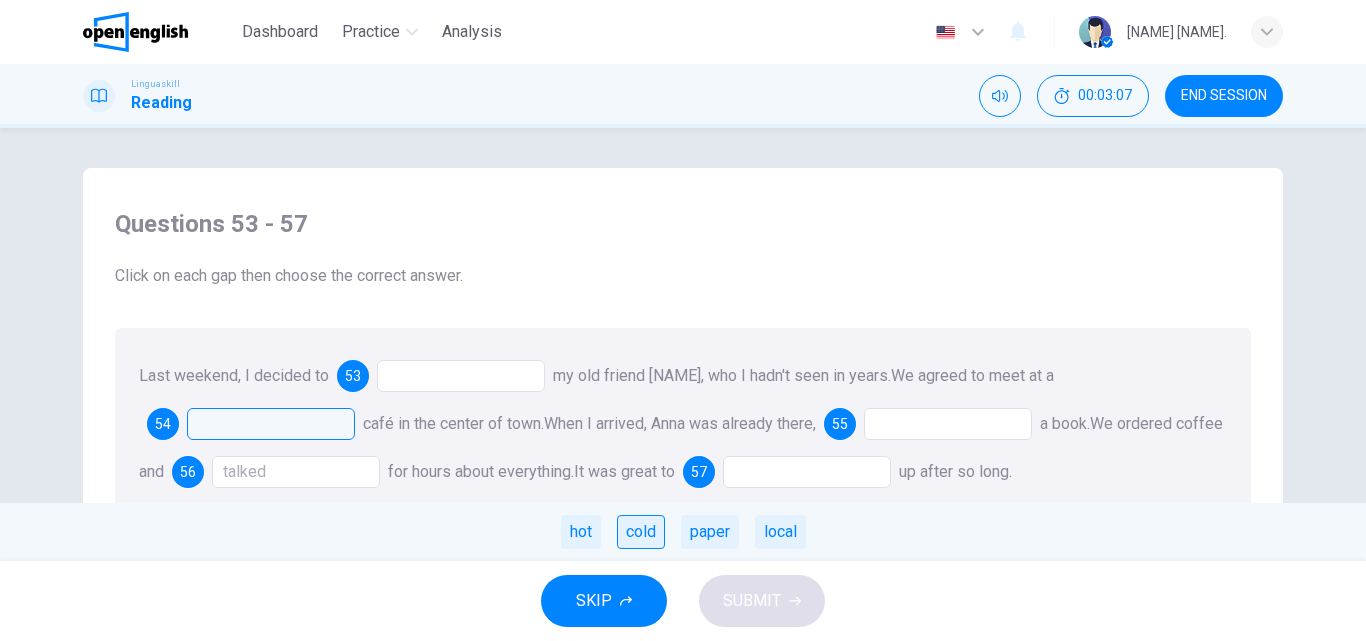 click on "cold" at bounding box center (641, 532) 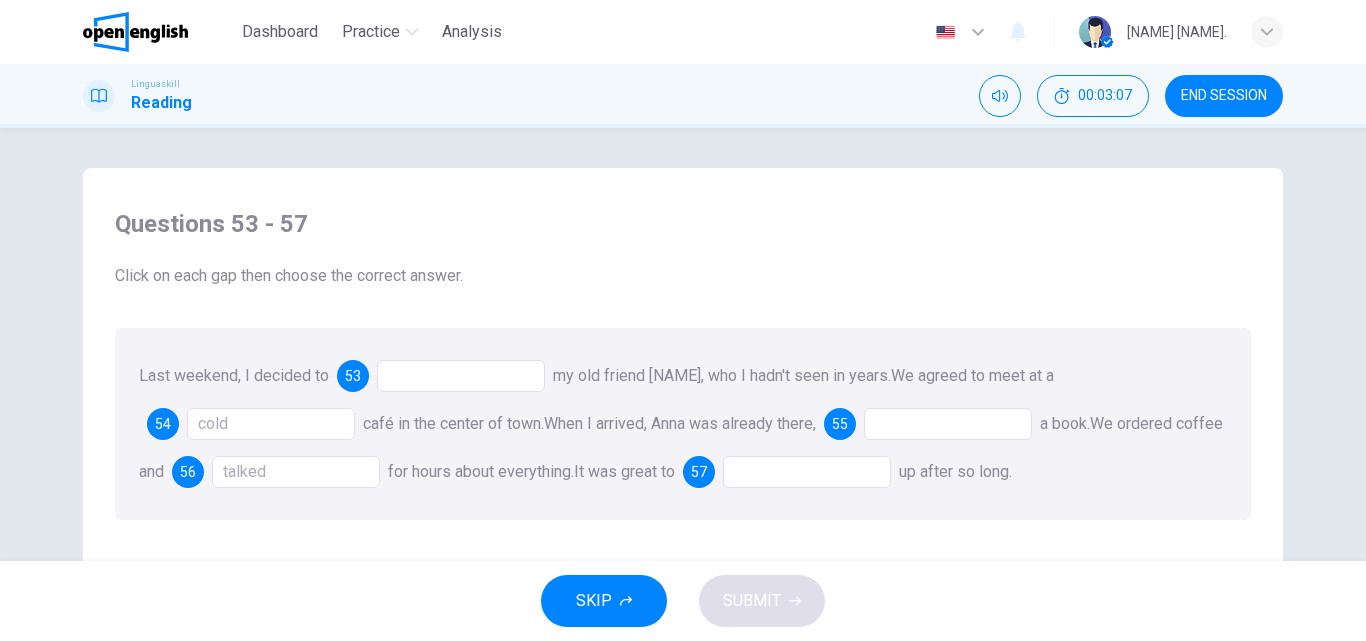 click at bounding box center [807, 472] 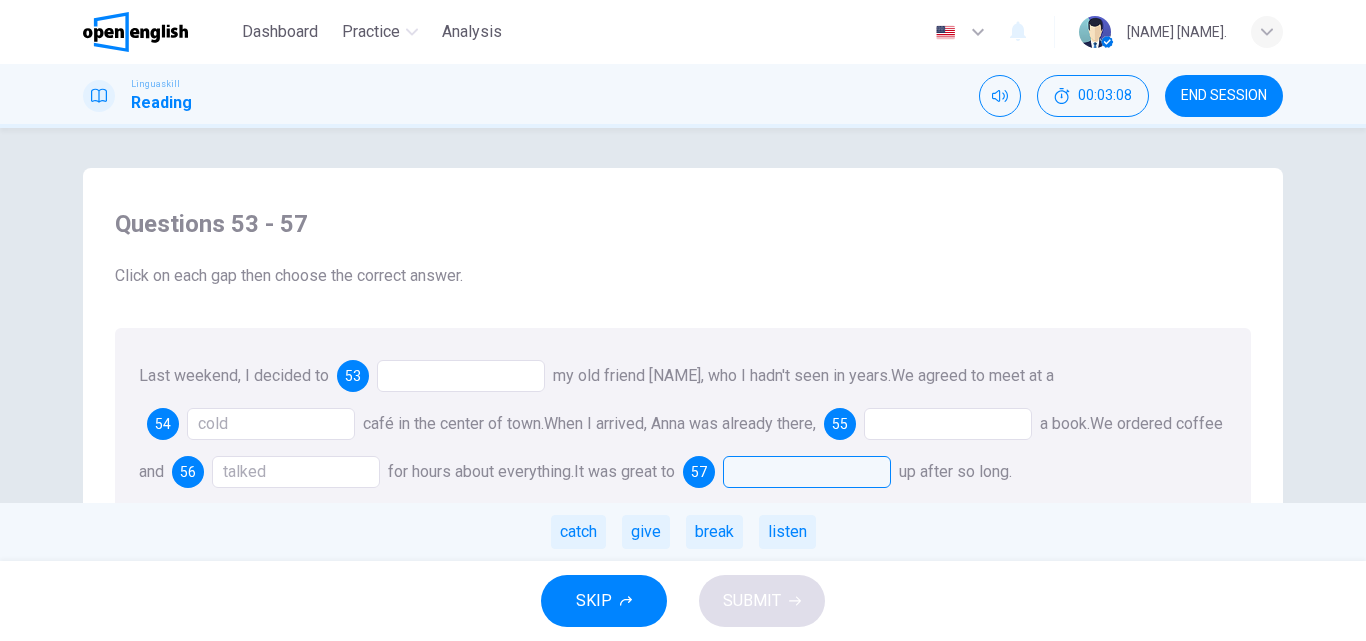 click on "catch give break listen" at bounding box center (683, 532) 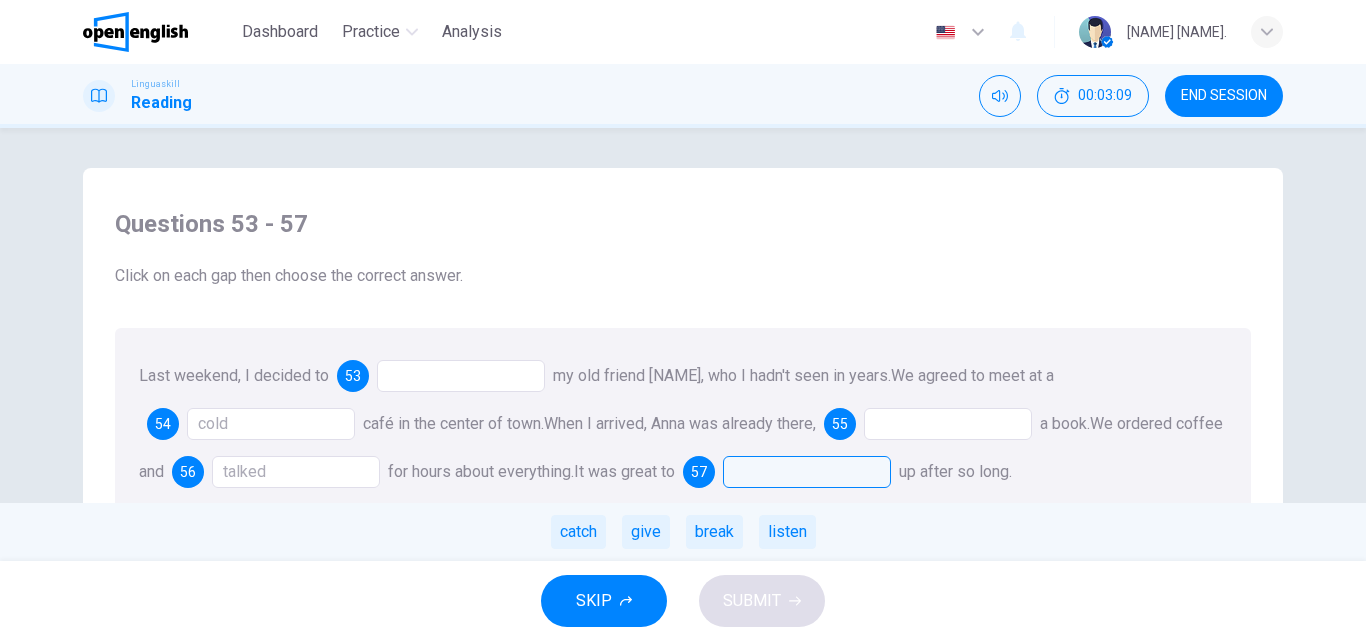 click at bounding box center (948, 424) 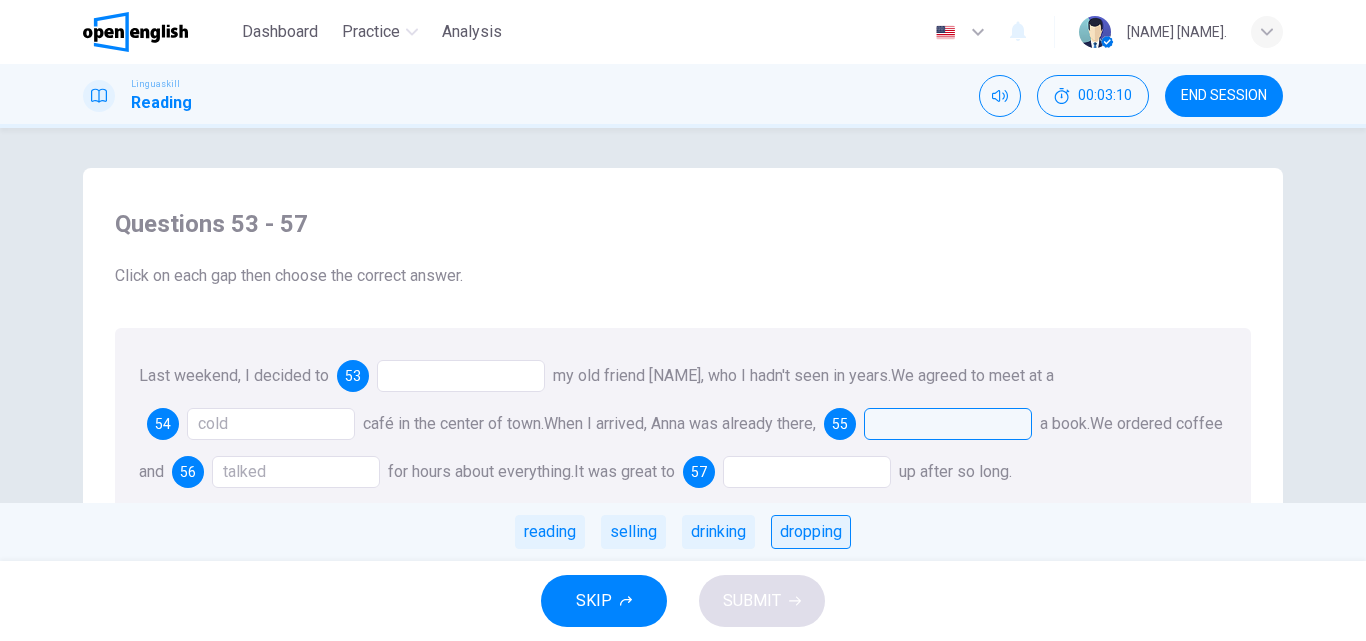 click on "dropping" at bounding box center (811, 532) 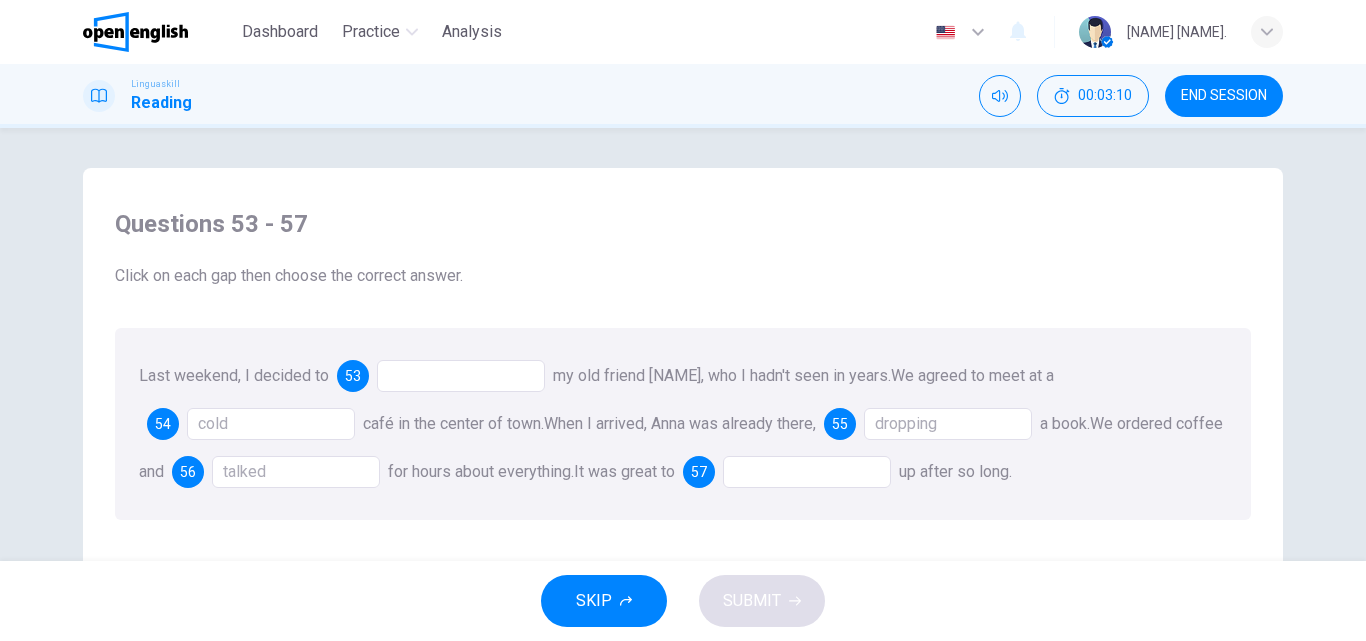 click at bounding box center (807, 472) 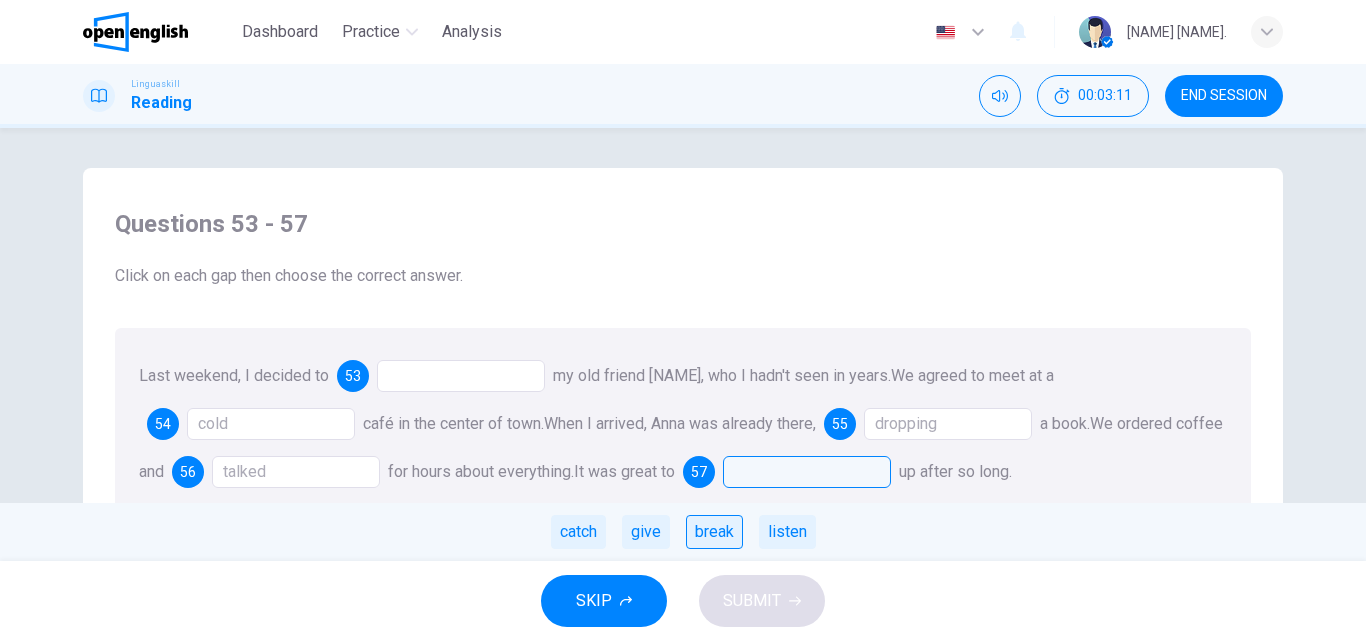click on "break" at bounding box center [714, 532] 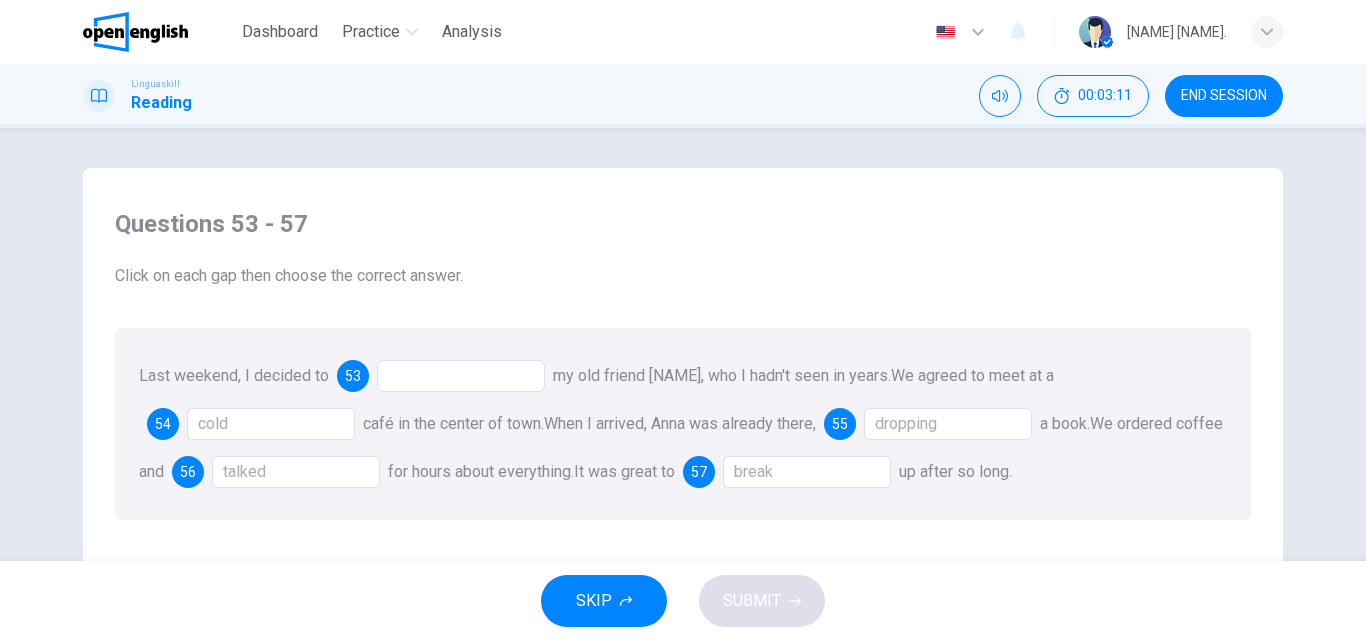 click on "SKIP SUBMIT" at bounding box center (683, 601) 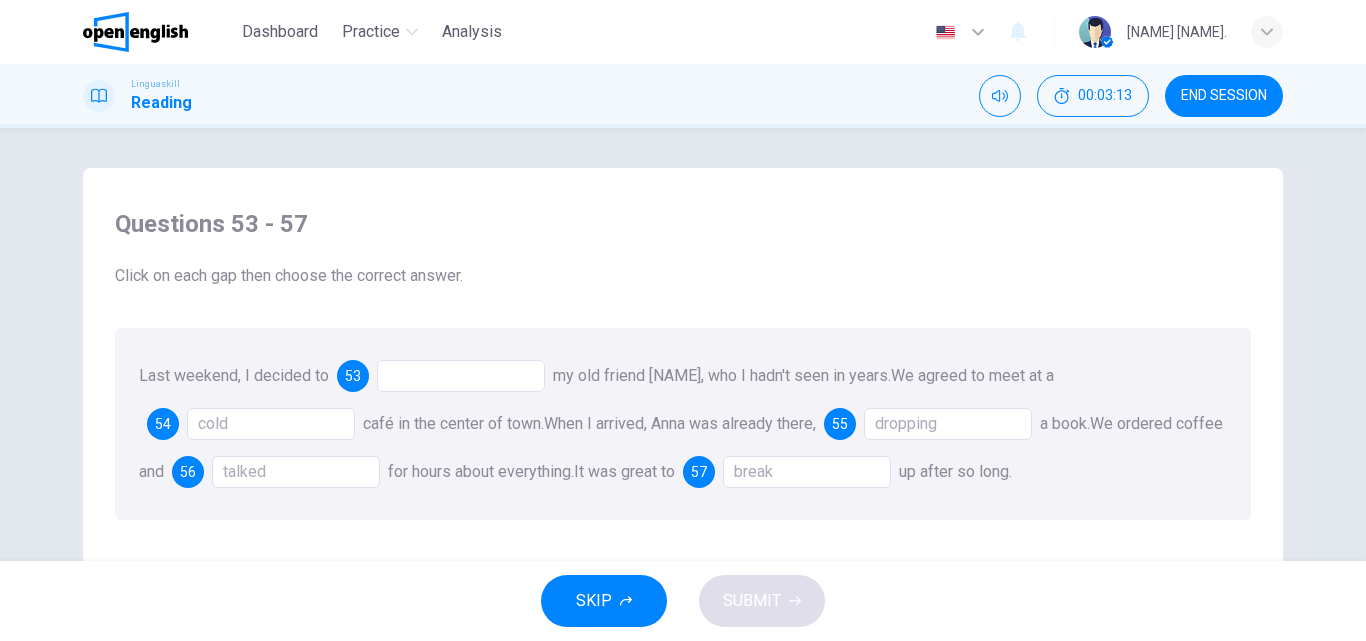click at bounding box center [461, 376] 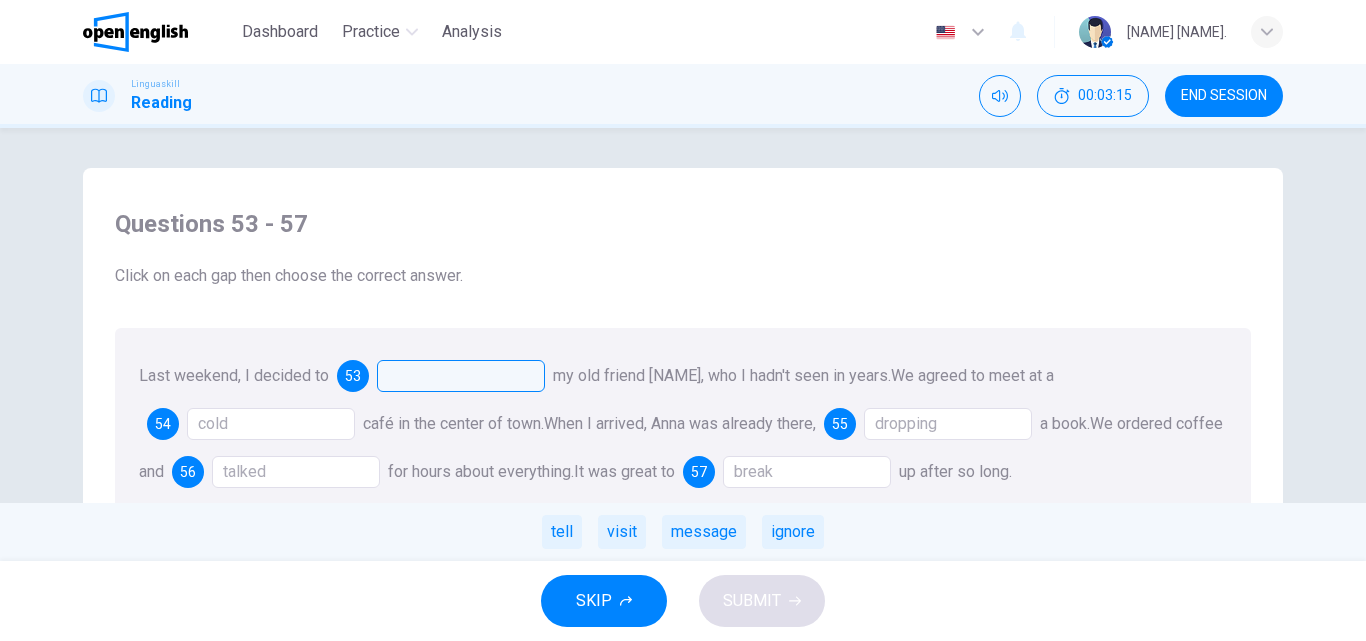 click on "visit" at bounding box center [622, 532] 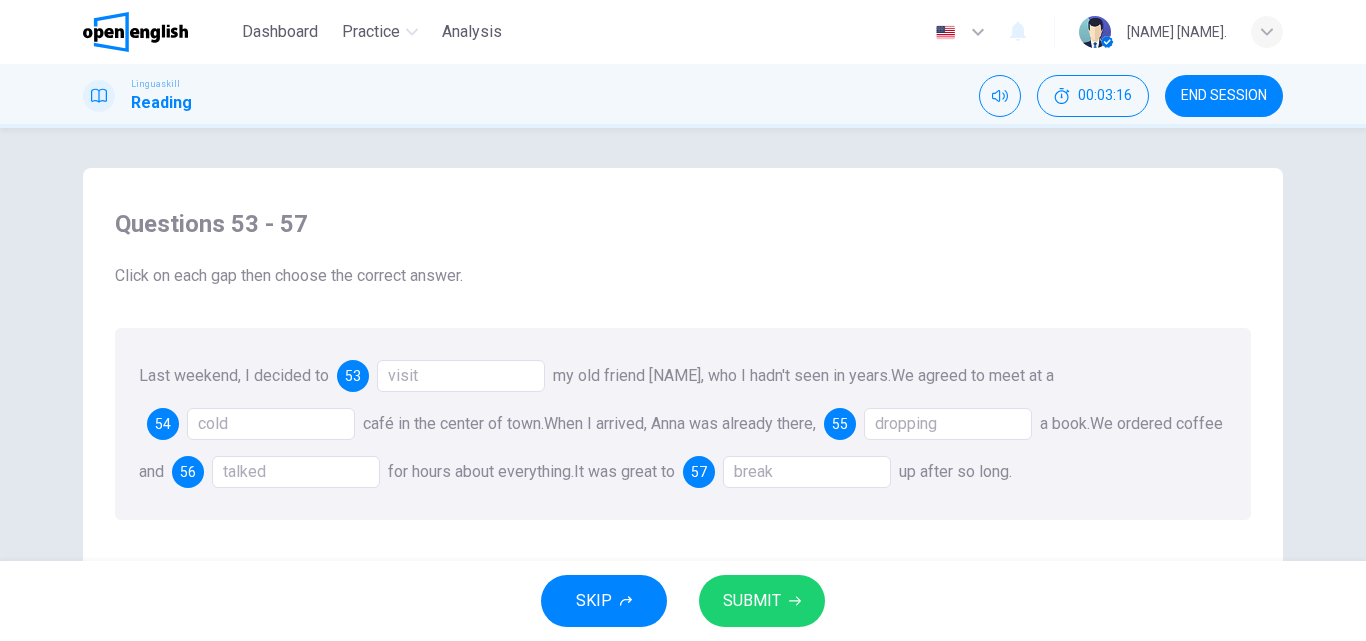 click on "SUBMIT" at bounding box center [762, 601] 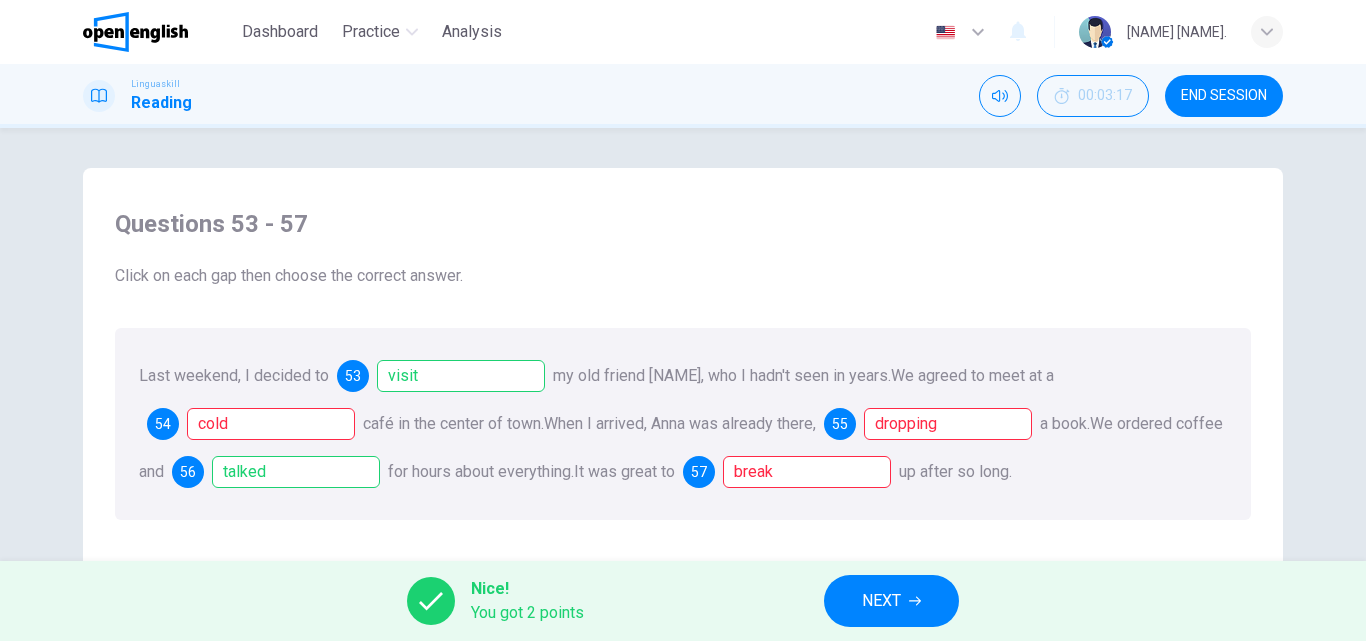 click on "NEXT" at bounding box center [891, 601] 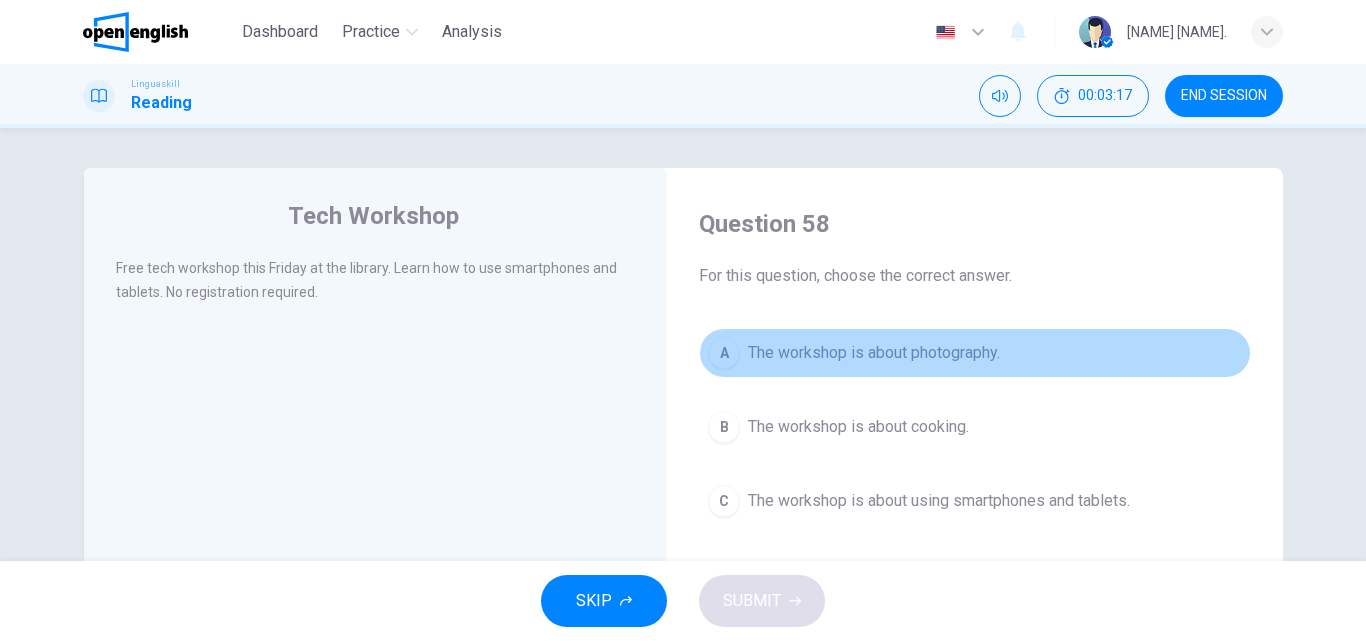 click on "A" at bounding box center (724, 353) 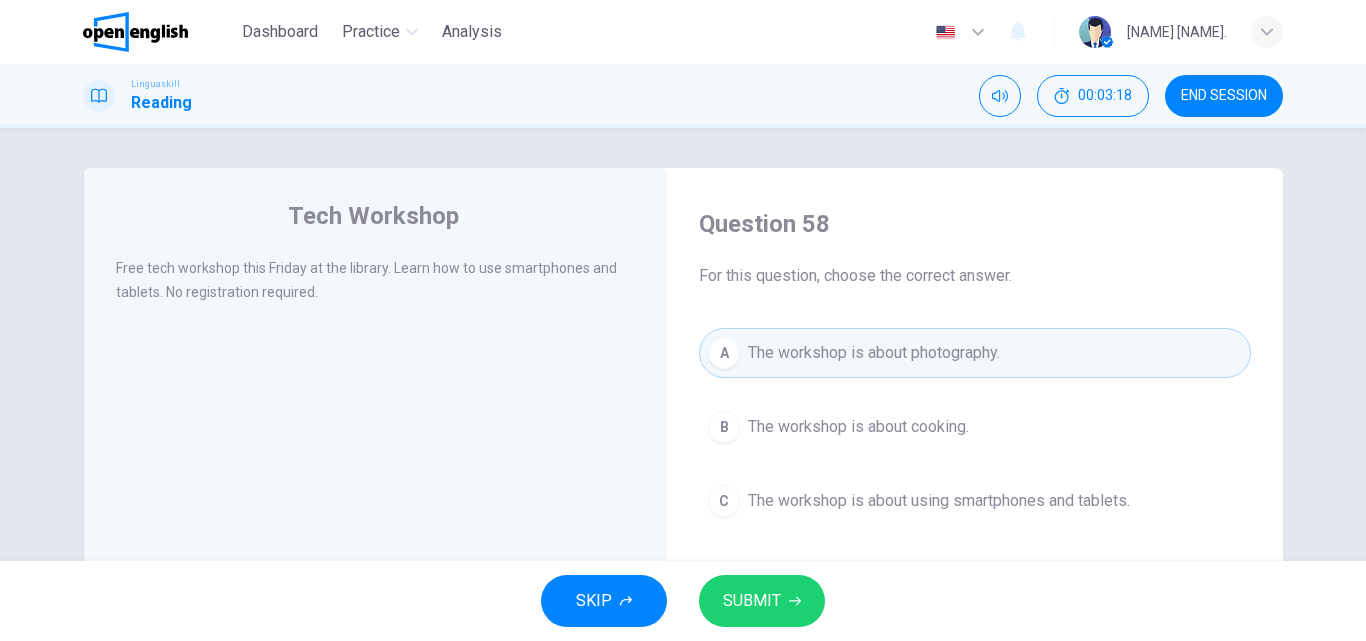 click on "SUBMIT" at bounding box center (752, 601) 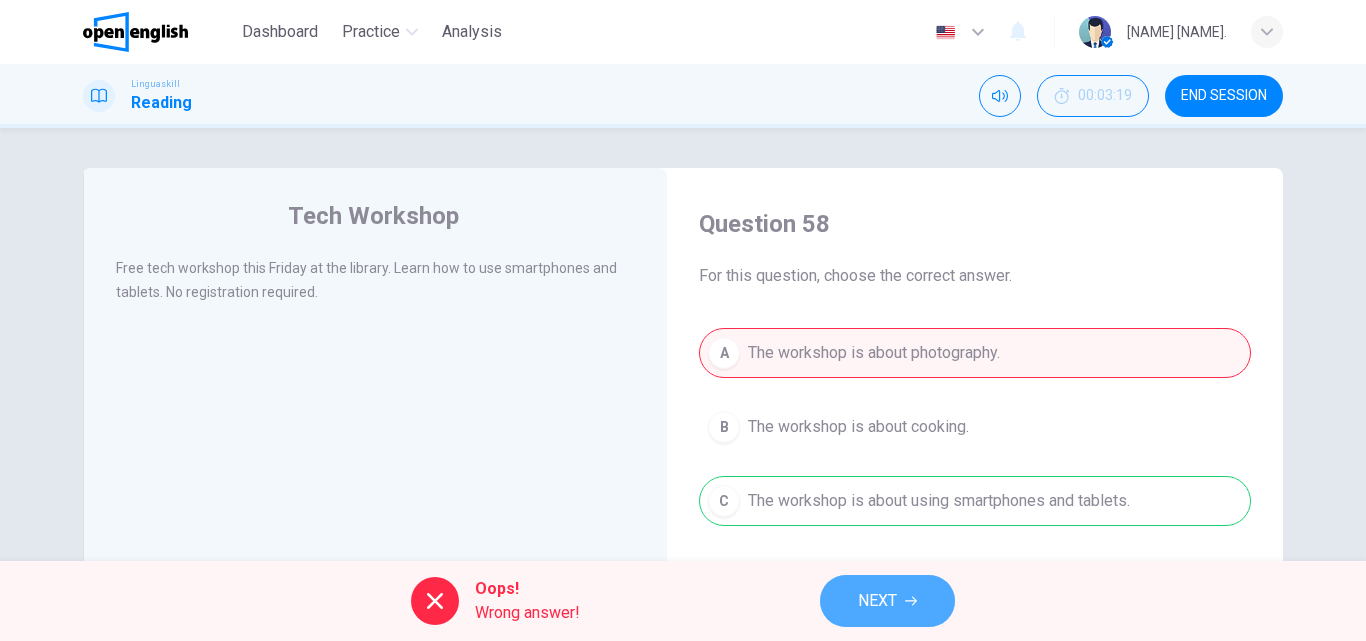 click on "NEXT" at bounding box center (877, 601) 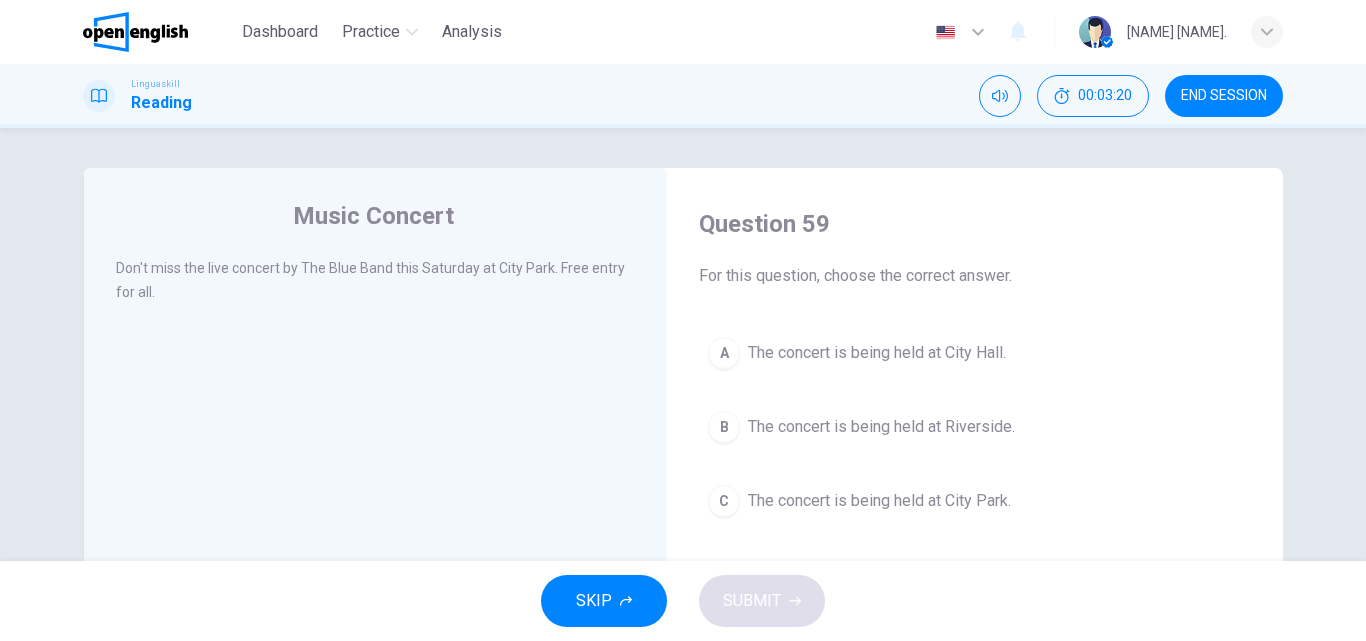 click on "B" at bounding box center [724, 427] 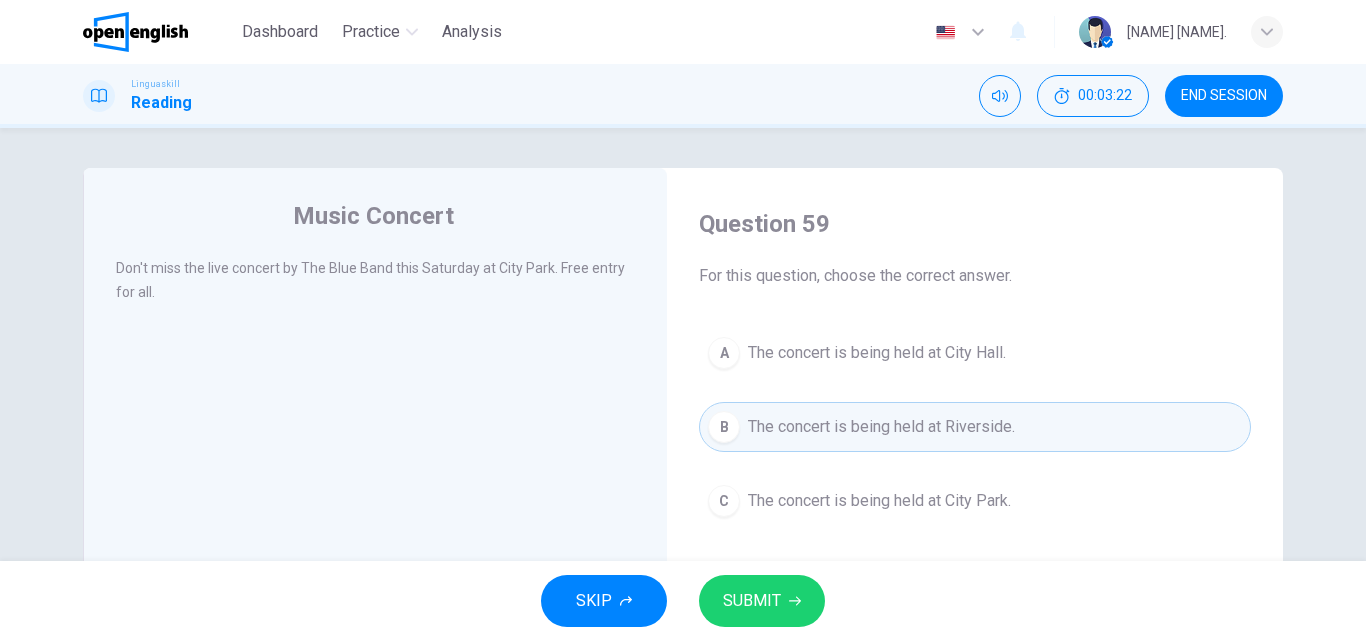 click on "SUBMIT" at bounding box center (762, 601) 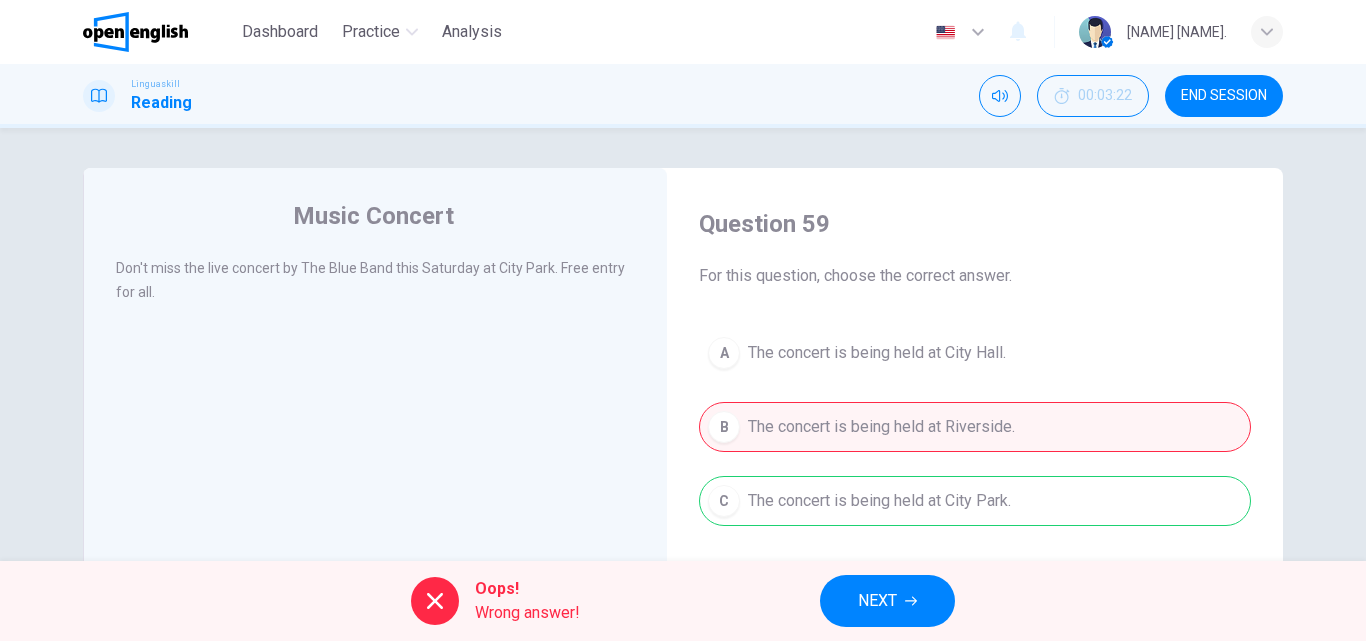 click on "NEXT" at bounding box center [887, 601] 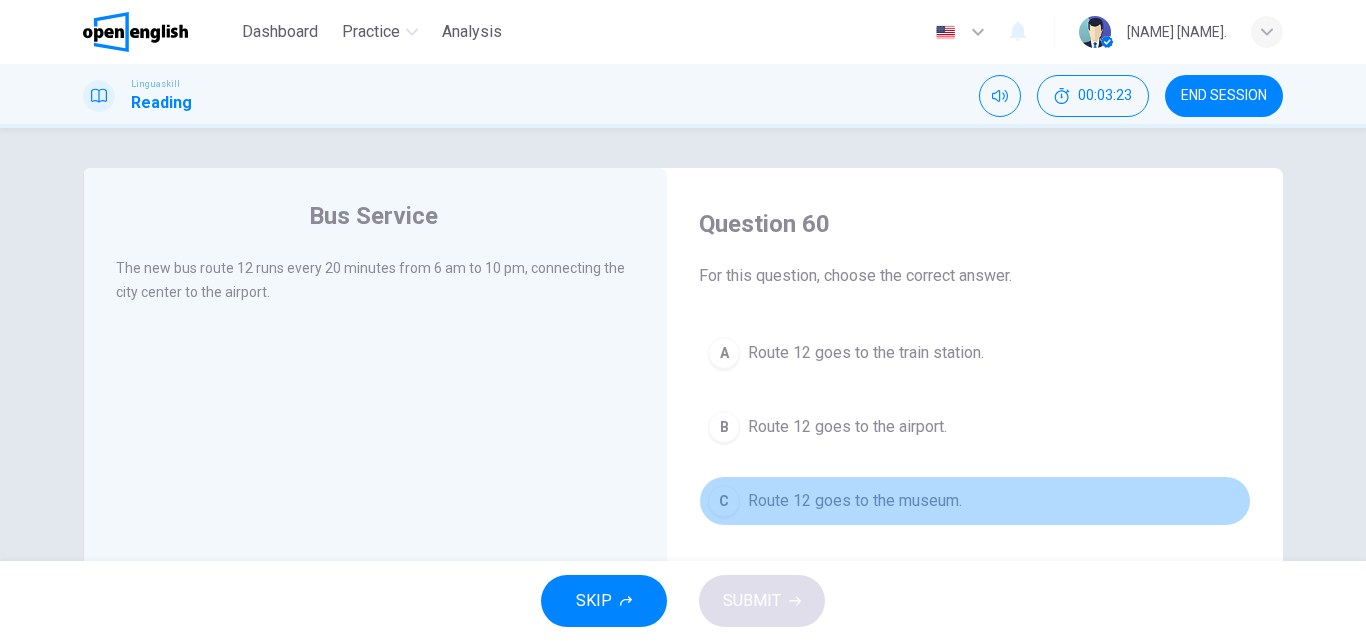 drag, startPoint x: 718, startPoint y: 500, endPoint x: 735, endPoint y: 509, distance: 19.235384 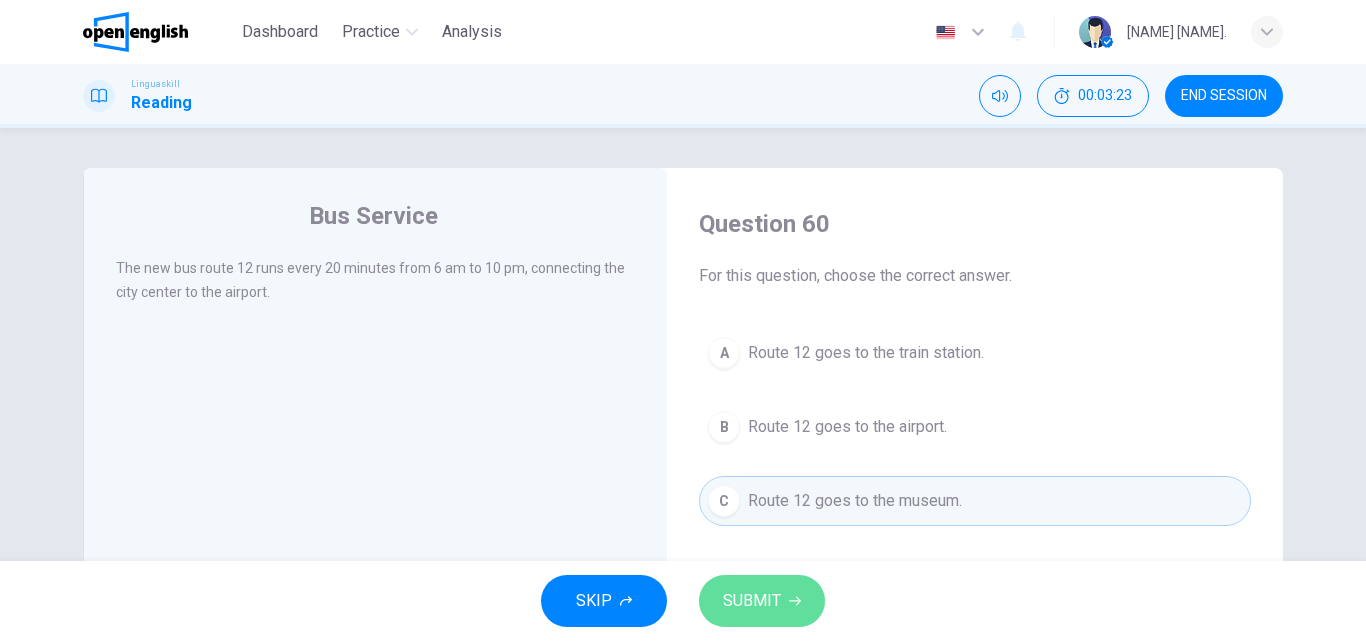 click on "SUBMIT" at bounding box center (762, 601) 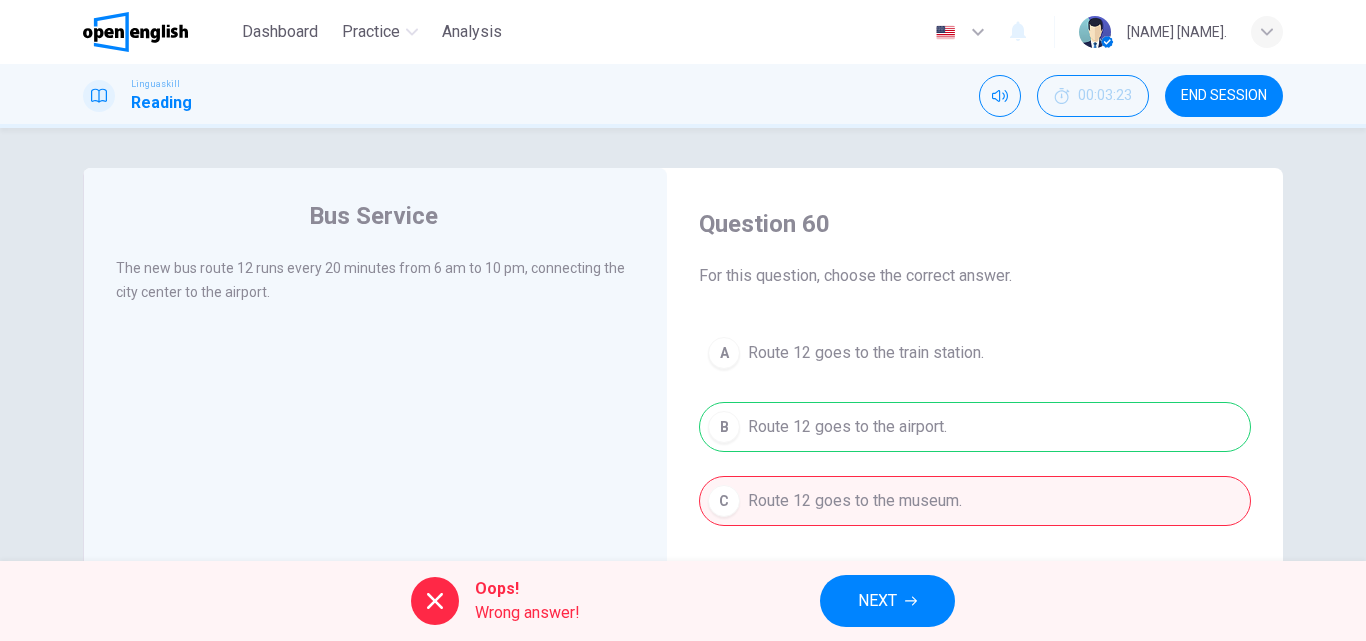 click on "Oops! Wrong answer! NEXT" at bounding box center (683, 601) 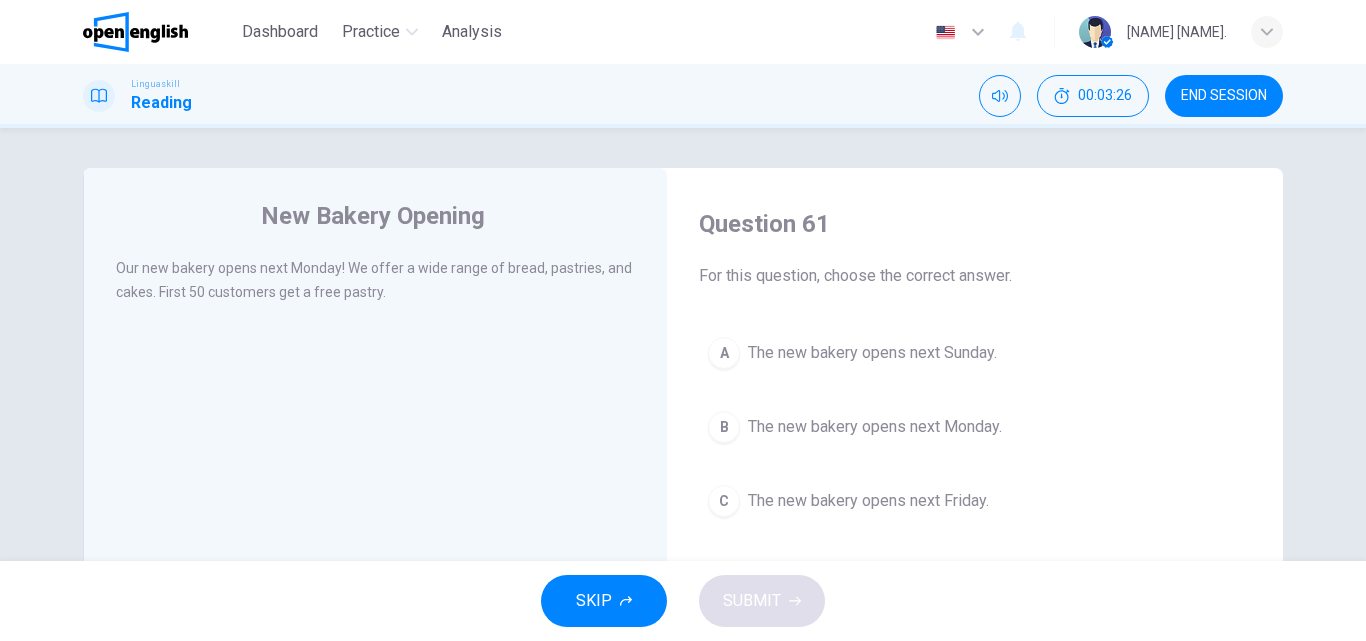 click on "A" at bounding box center [724, 353] 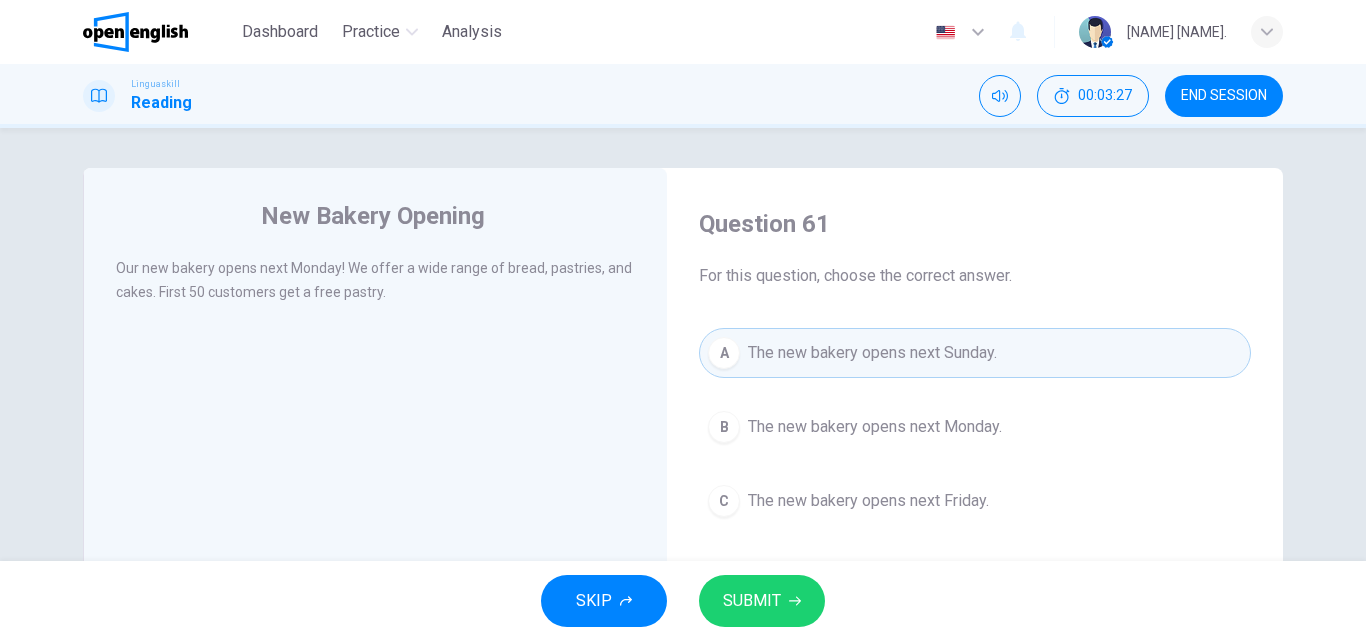 click on "SUBMIT" at bounding box center [752, 601] 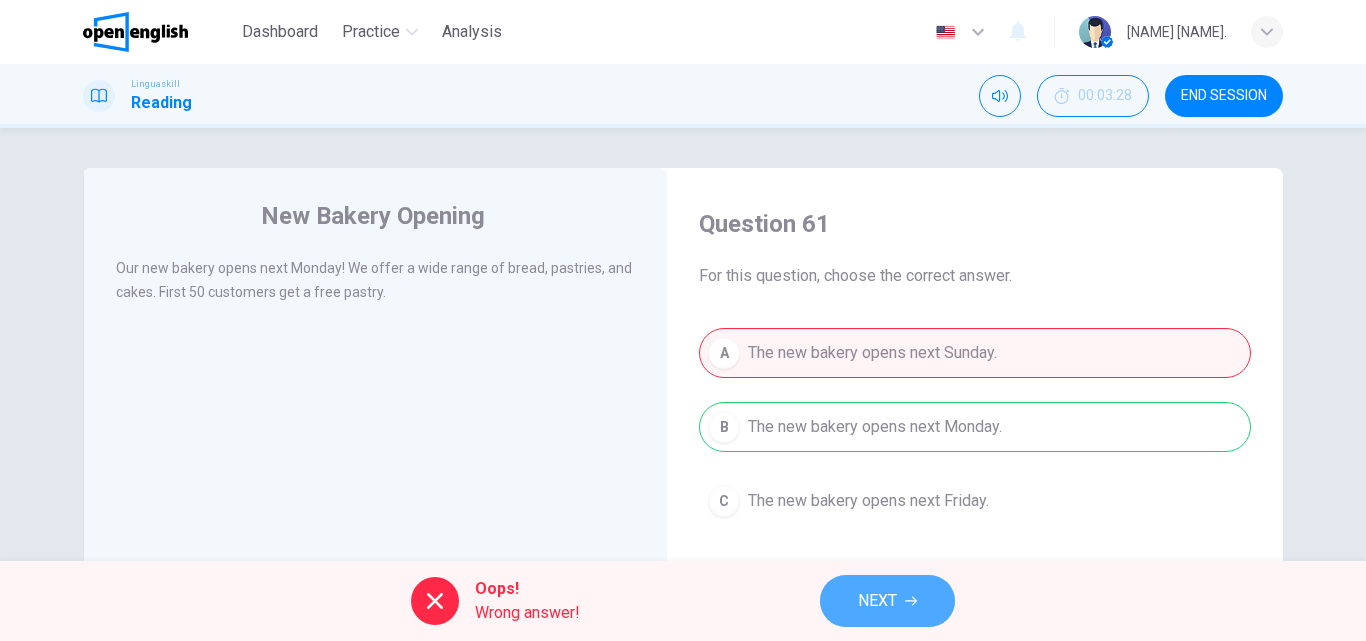 click on "NEXT" at bounding box center (877, 601) 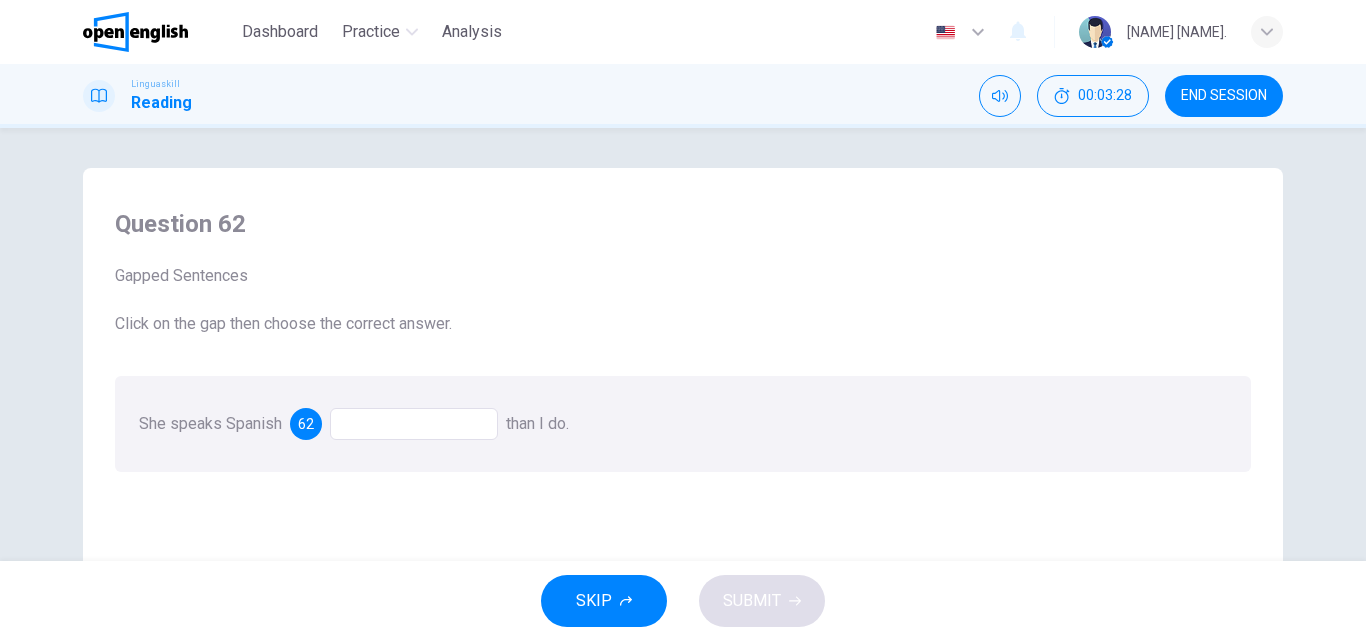 click at bounding box center [414, 424] 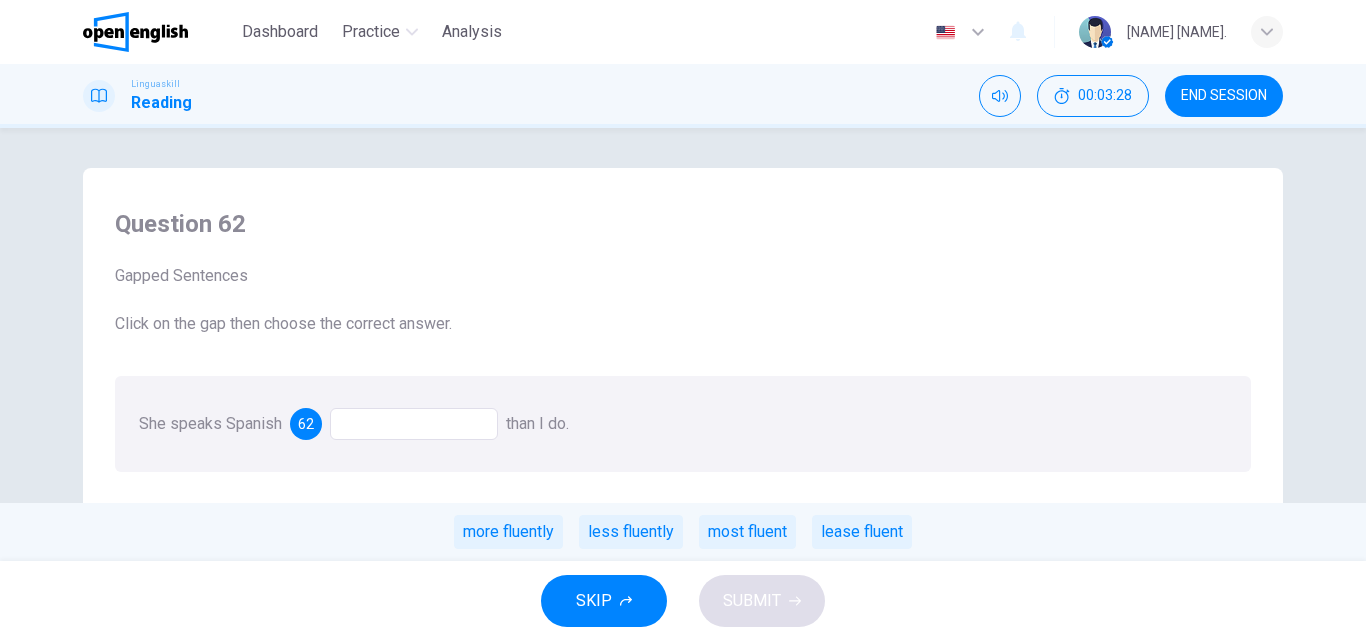click on "more fluently less fluently most fluent lease fluent" at bounding box center (683, 532) 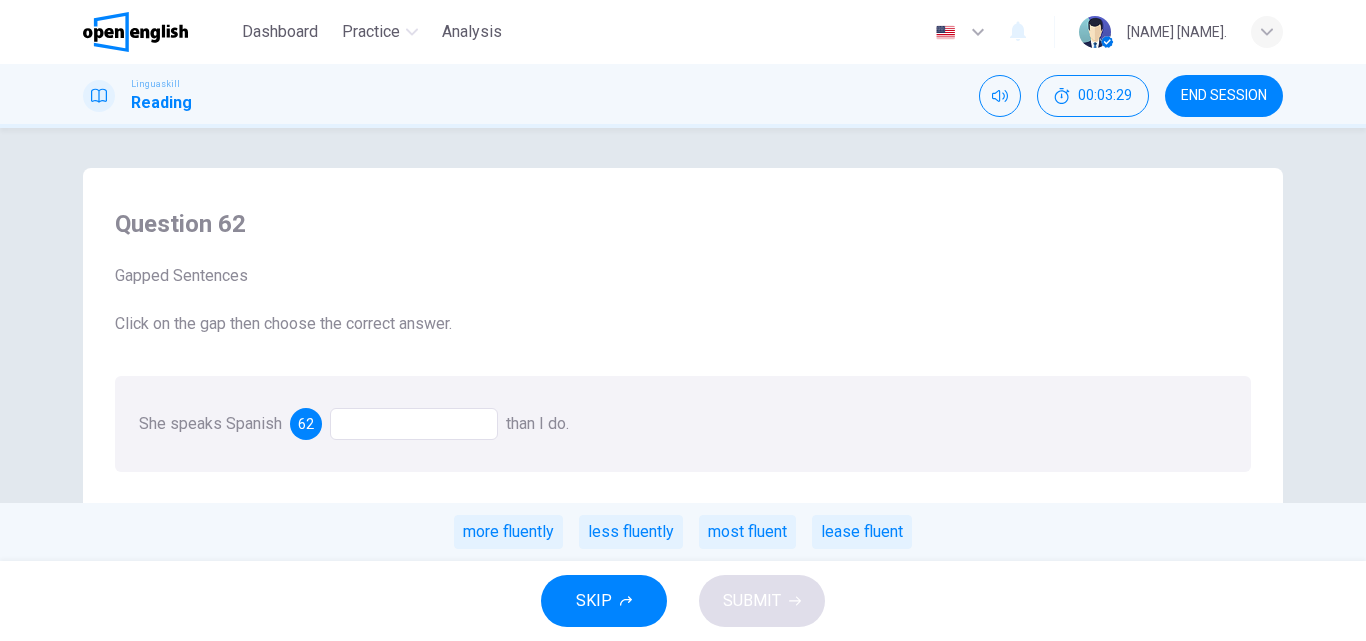 click on "more fluently less fluently most fluent lease fluent" at bounding box center (683, 532) 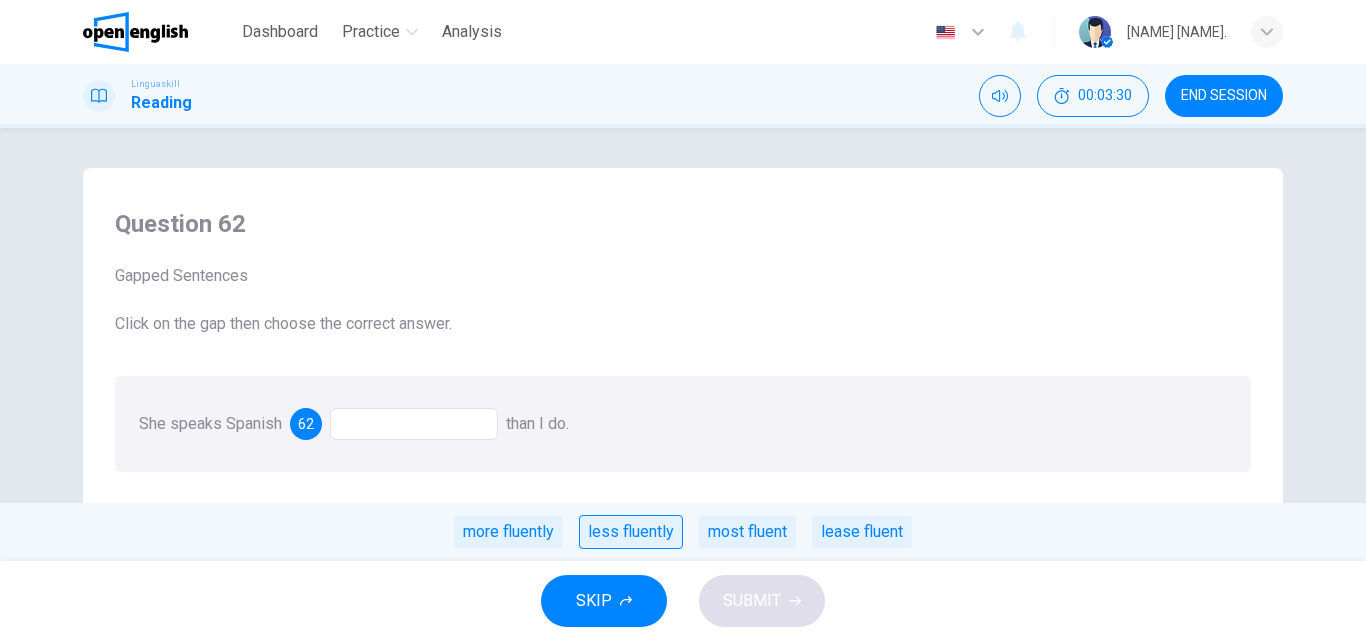 click on "less fluently" at bounding box center [631, 532] 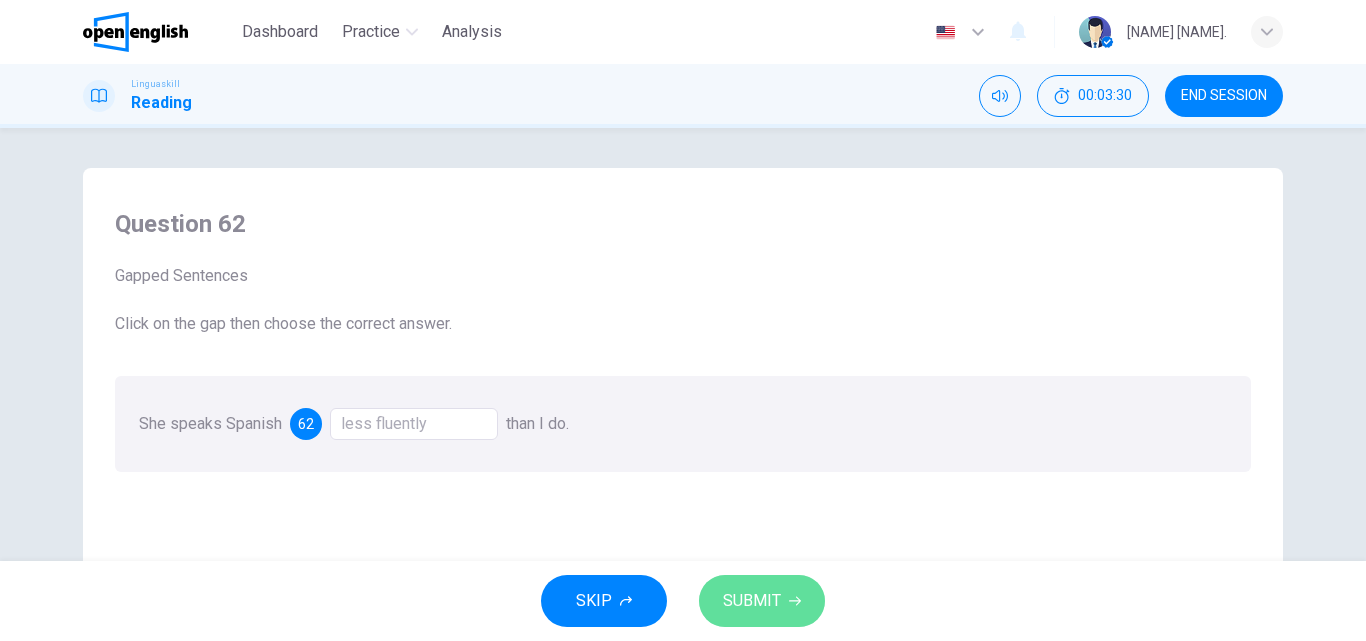 click on "SUBMIT" at bounding box center [762, 601] 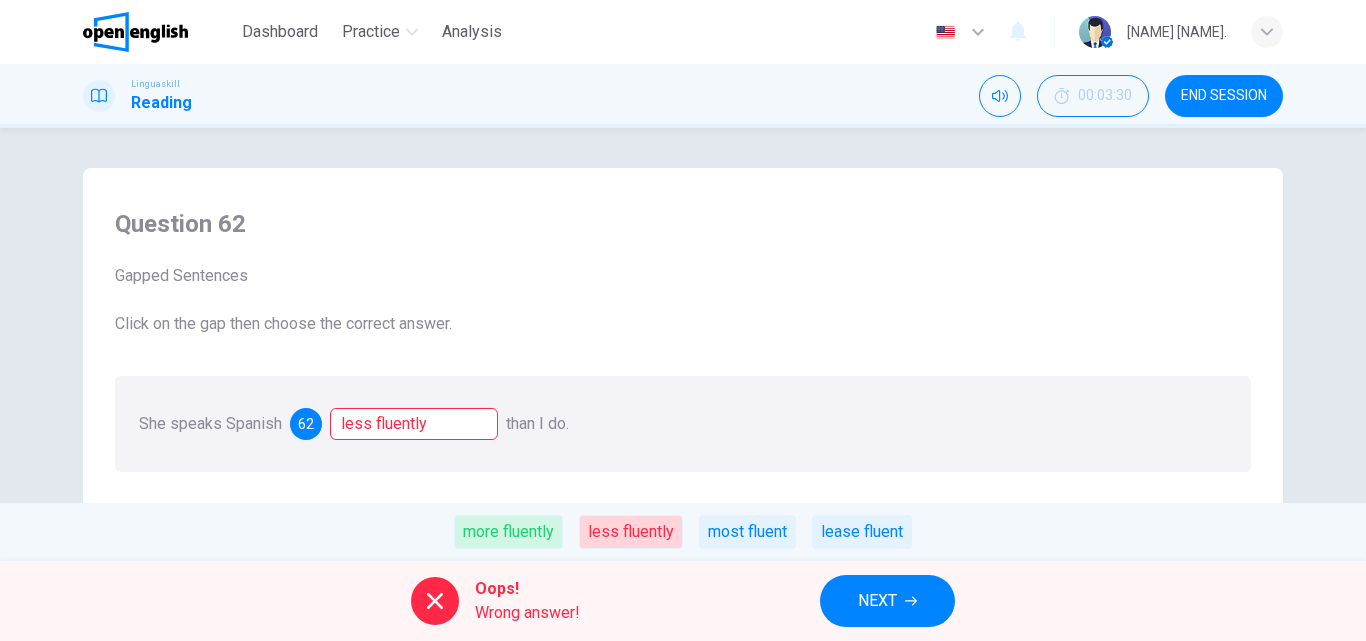 click on "NEXT" at bounding box center (877, 601) 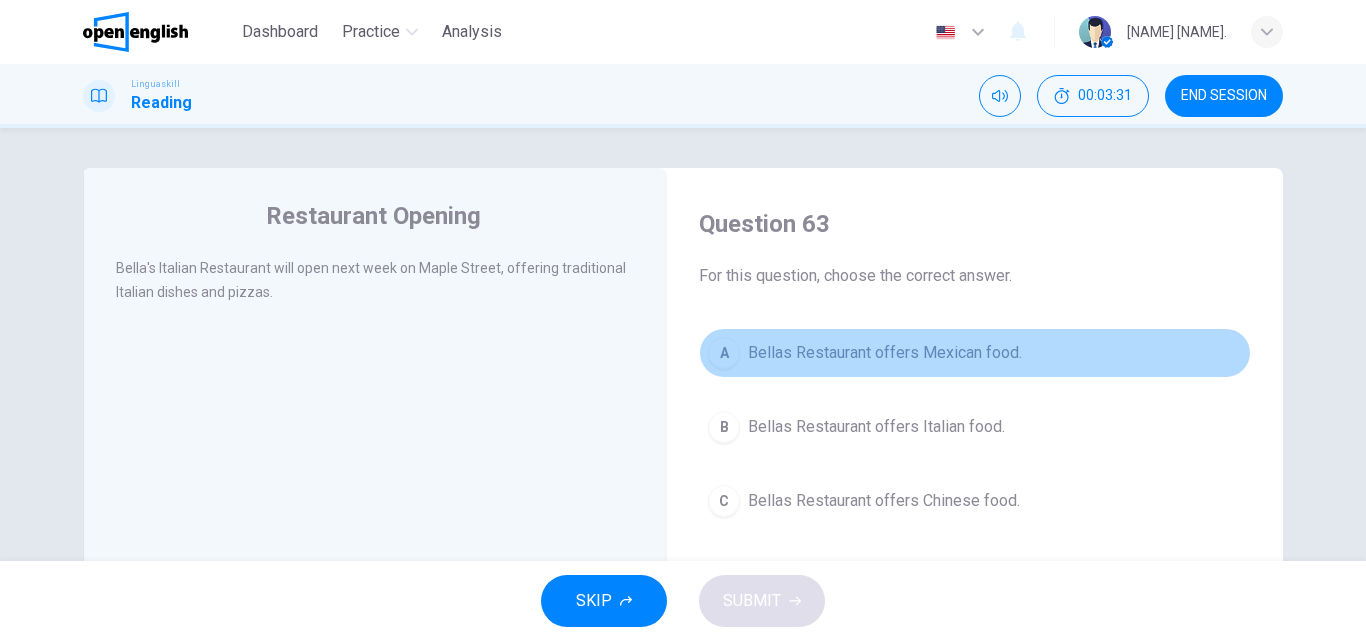 drag, startPoint x: 725, startPoint y: 345, endPoint x: 729, endPoint y: 388, distance: 43.185646 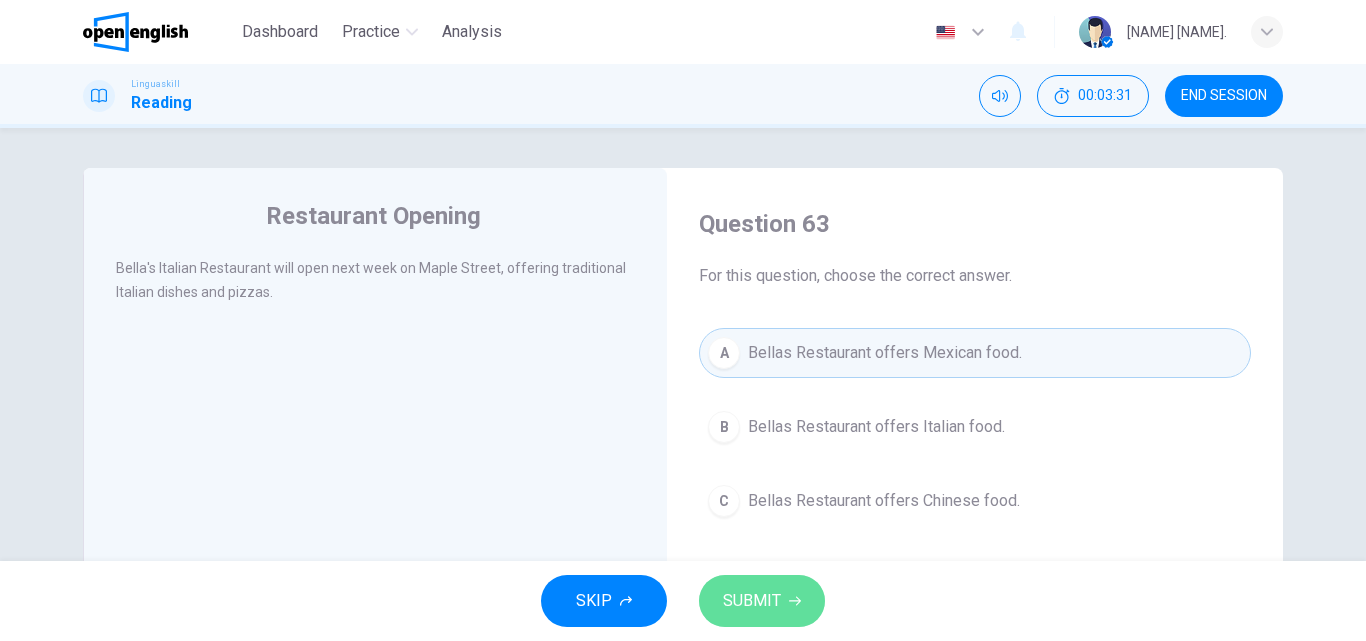 click on "SUBMIT" at bounding box center [762, 601] 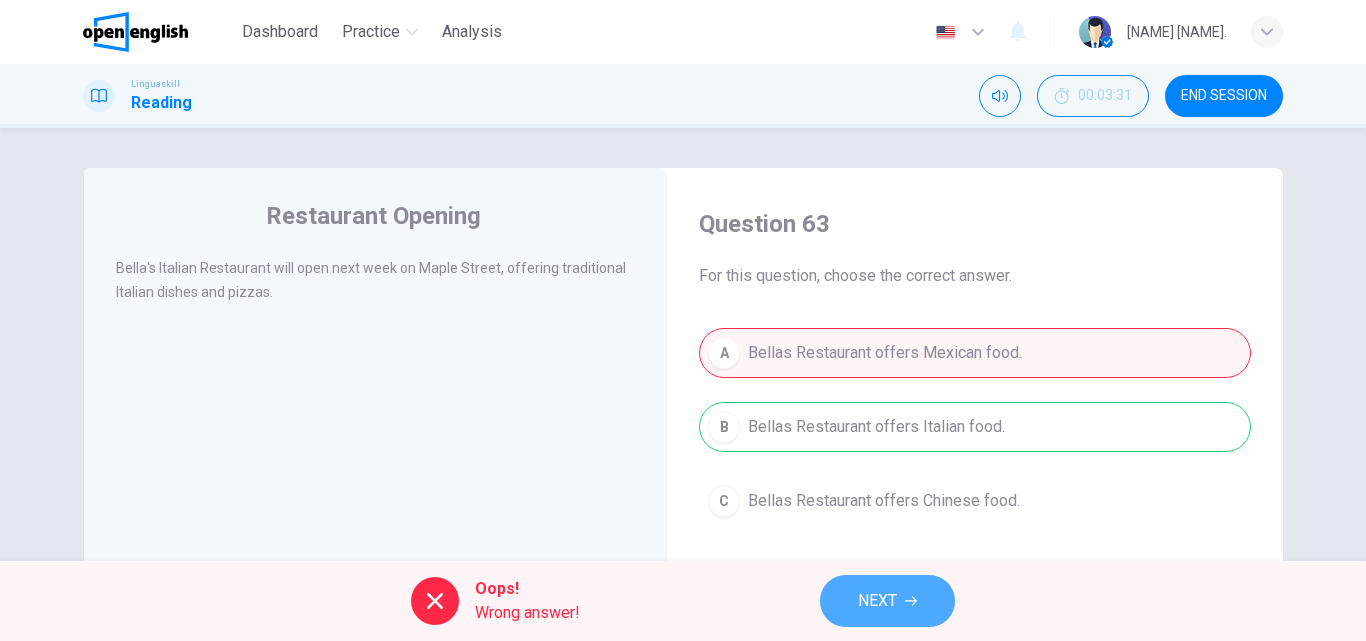 click on "NEXT" at bounding box center (877, 601) 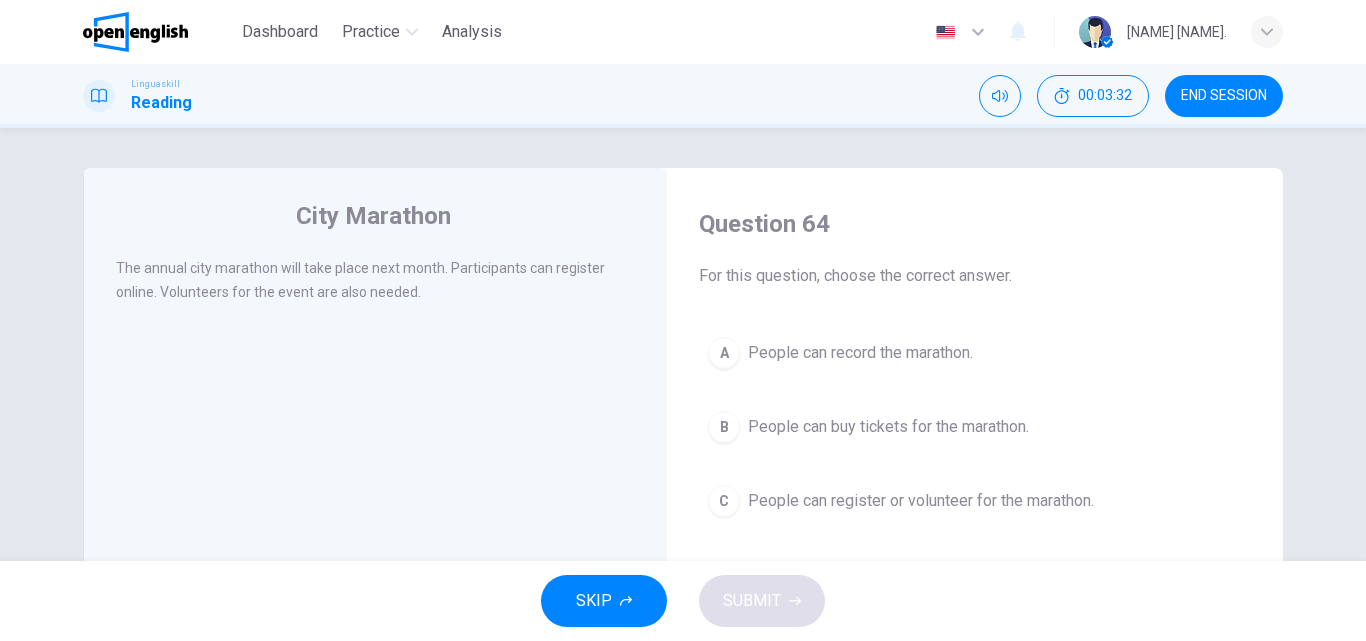 click on "B" at bounding box center [724, 427] 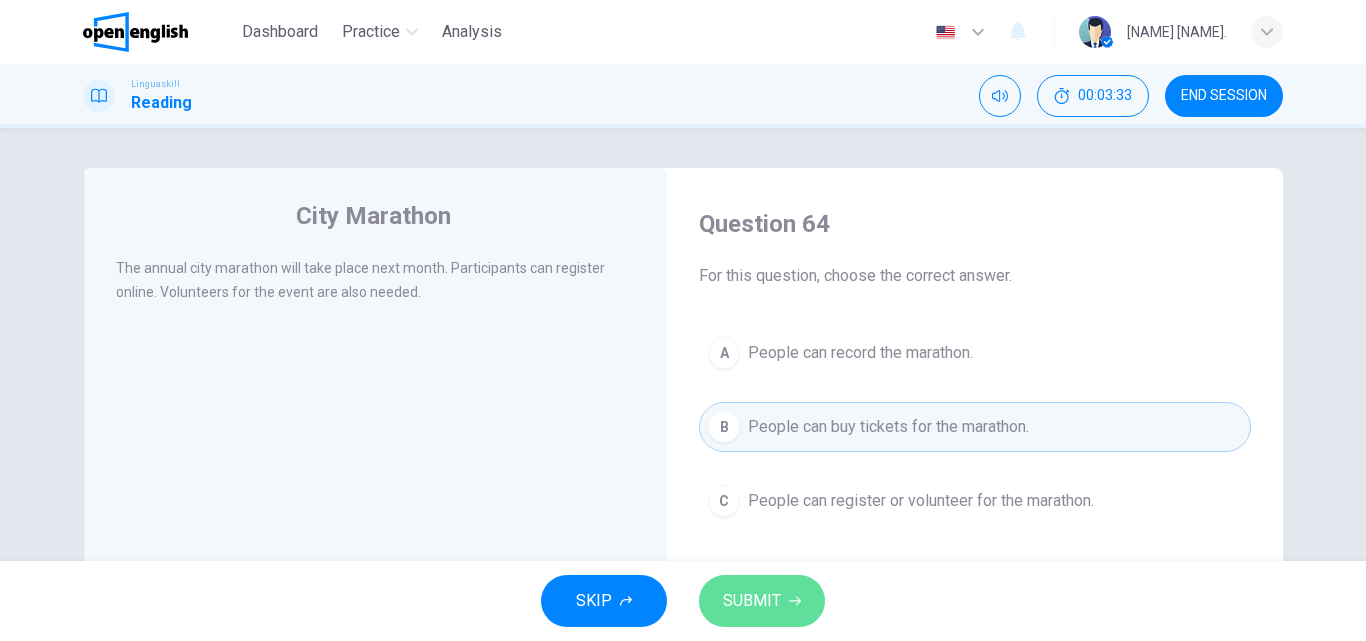 click on "SUBMIT" at bounding box center [752, 601] 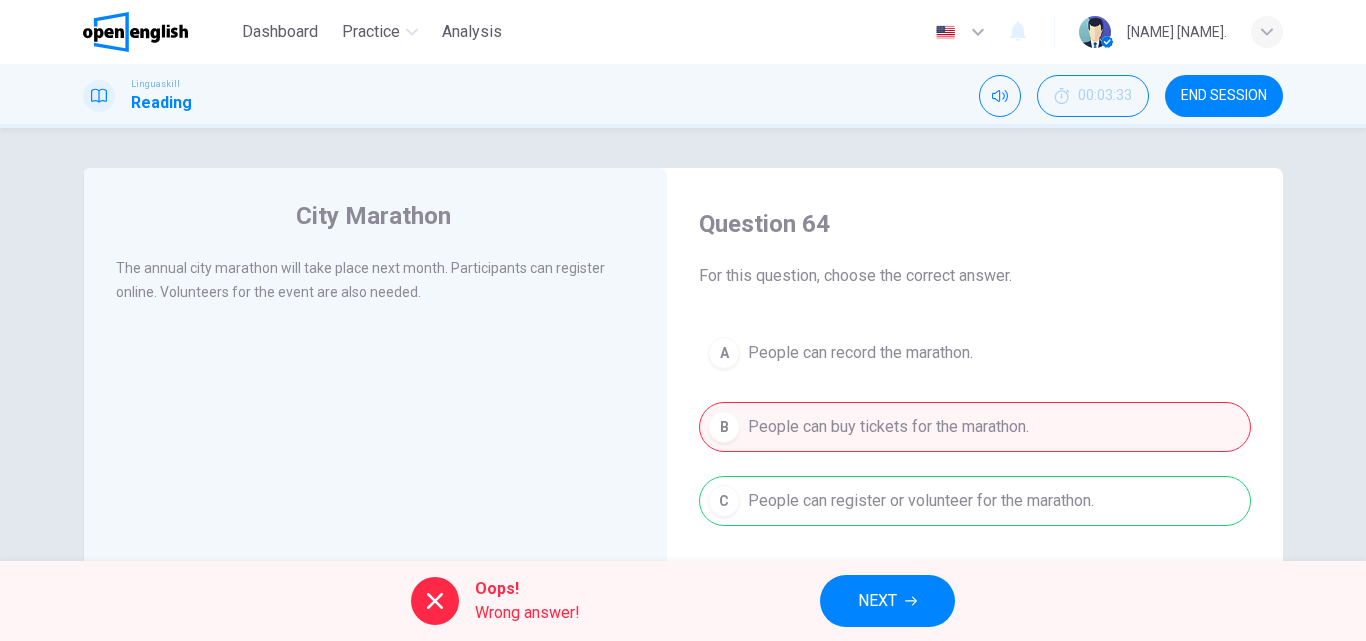 click on "NEXT" at bounding box center [877, 601] 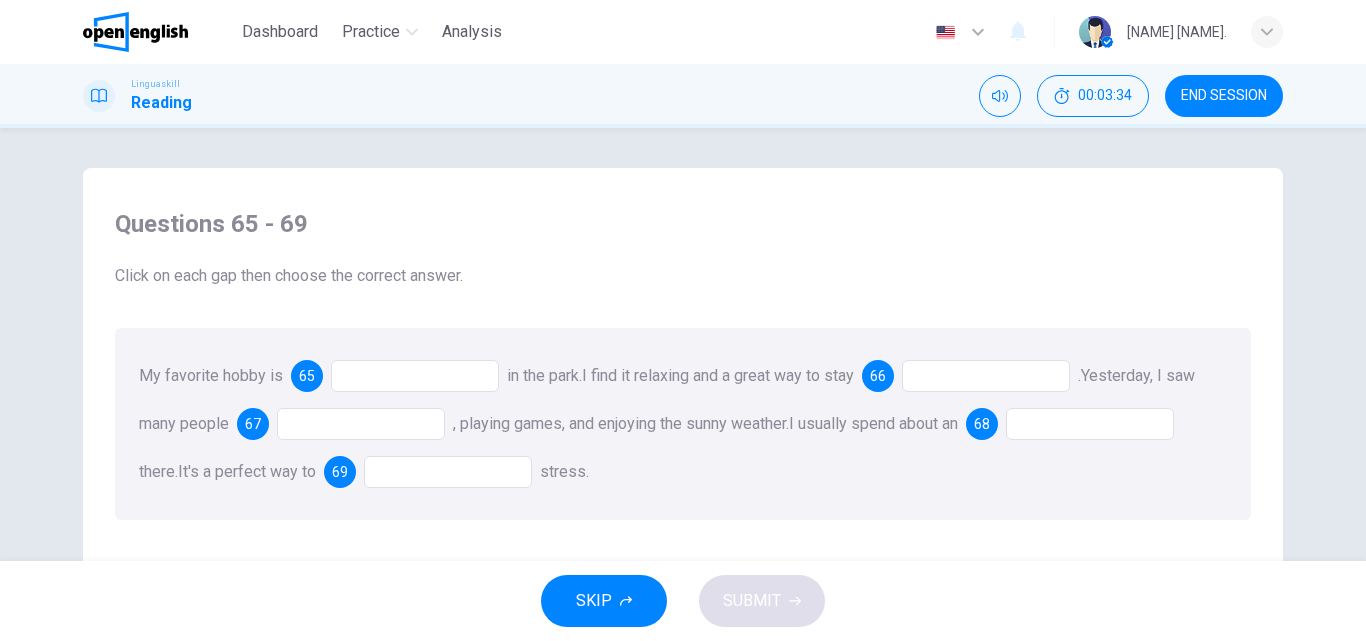click at bounding box center (415, 376) 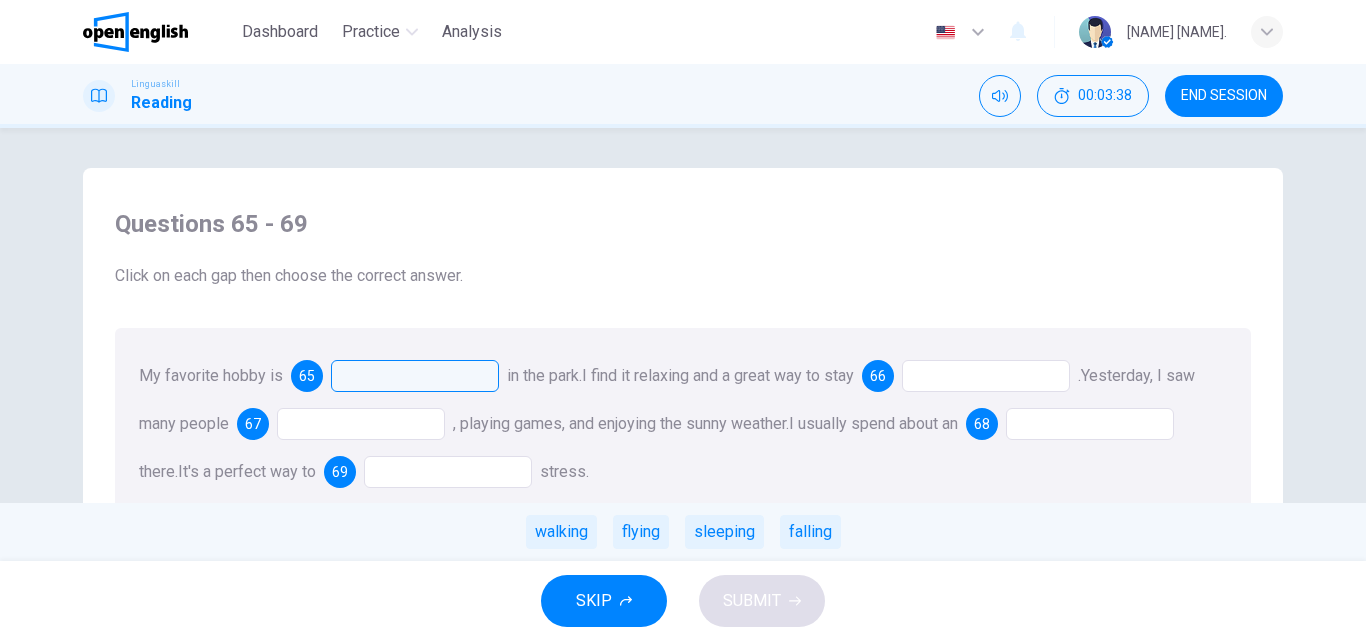 click at bounding box center [986, 376] 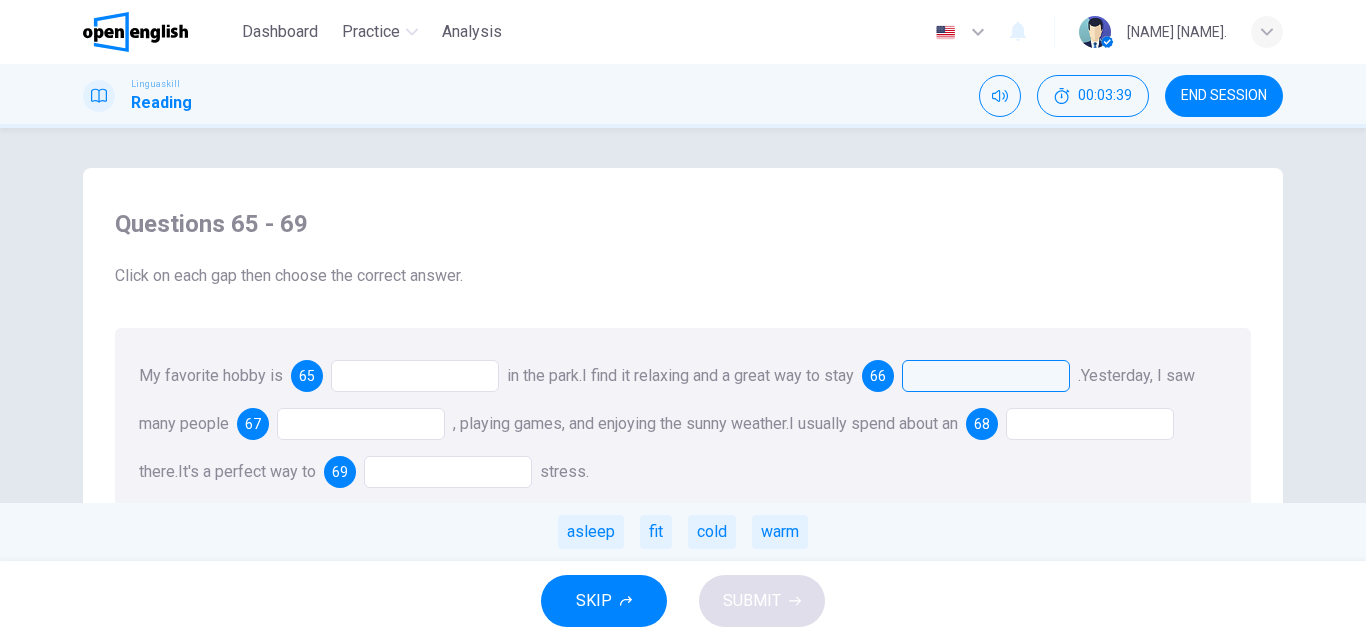 click at bounding box center [415, 376] 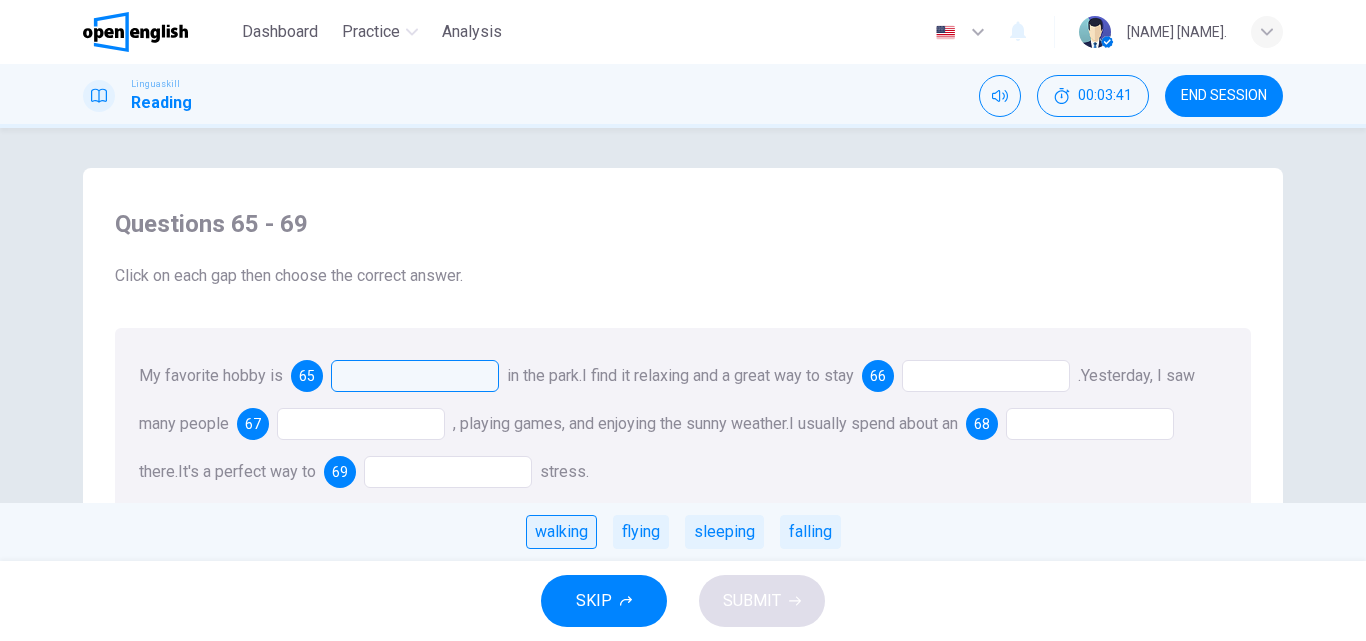 click on "walking" at bounding box center (561, 532) 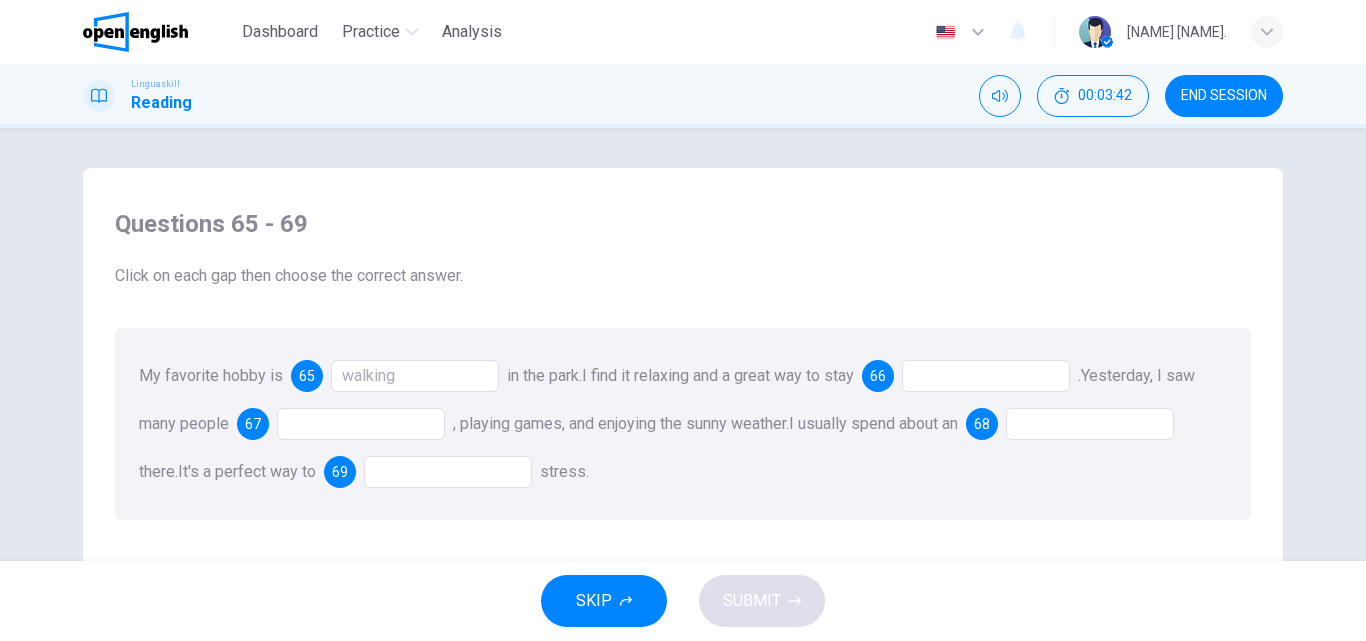 click at bounding box center [361, 424] 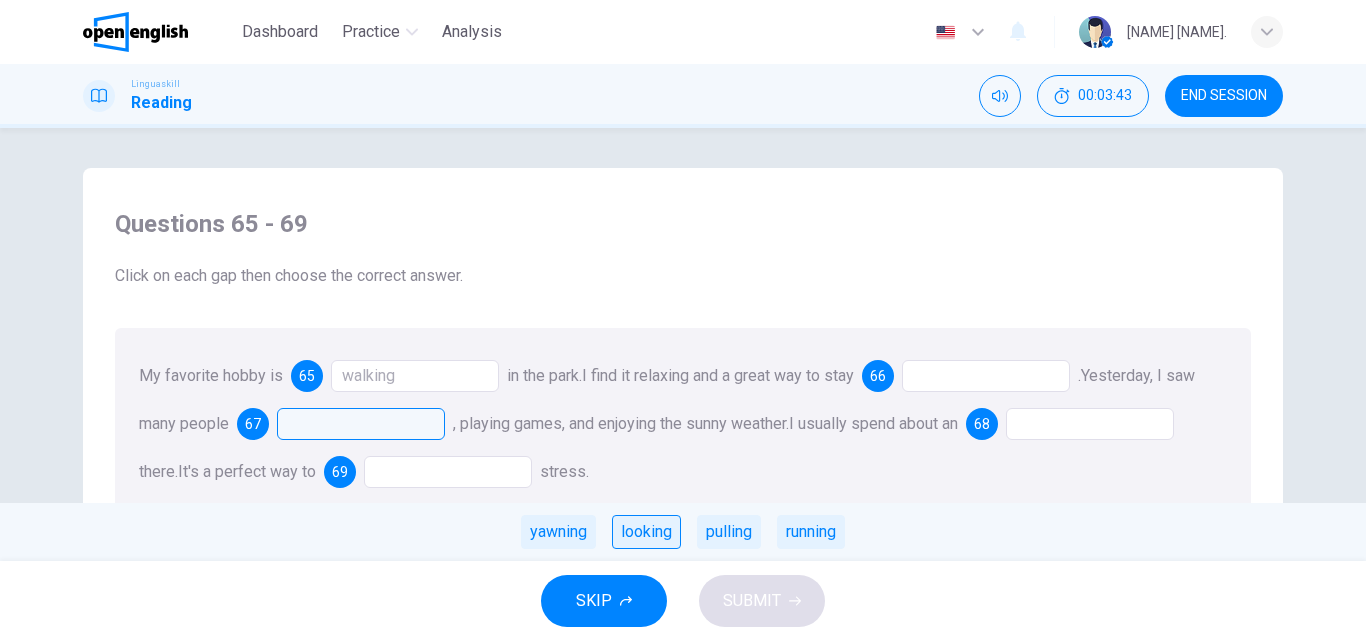 click on "looking" at bounding box center [646, 532] 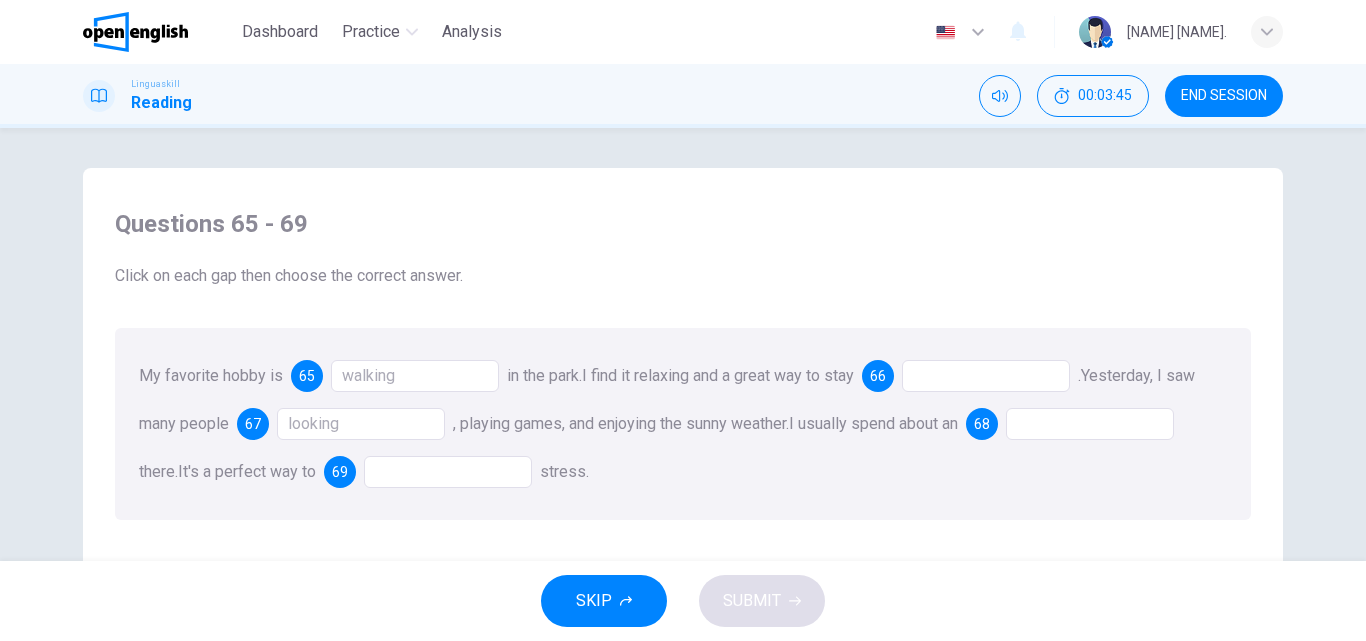 click at bounding box center [986, 376] 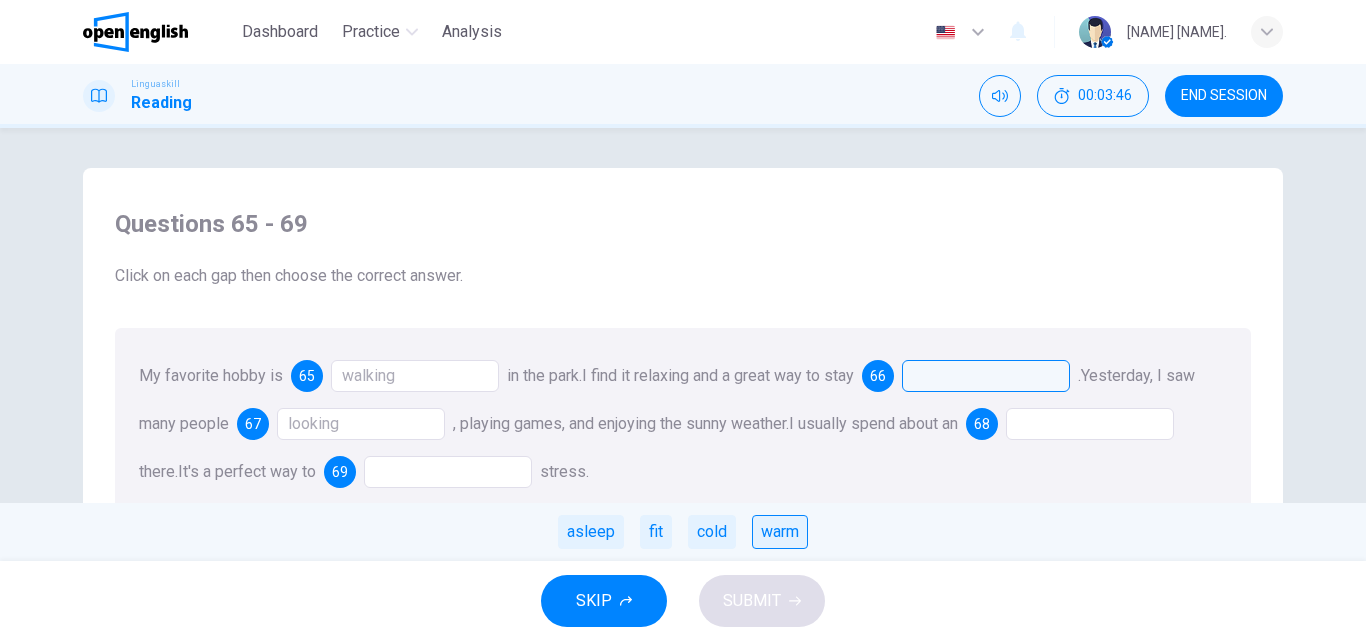 click on "warm" at bounding box center [780, 532] 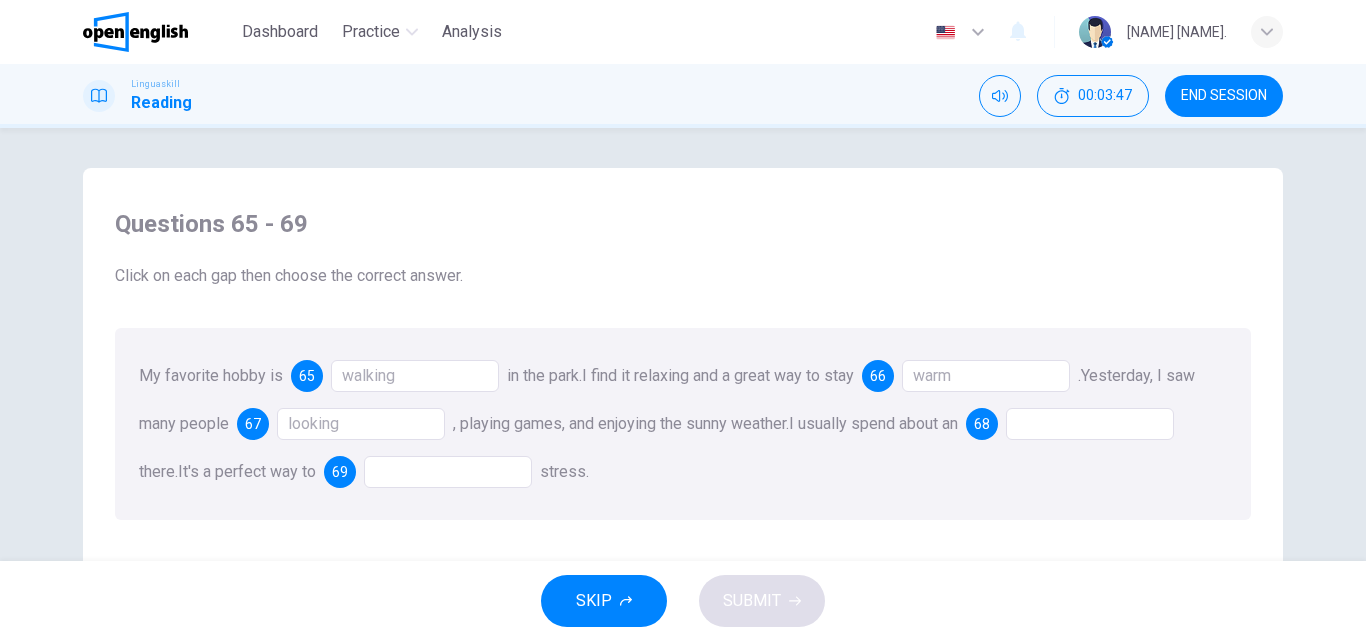 click at bounding box center (1090, 424) 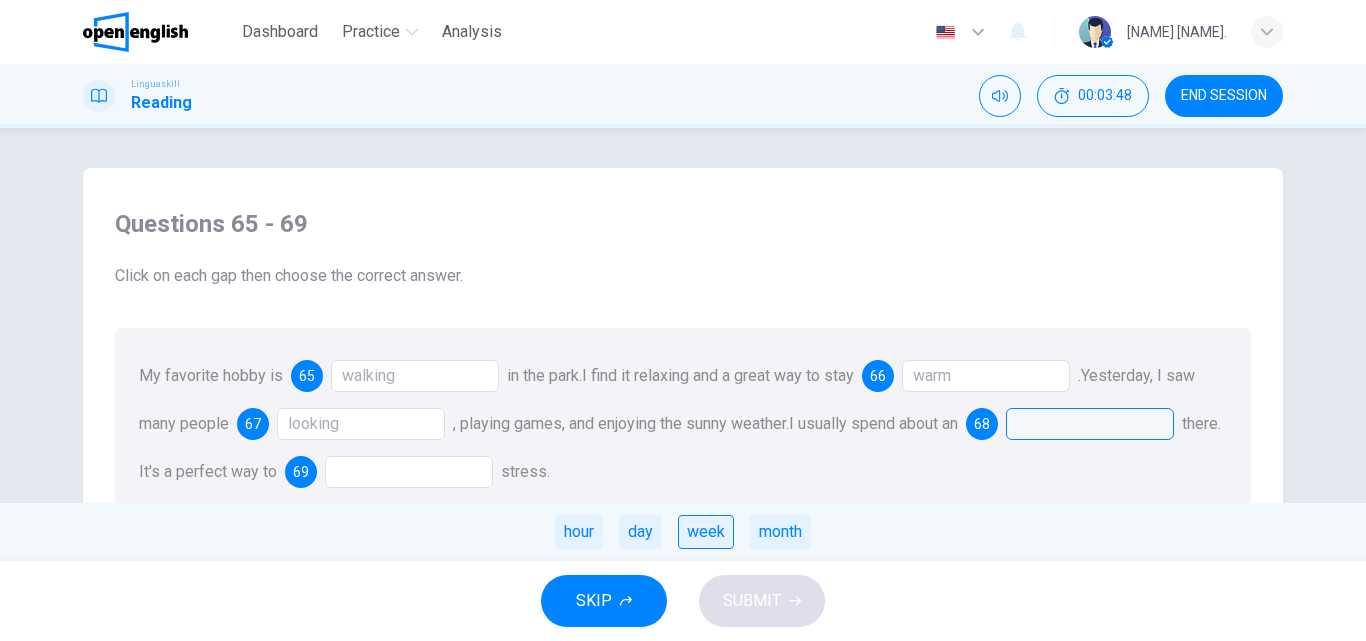 click on "week" at bounding box center [706, 532] 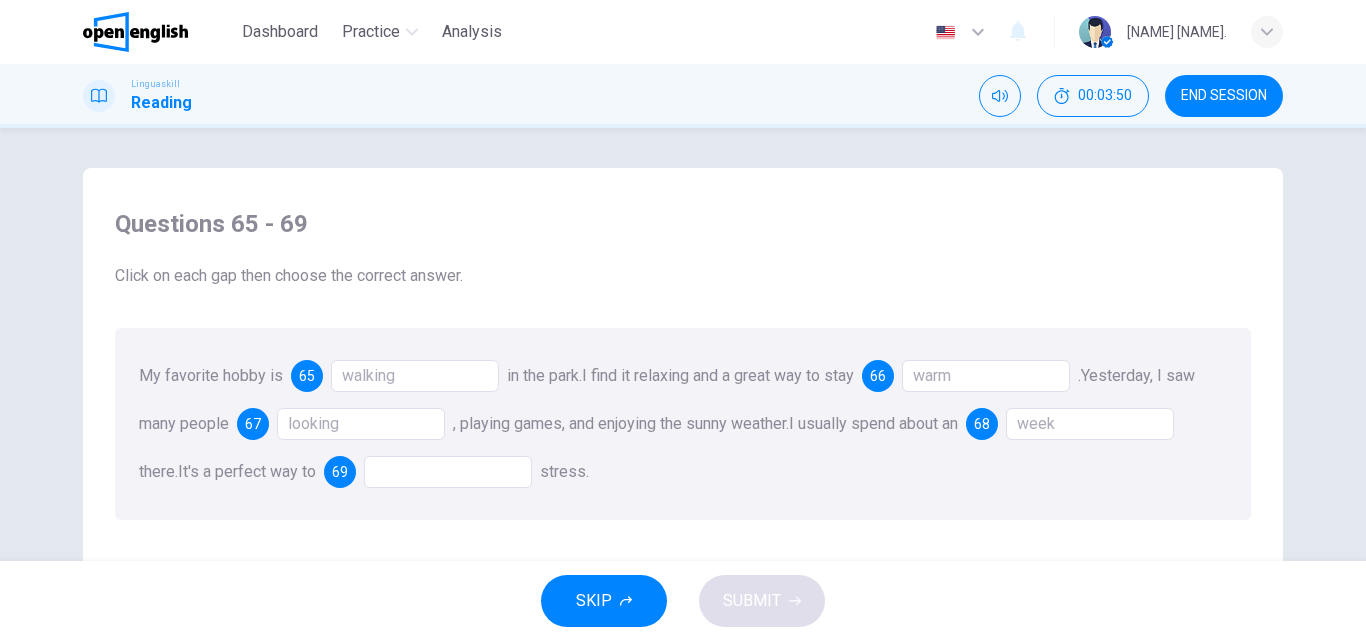 click at bounding box center [448, 472] 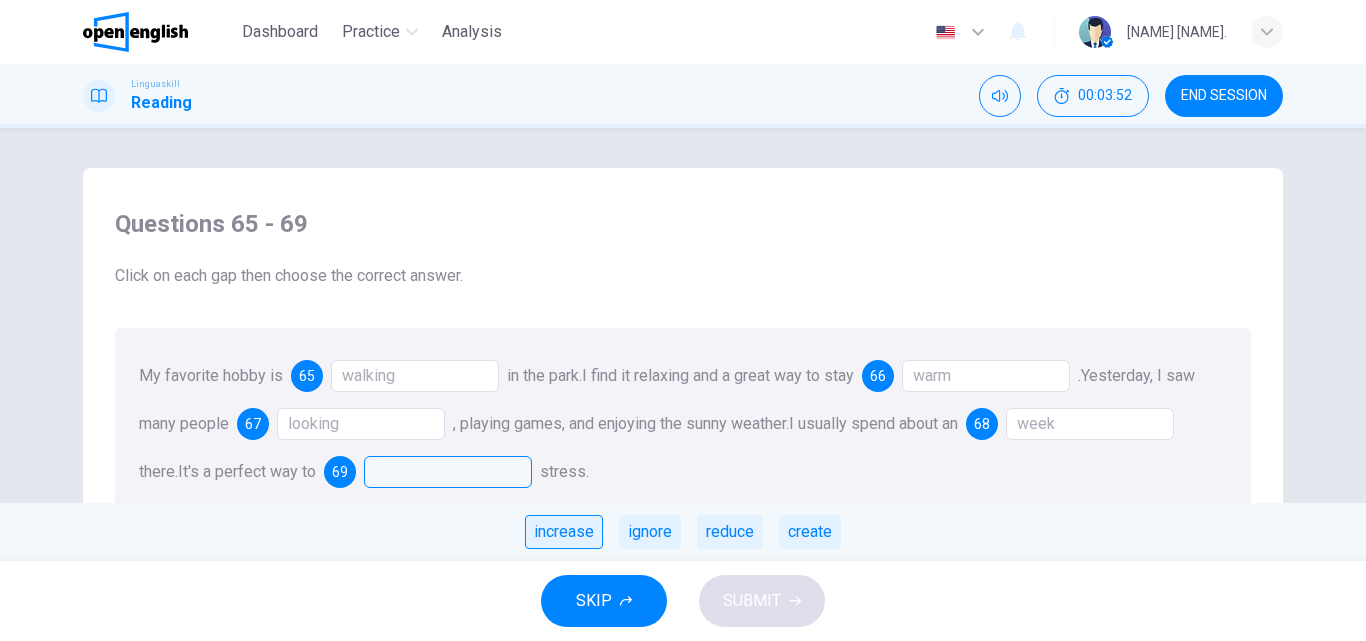 click on "increase" at bounding box center (564, 532) 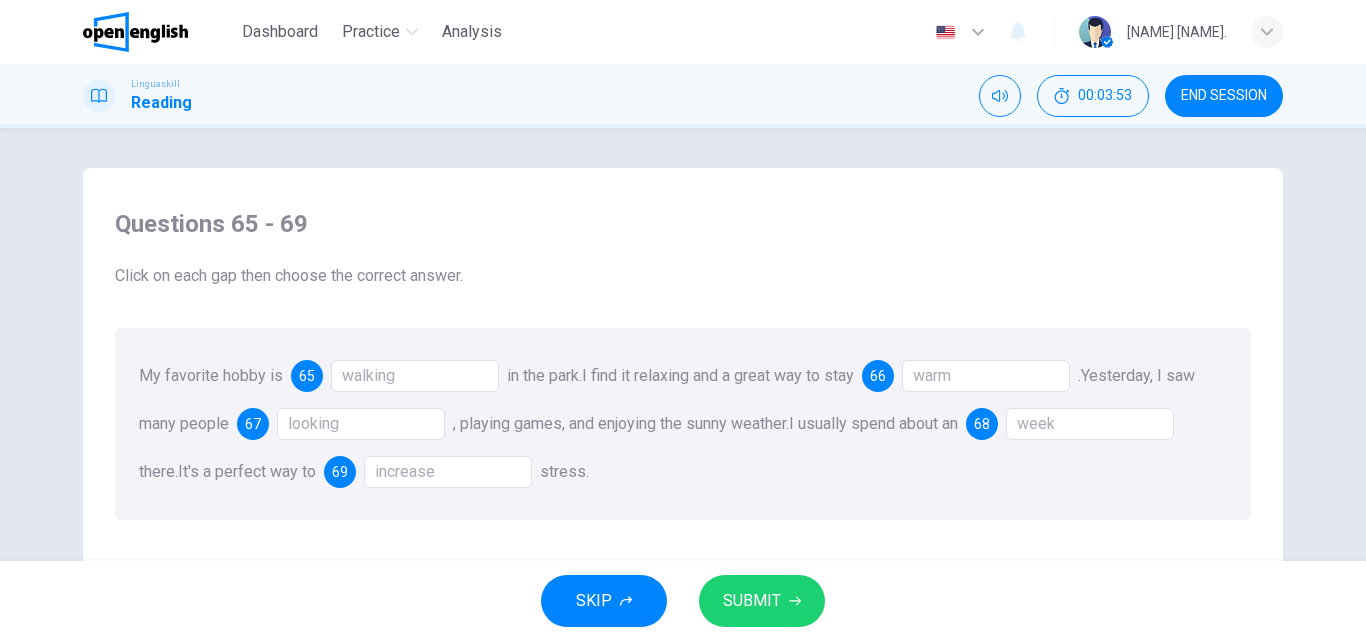 click on "SUBMIT" at bounding box center [762, 601] 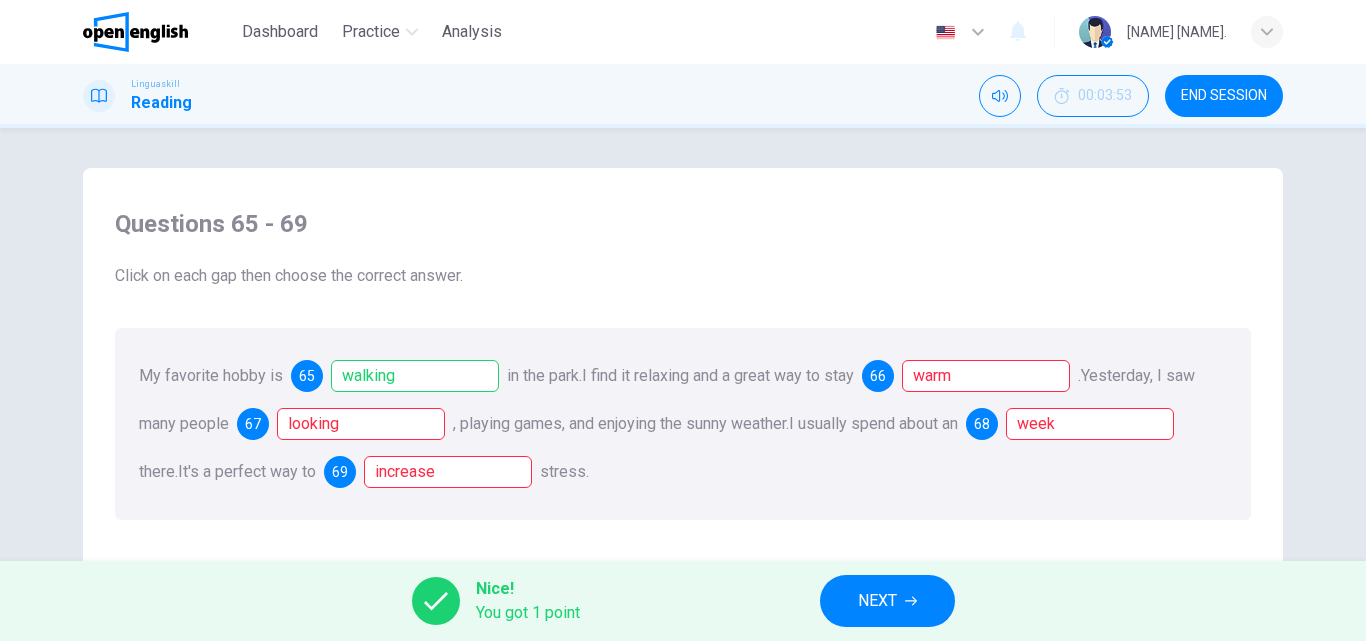 click on "NEXT" at bounding box center [887, 601] 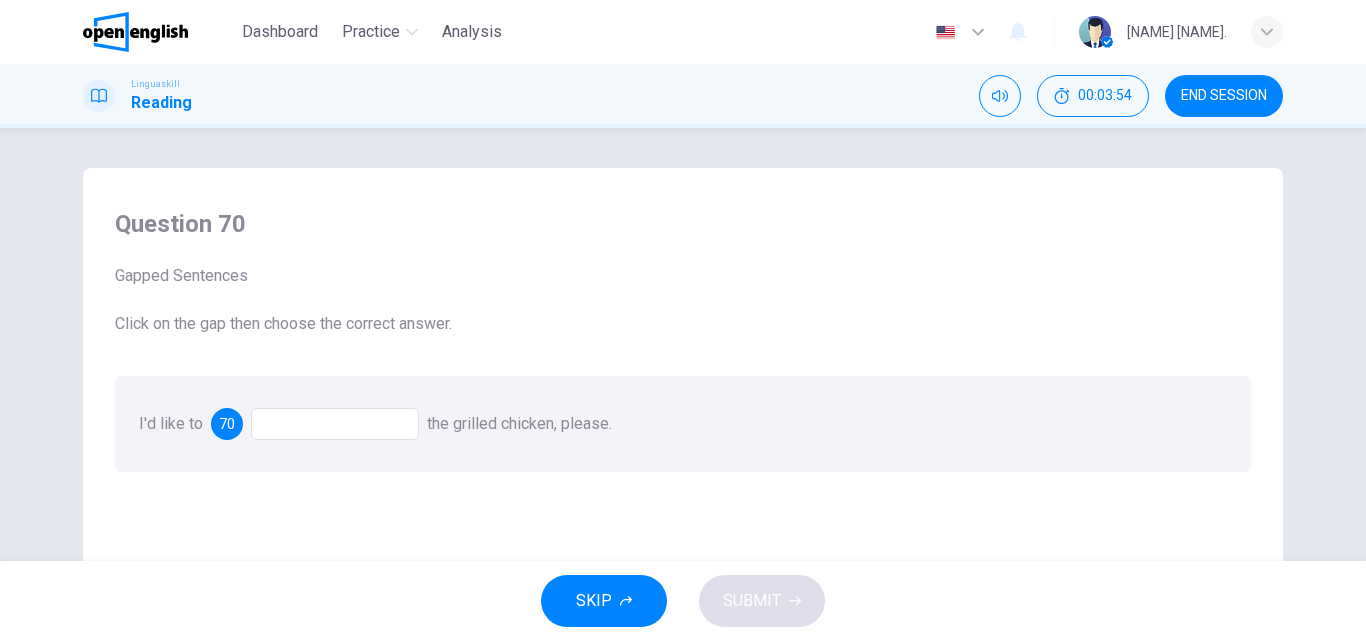 click at bounding box center [335, 424] 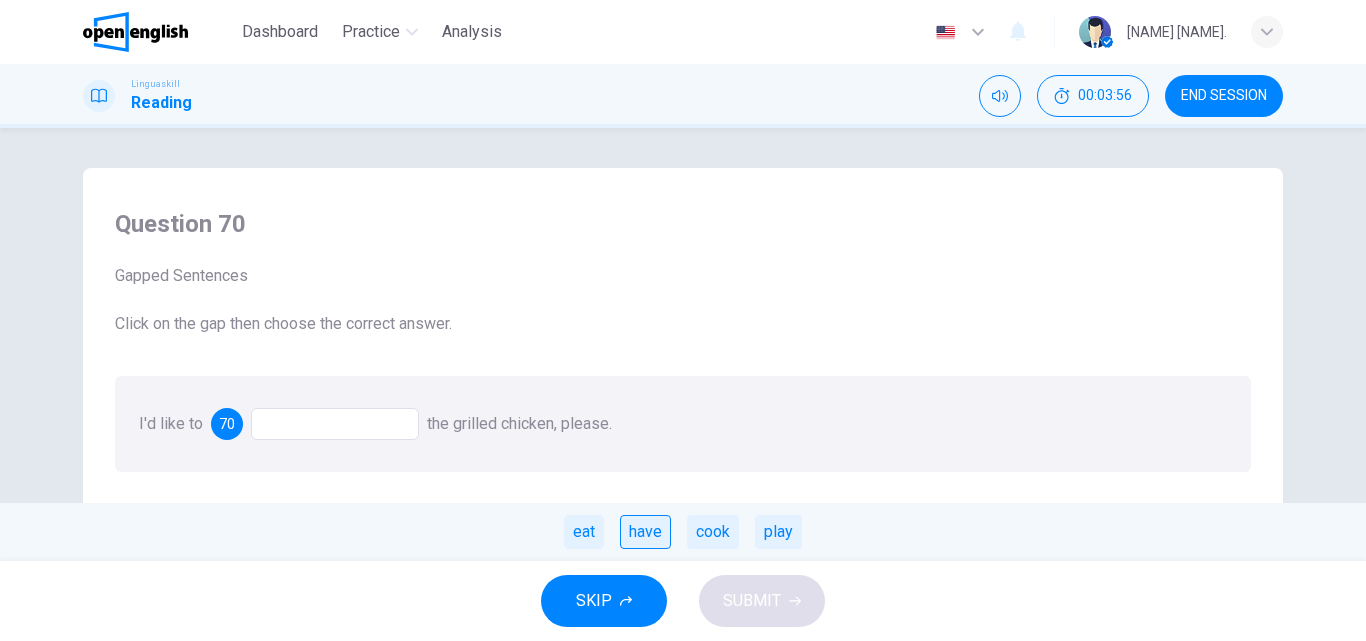 click on "have" at bounding box center [645, 532] 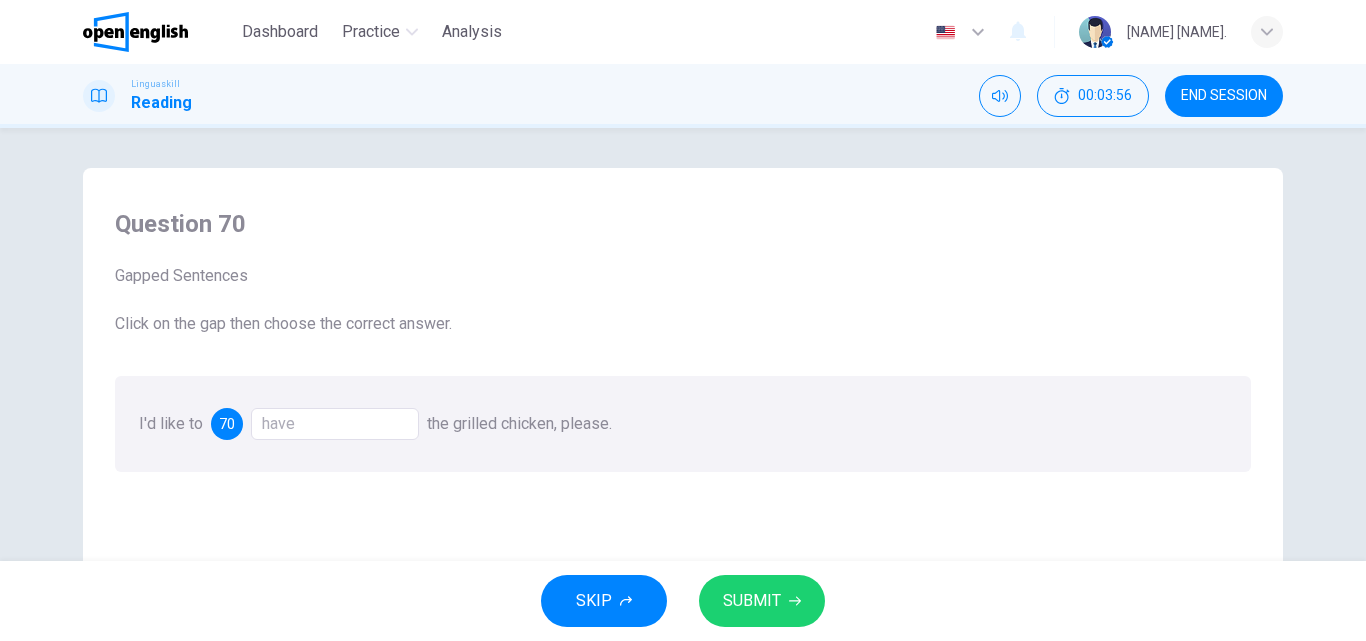 click on "SUBMIT" at bounding box center (762, 601) 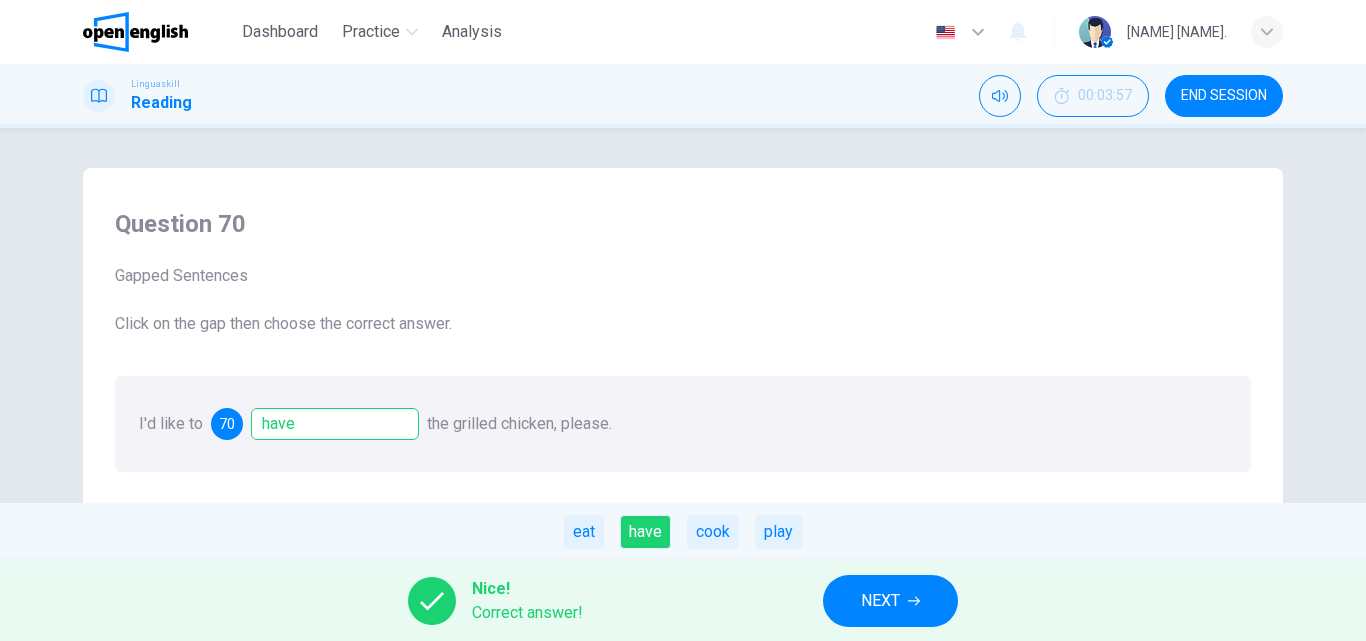 click on "NEXT" at bounding box center [880, 601] 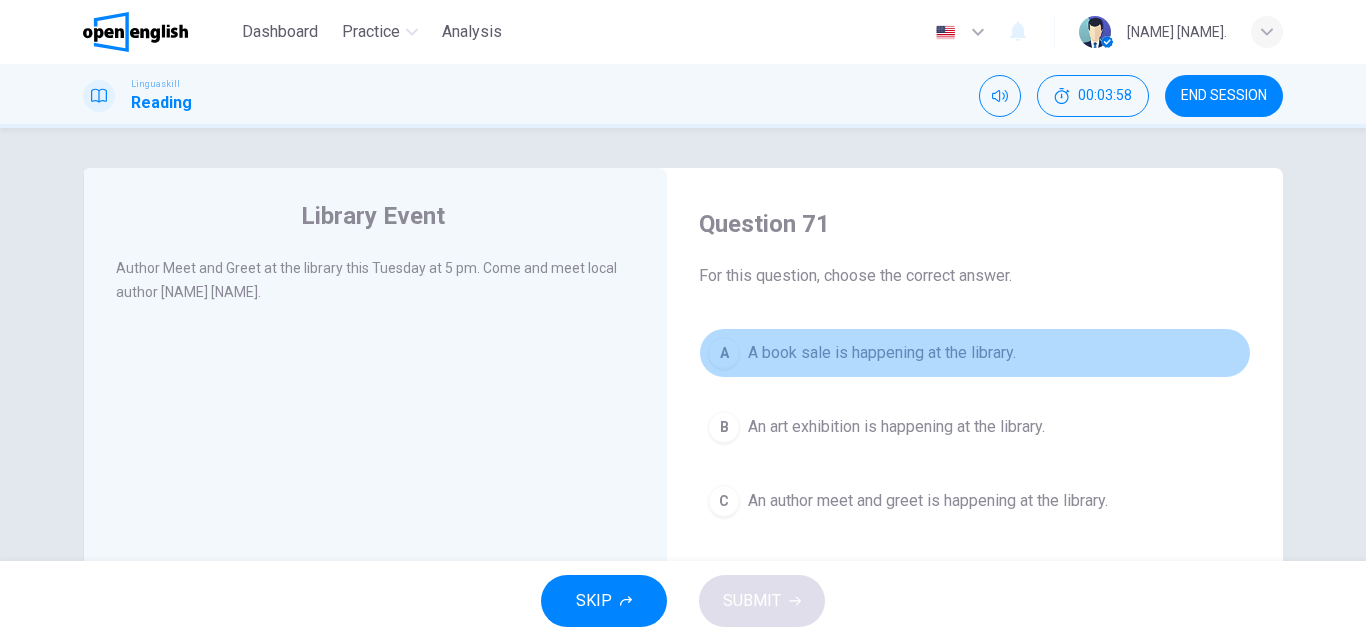 click on "A" at bounding box center [724, 353] 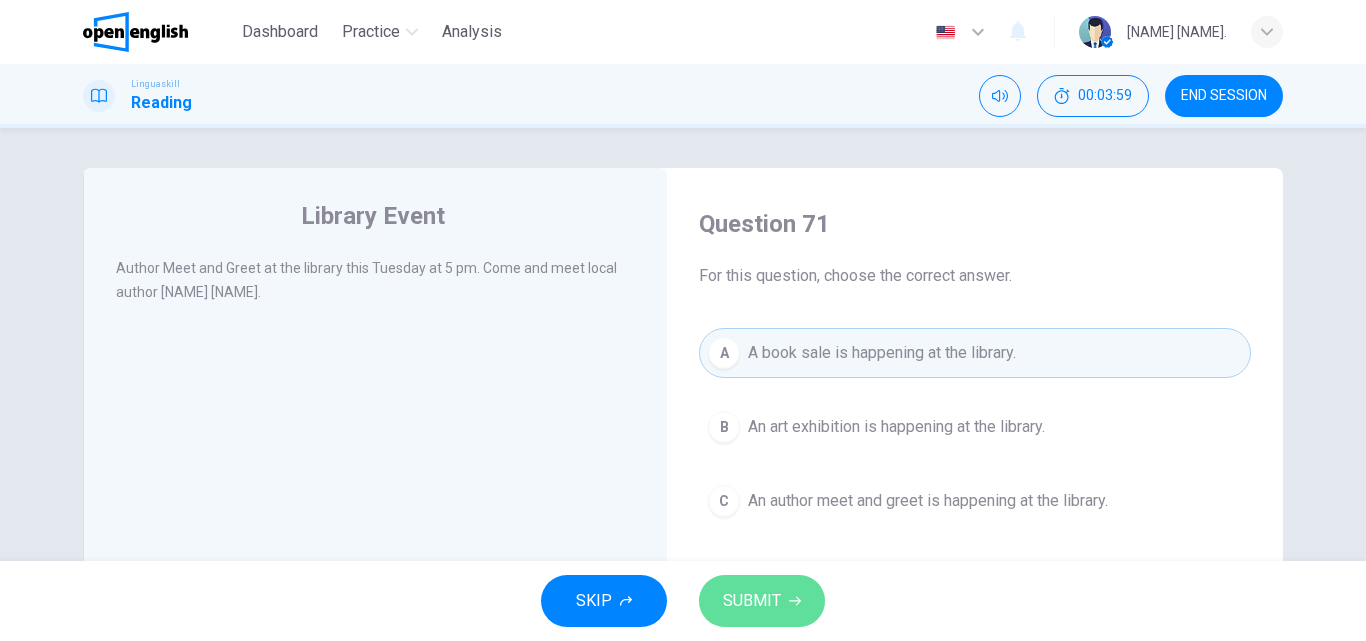 click on "SUBMIT" at bounding box center [752, 601] 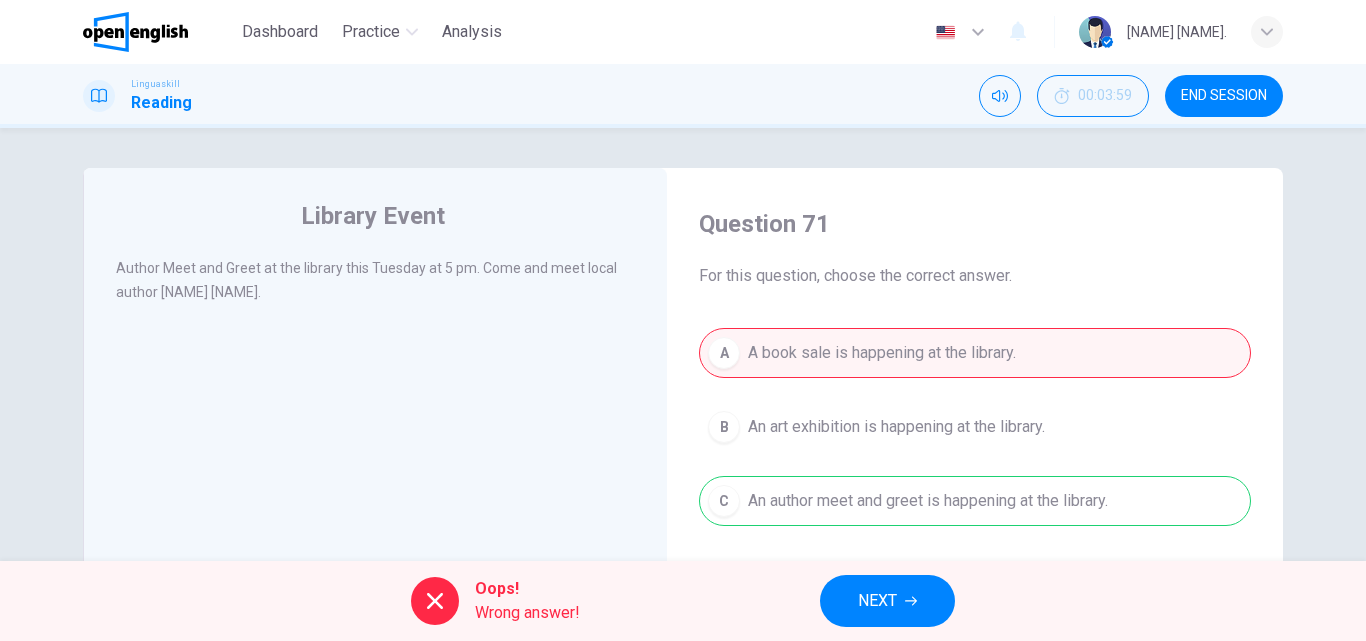 click on "NEXT" at bounding box center [887, 601] 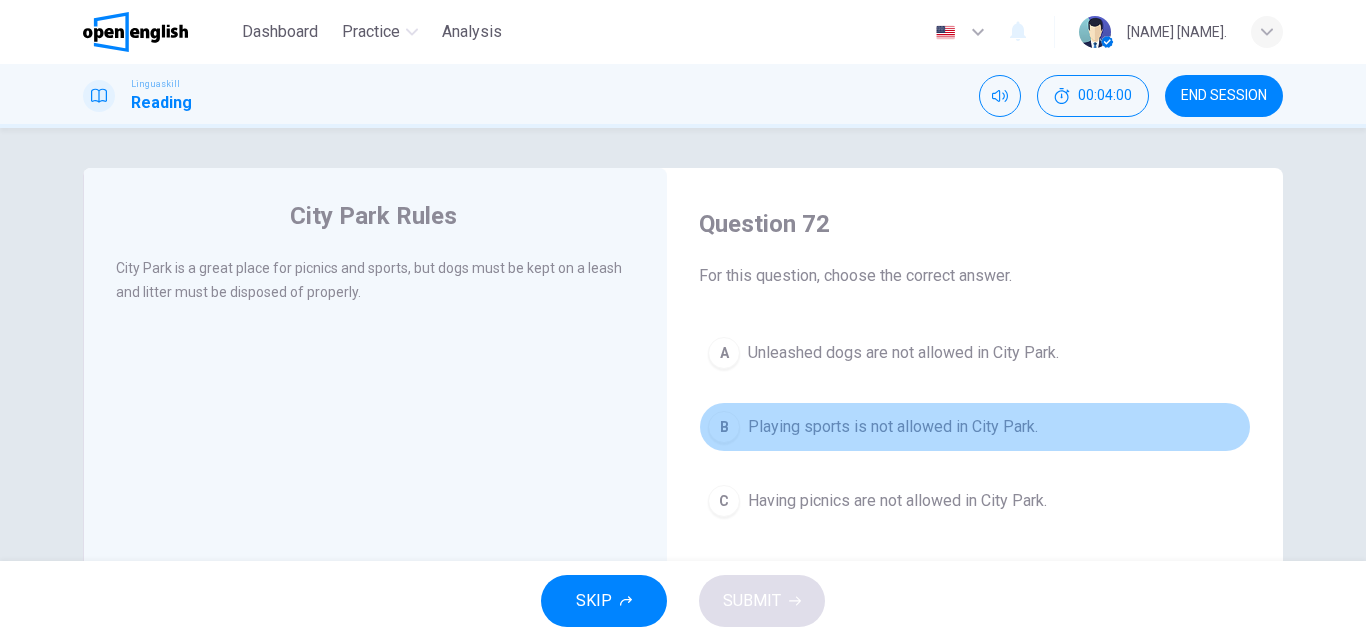 click on "B" at bounding box center [724, 427] 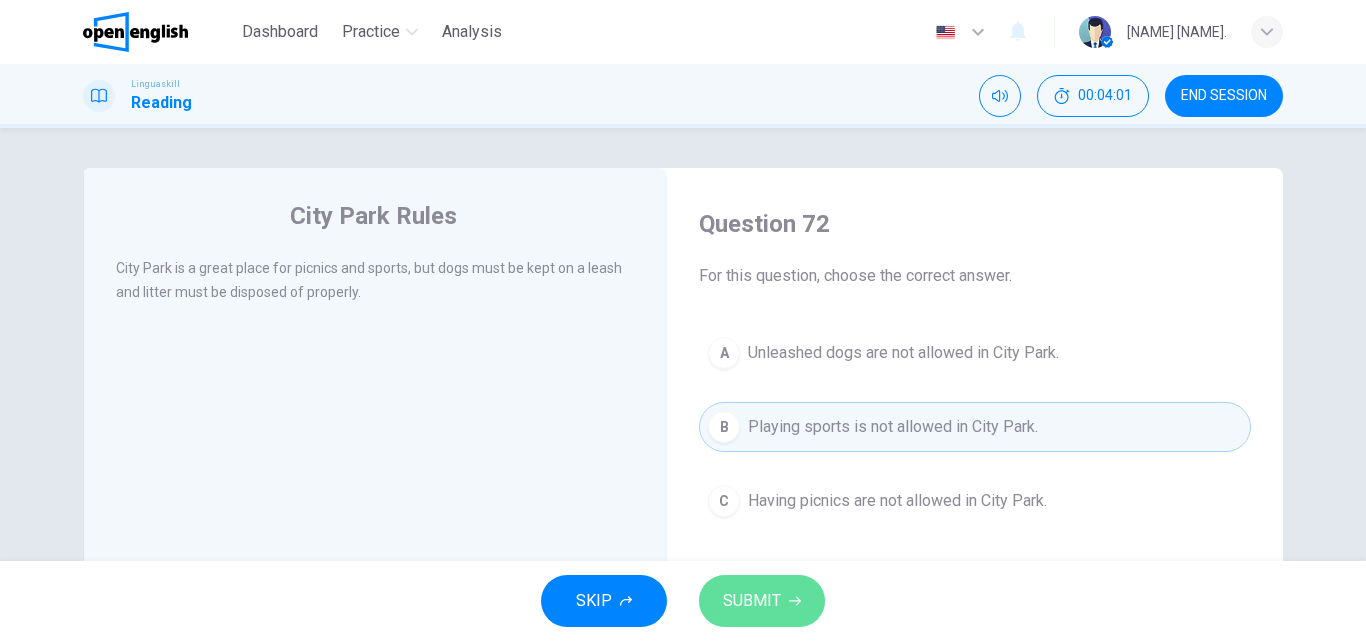 click on "SUBMIT" at bounding box center (762, 601) 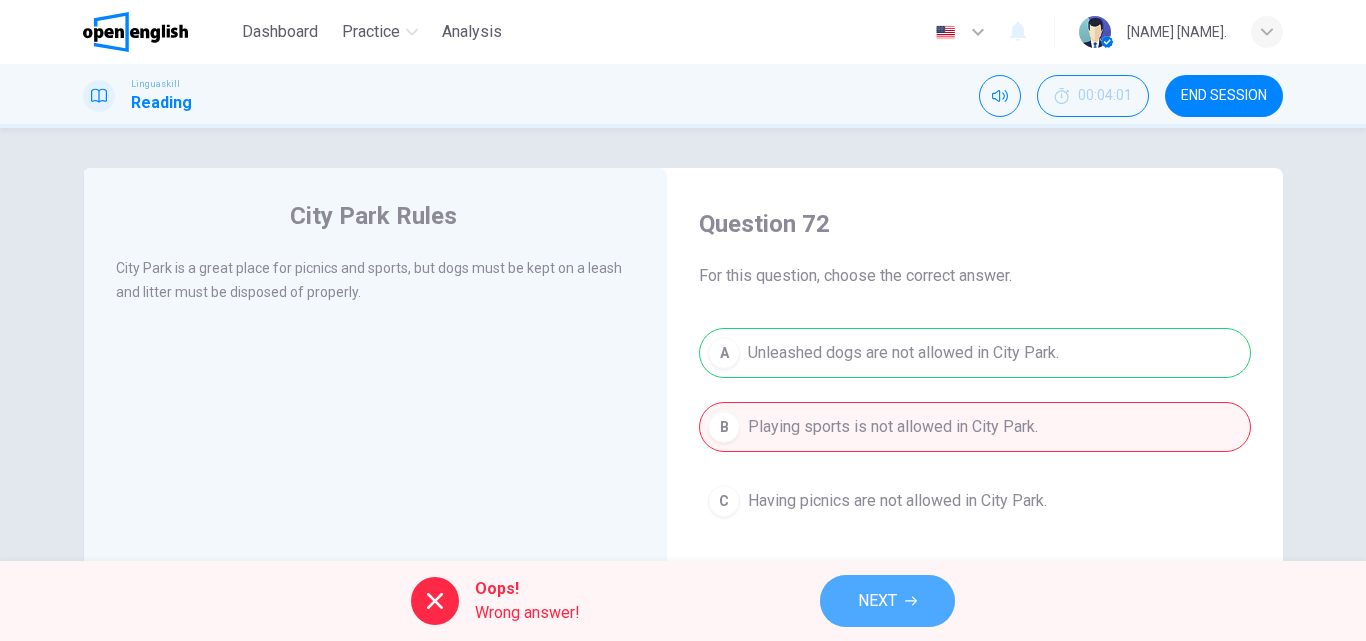 click on "NEXT" at bounding box center [877, 601] 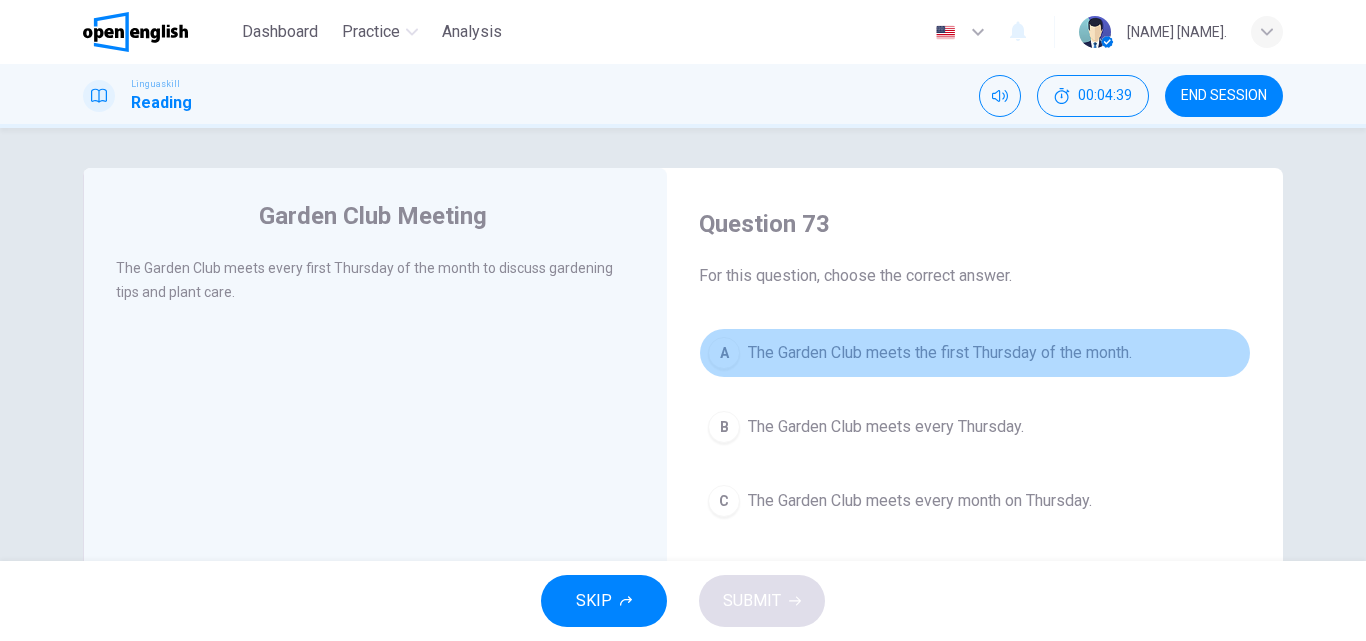 click on "A" at bounding box center (724, 353) 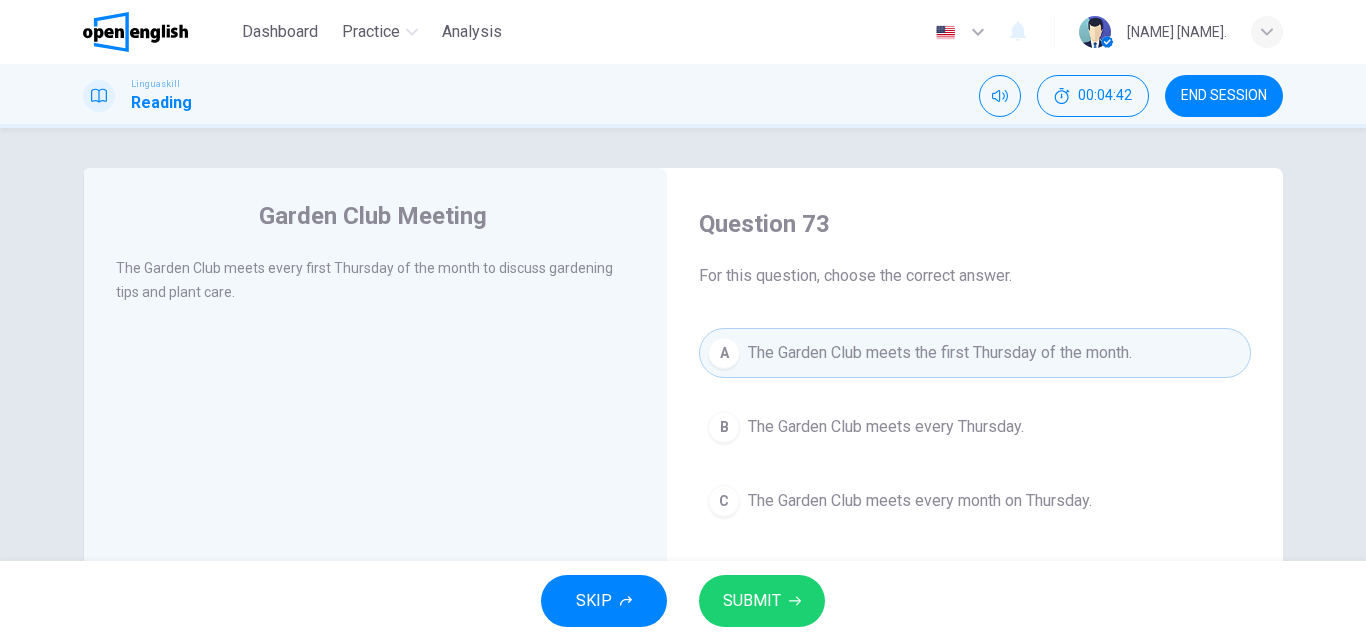 click on "SUBMIT" at bounding box center (752, 601) 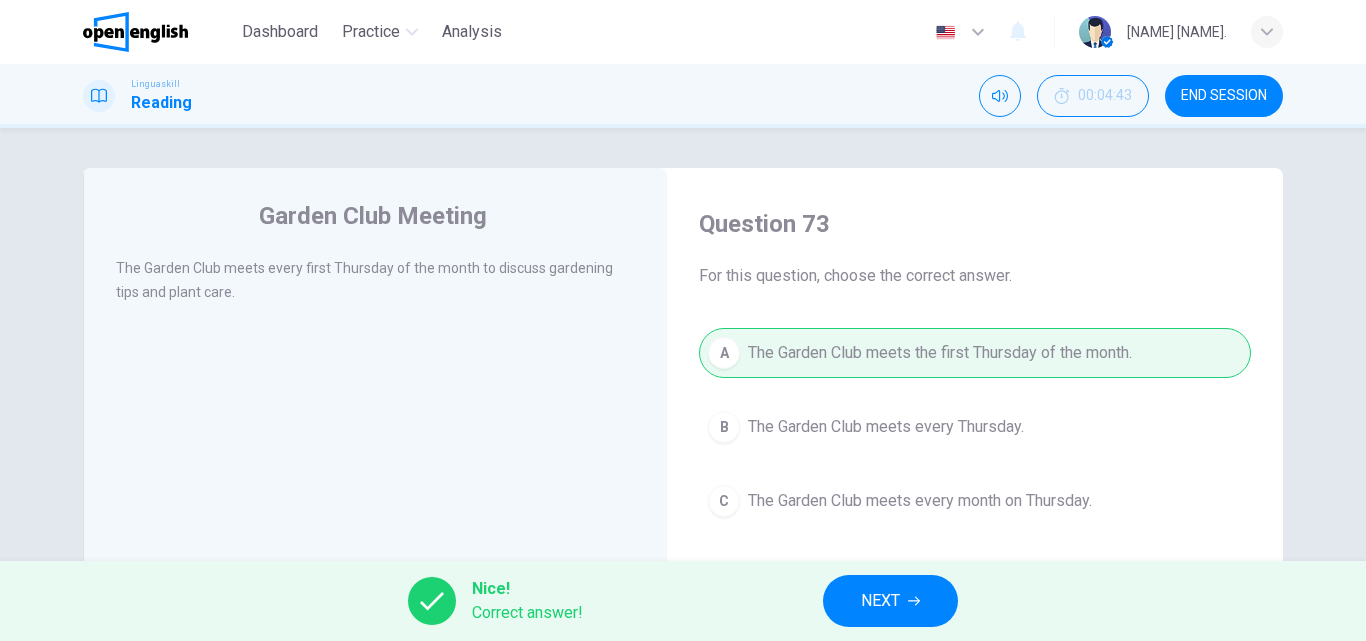 click on "NEXT" at bounding box center (880, 601) 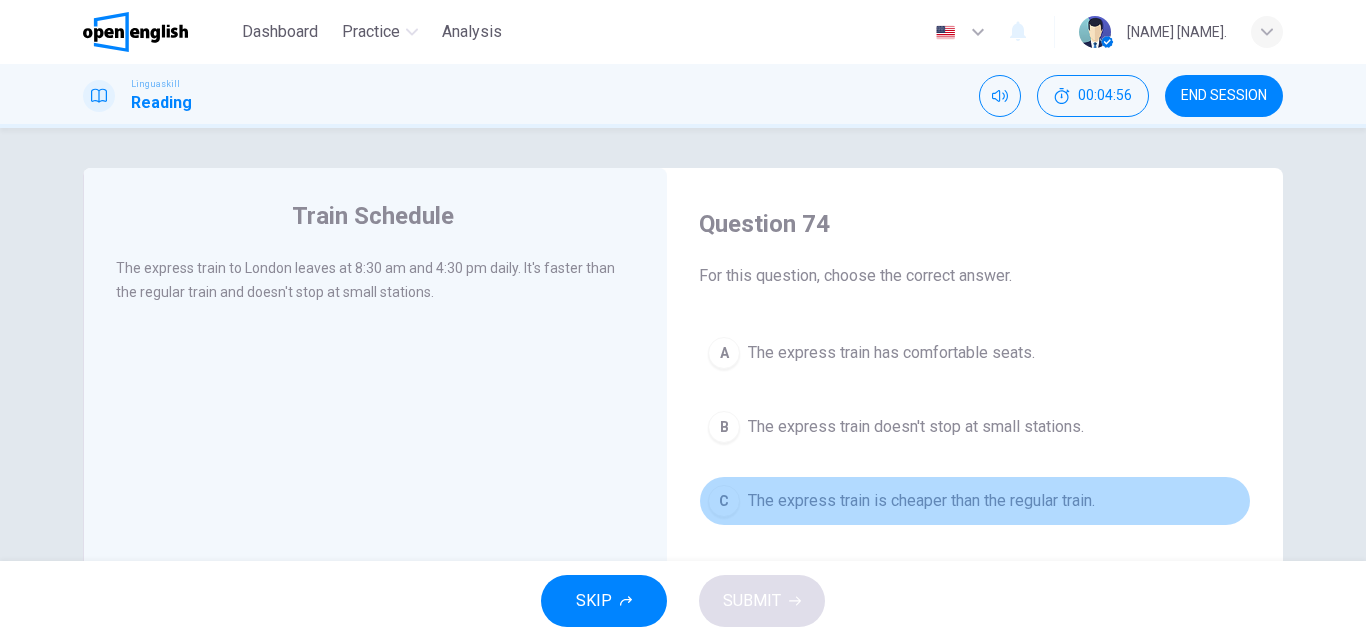 click on "C" at bounding box center (724, 501) 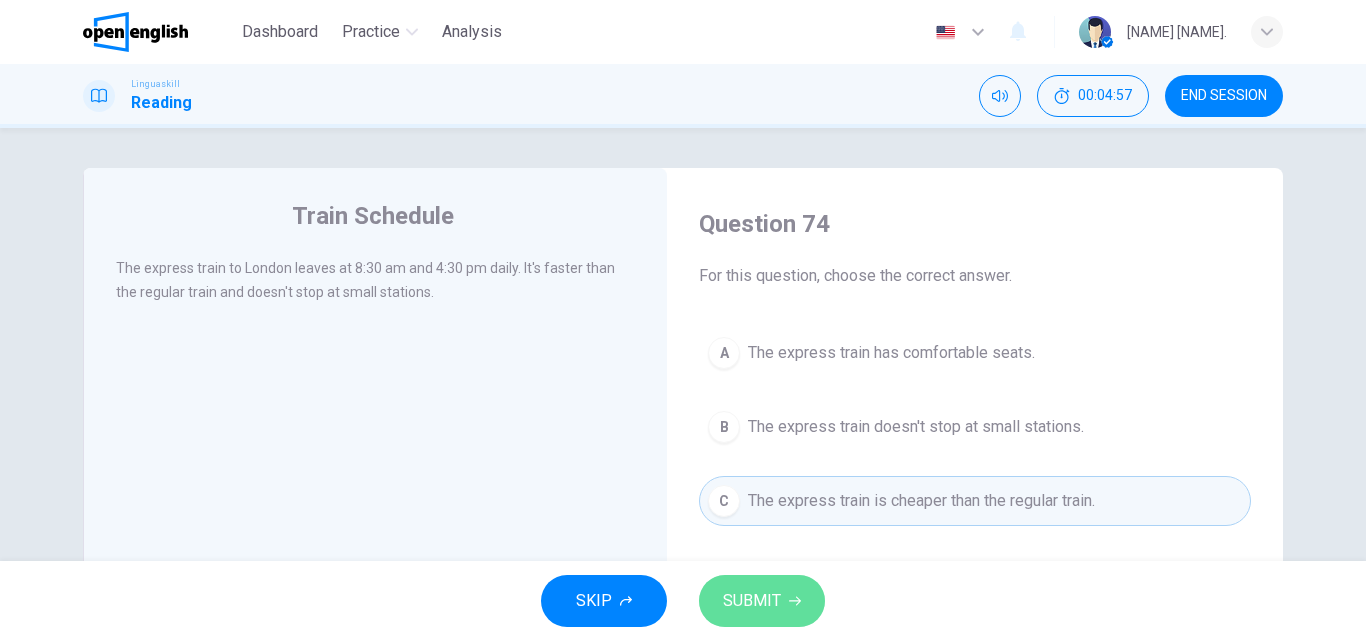 click on "SUBMIT" at bounding box center (752, 601) 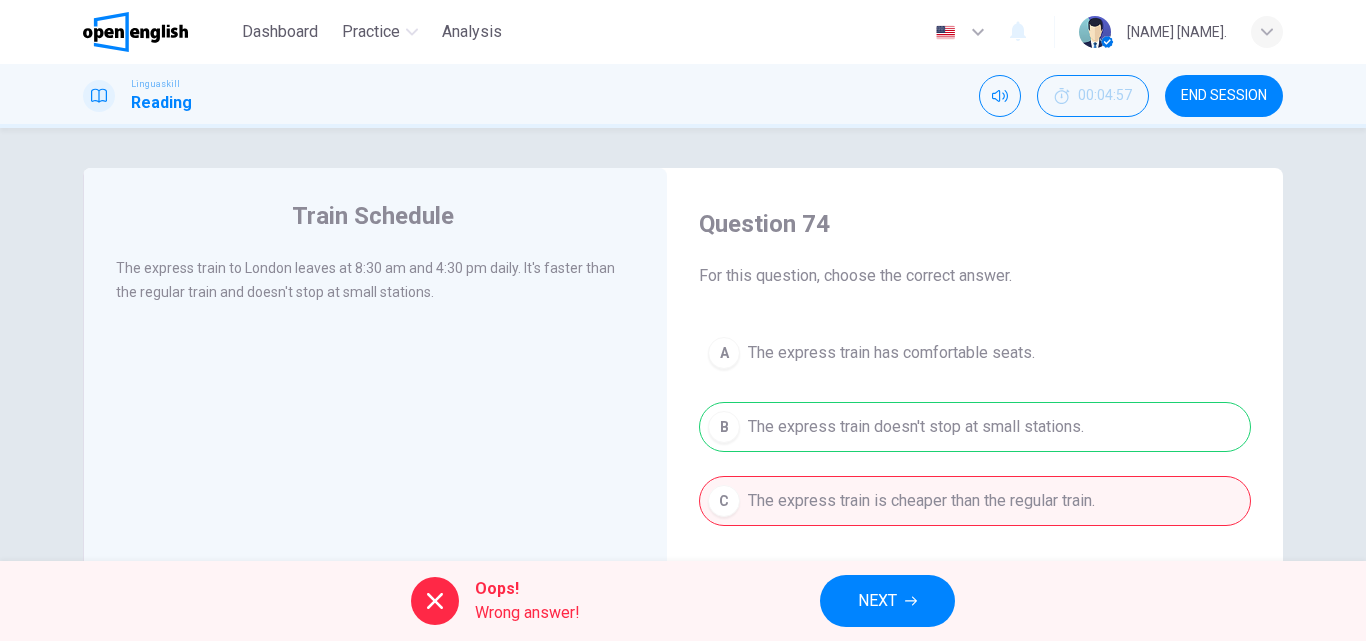 click on "NEXT" at bounding box center [877, 601] 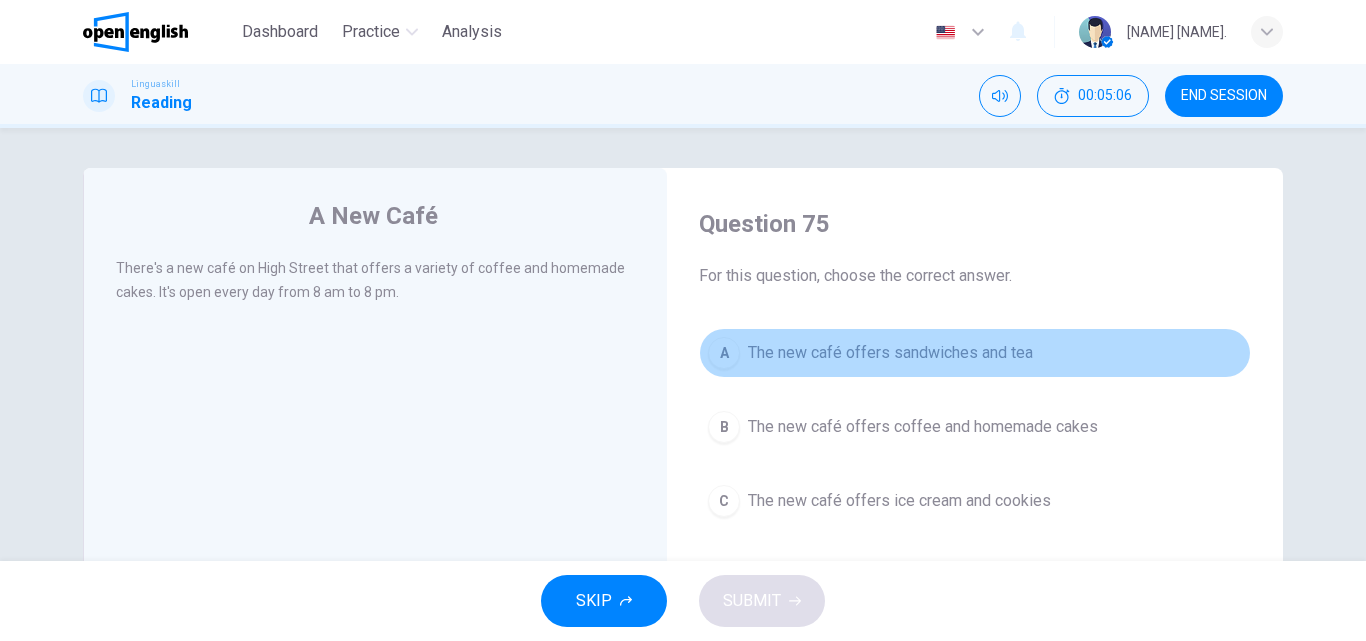 click on "A" at bounding box center [724, 353] 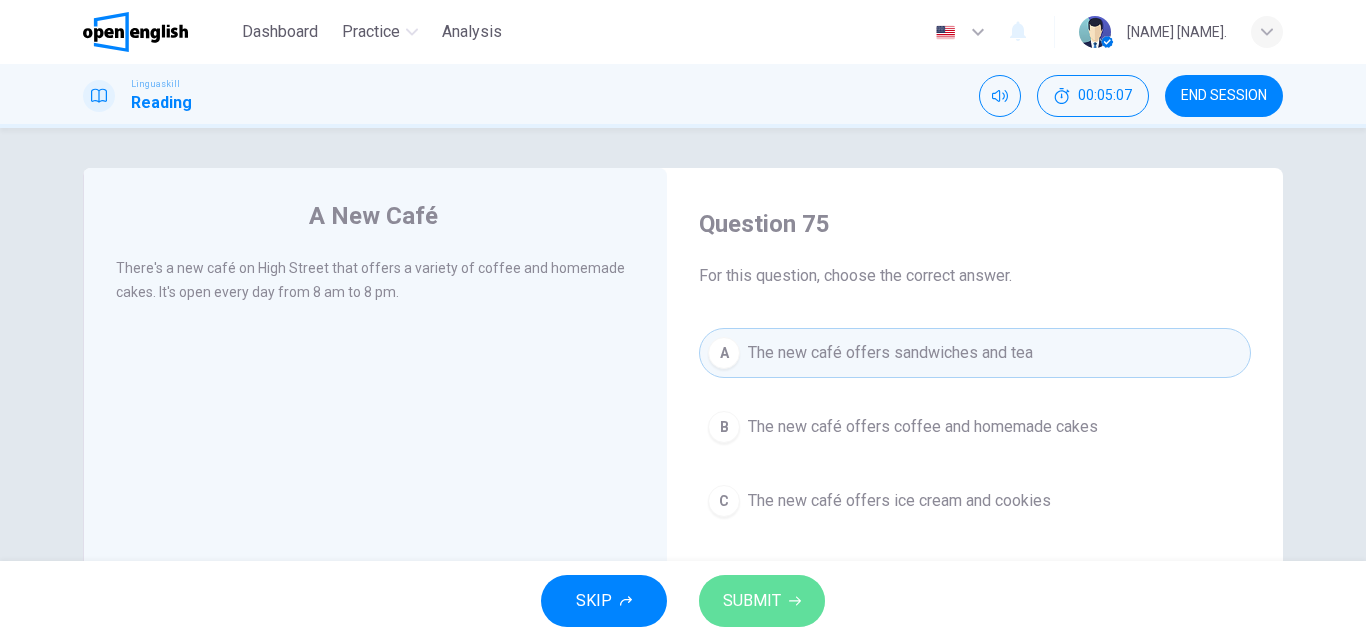 click on "SUBMIT" at bounding box center [752, 601] 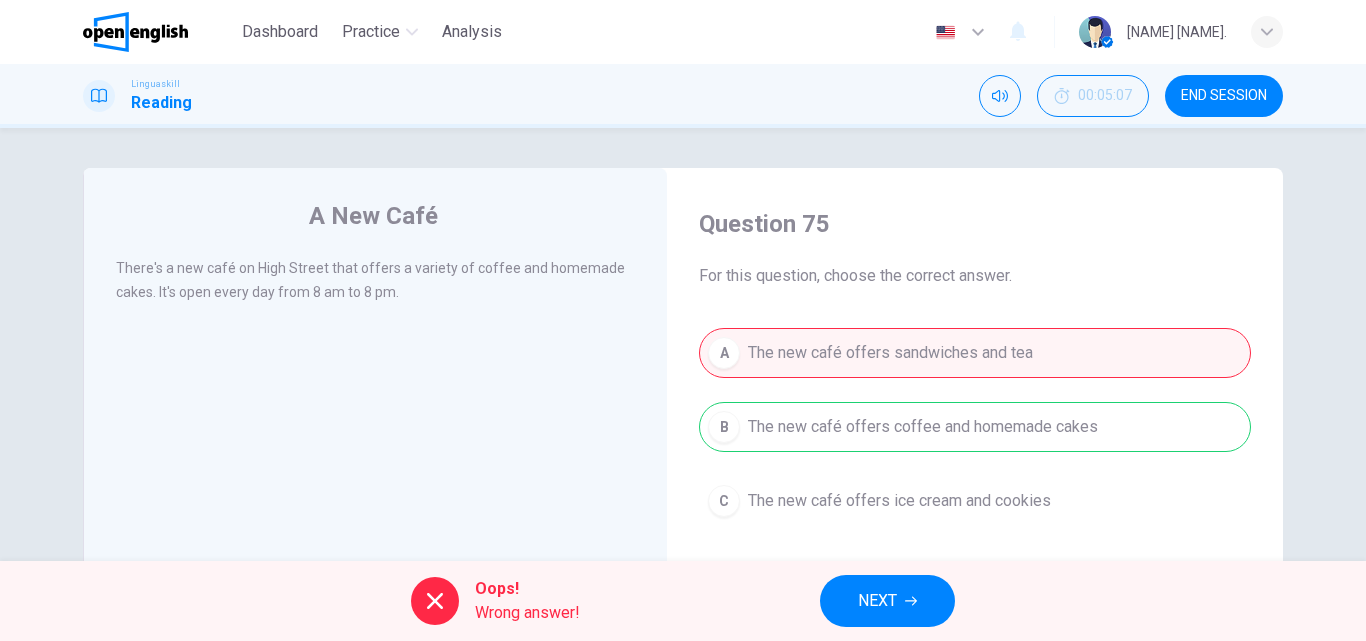 click on "NEXT" at bounding box center (887, 601) 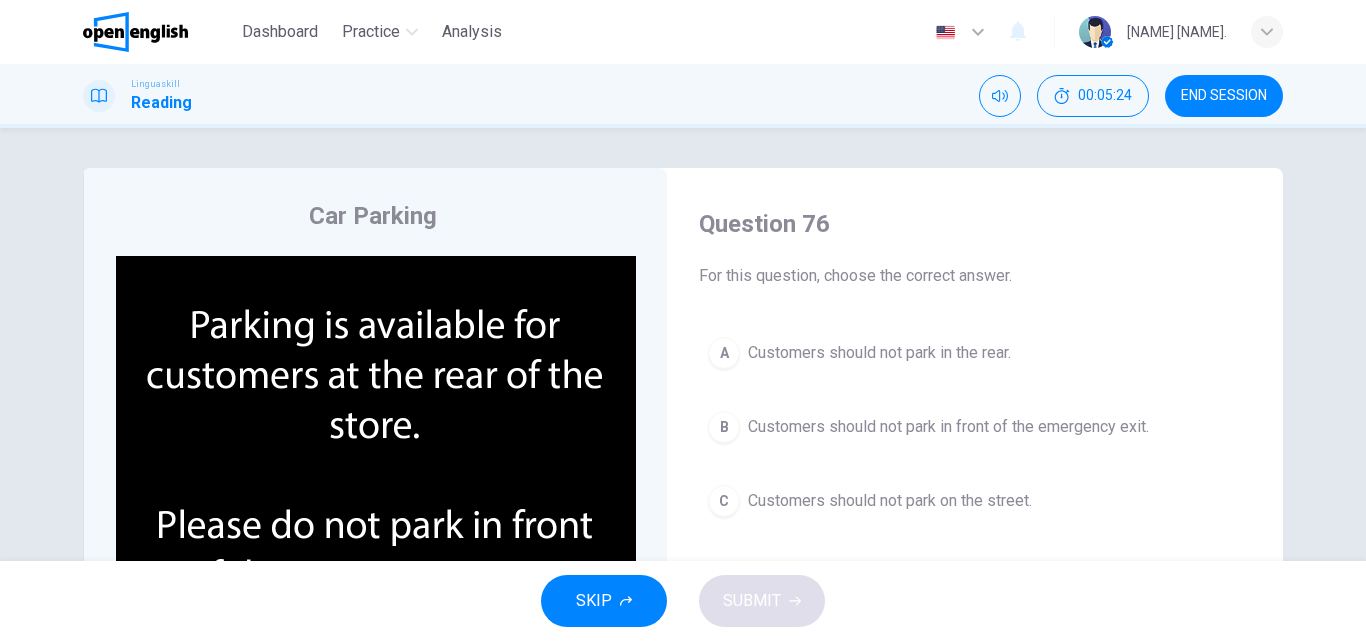 click on "C" at bounding box center (724, 501) 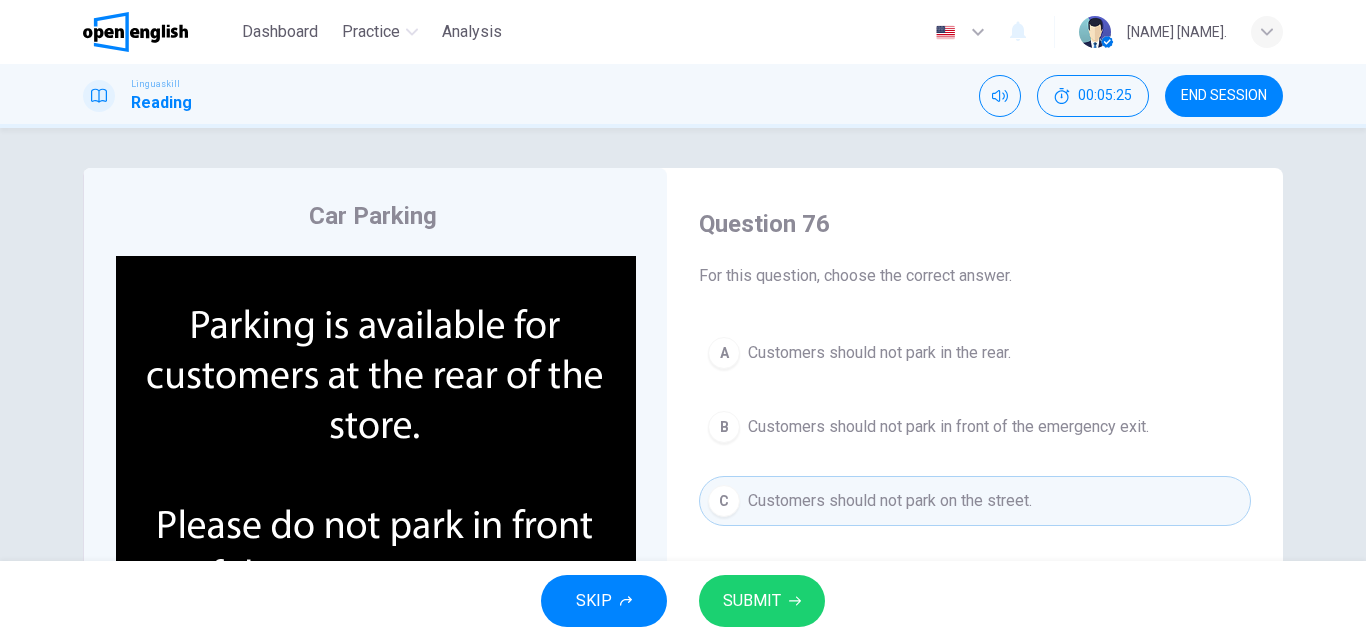 click on "SUBMIT" at bounding box center [762, 601] 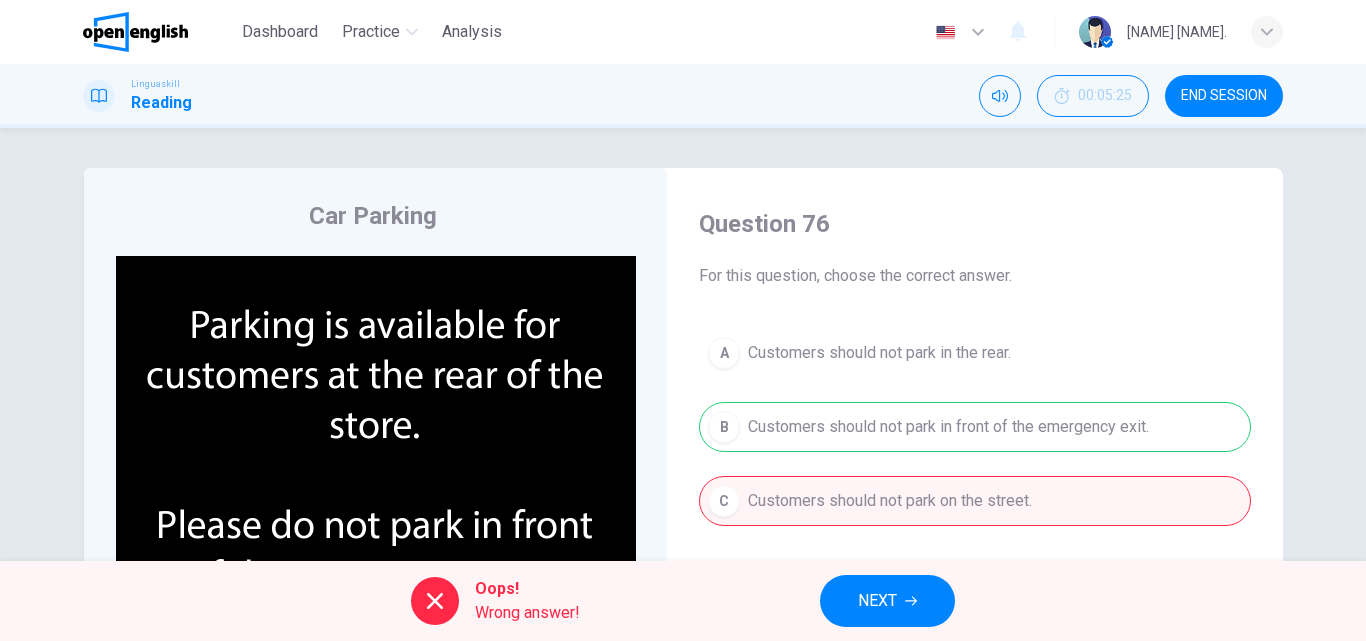 click on "NEXT" at bounding box center (887, 601) 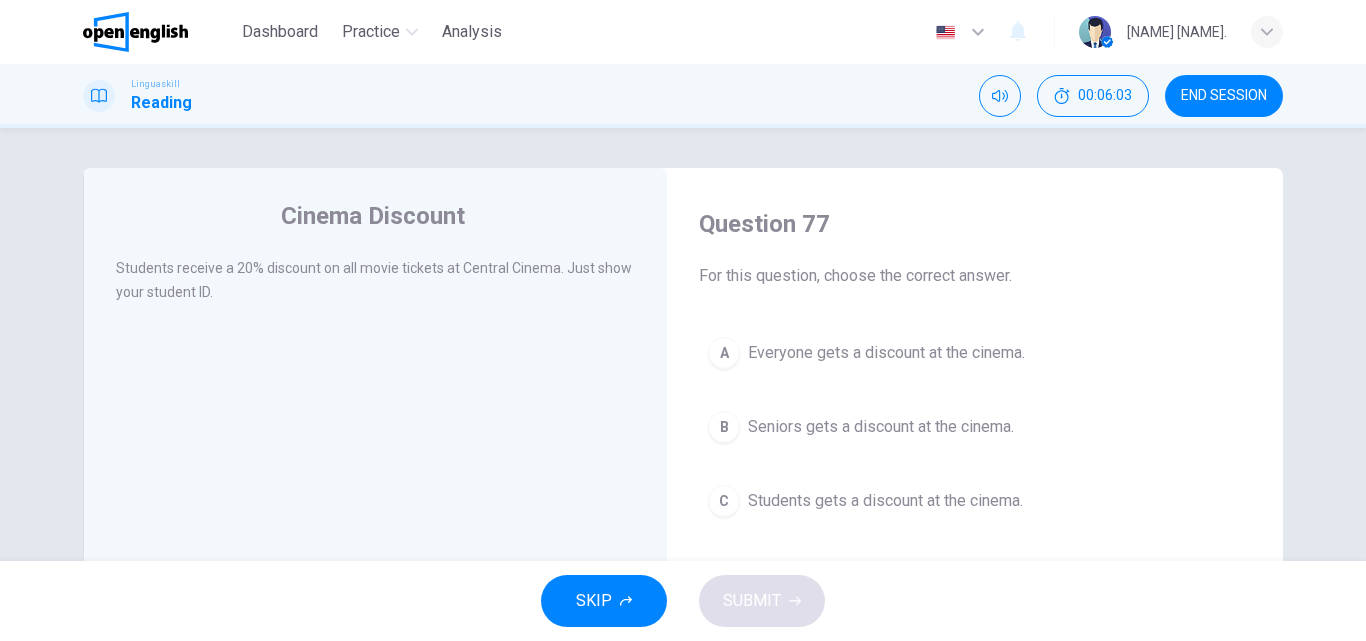 click on "B" at bounding box center (724, 427) 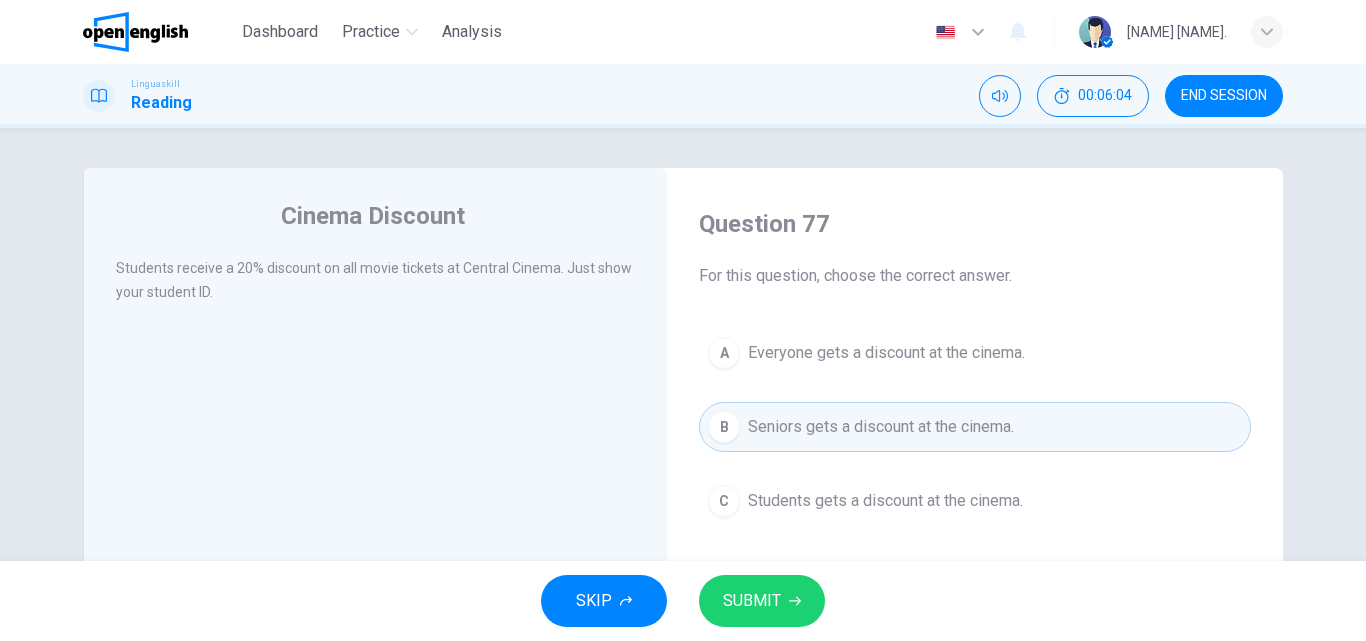 drag, startPoint x: 715, startPoint y: 362, endPoint x: 717, endPoint y: 379, distance: 17.117243 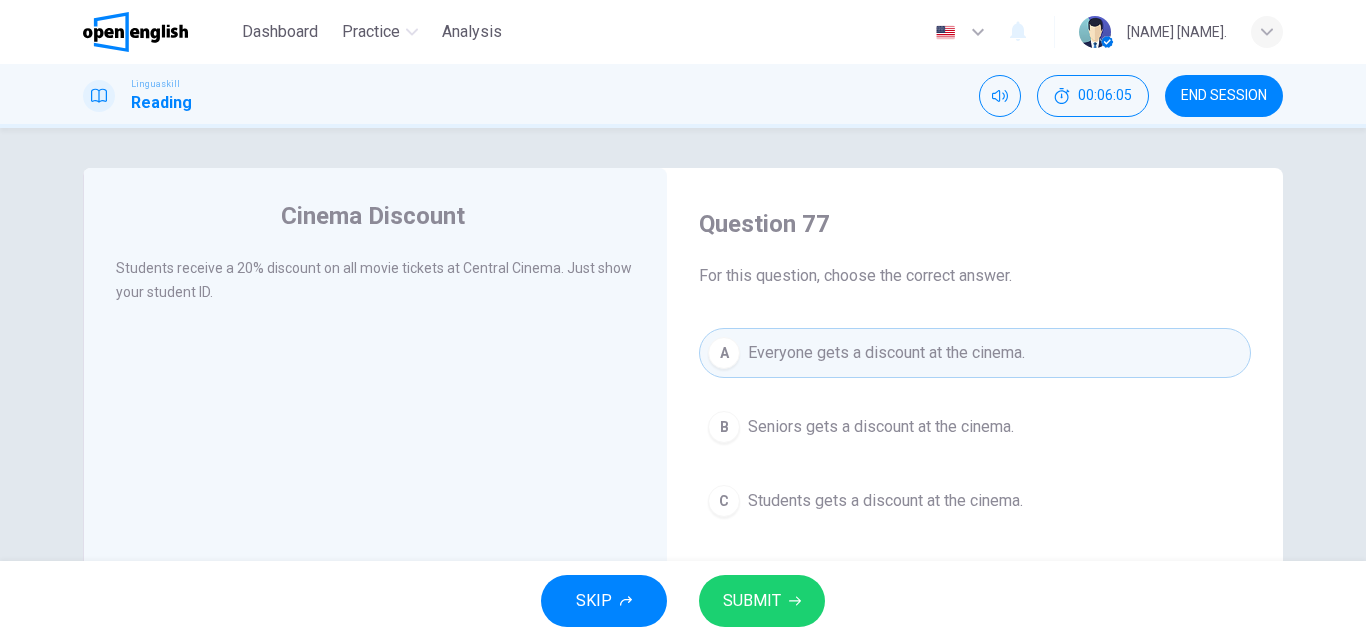 click on "SUBMIT" at bounding box center [752, 601] 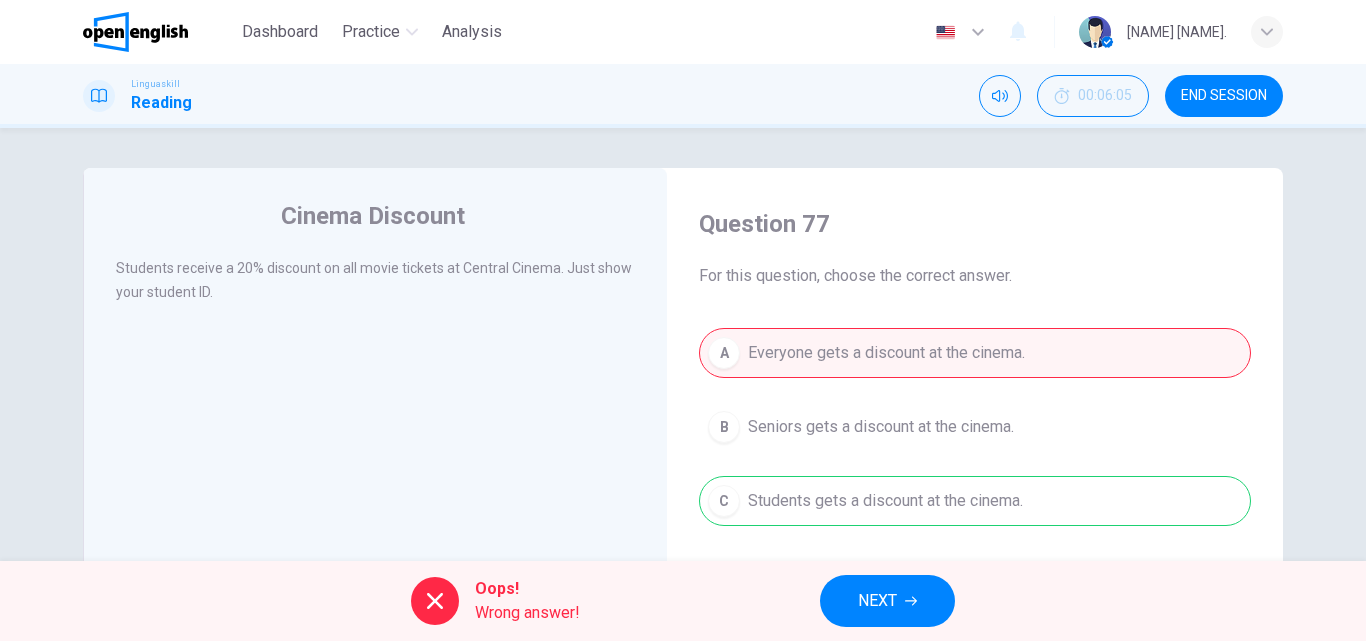 click on "NEXT" at bounding box center [887, 601] 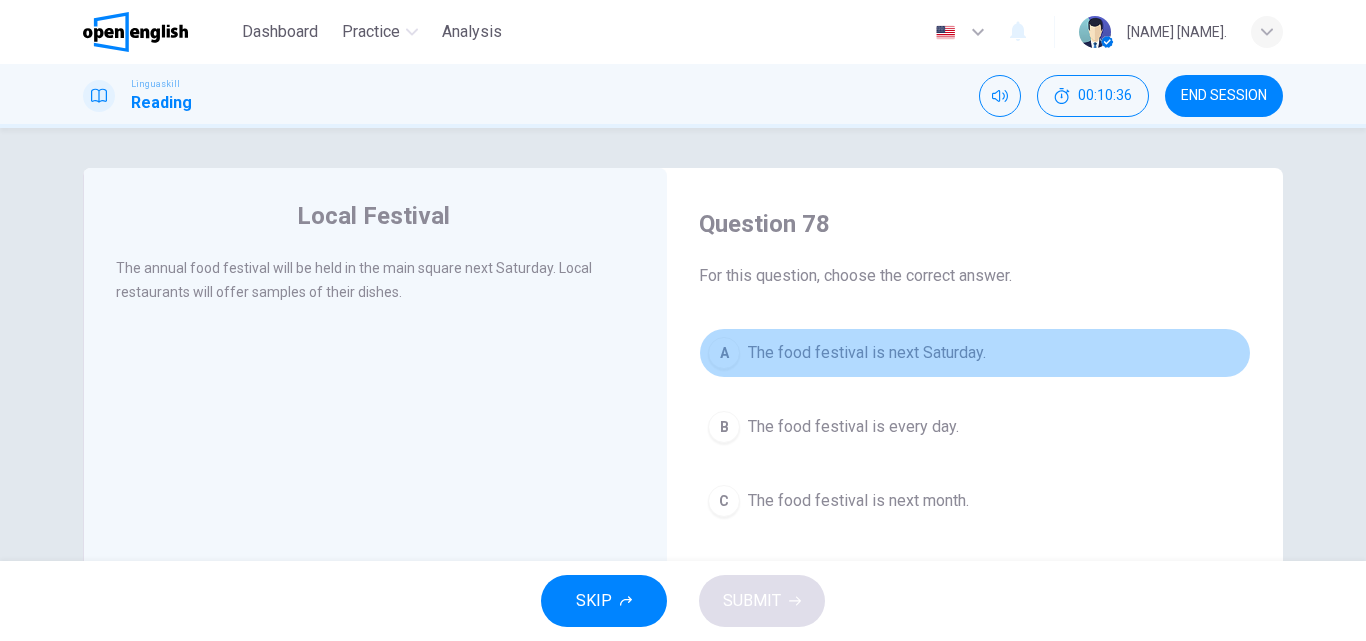click on "A The food festival is next Saturday." at bounding box center [975, 353] 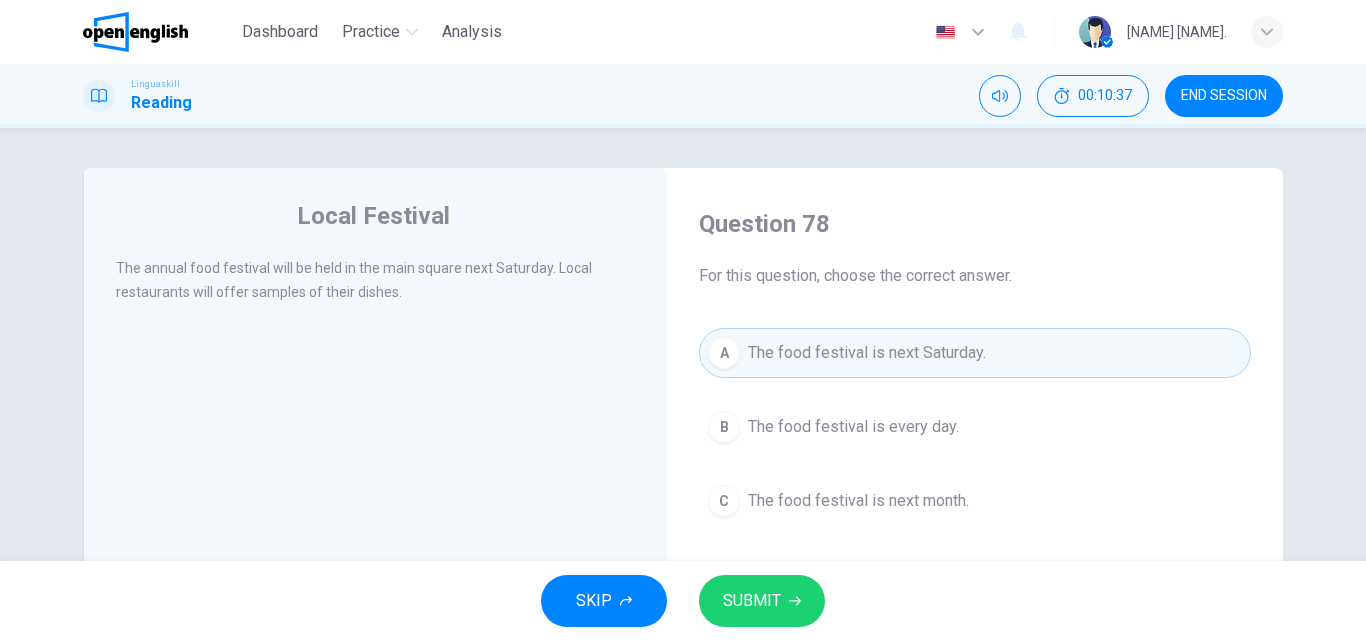 click on "SUBMIT" at bounding box center [752, 601] 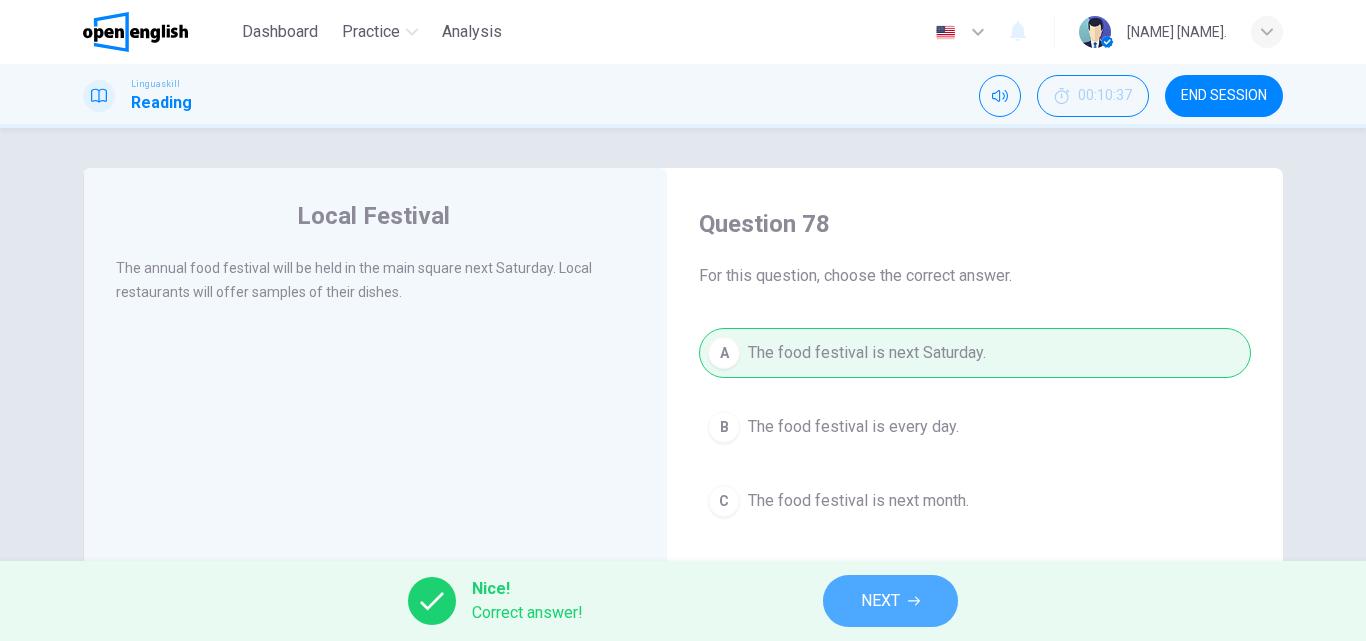click on "NEXT" at bounding box center [880, 601] 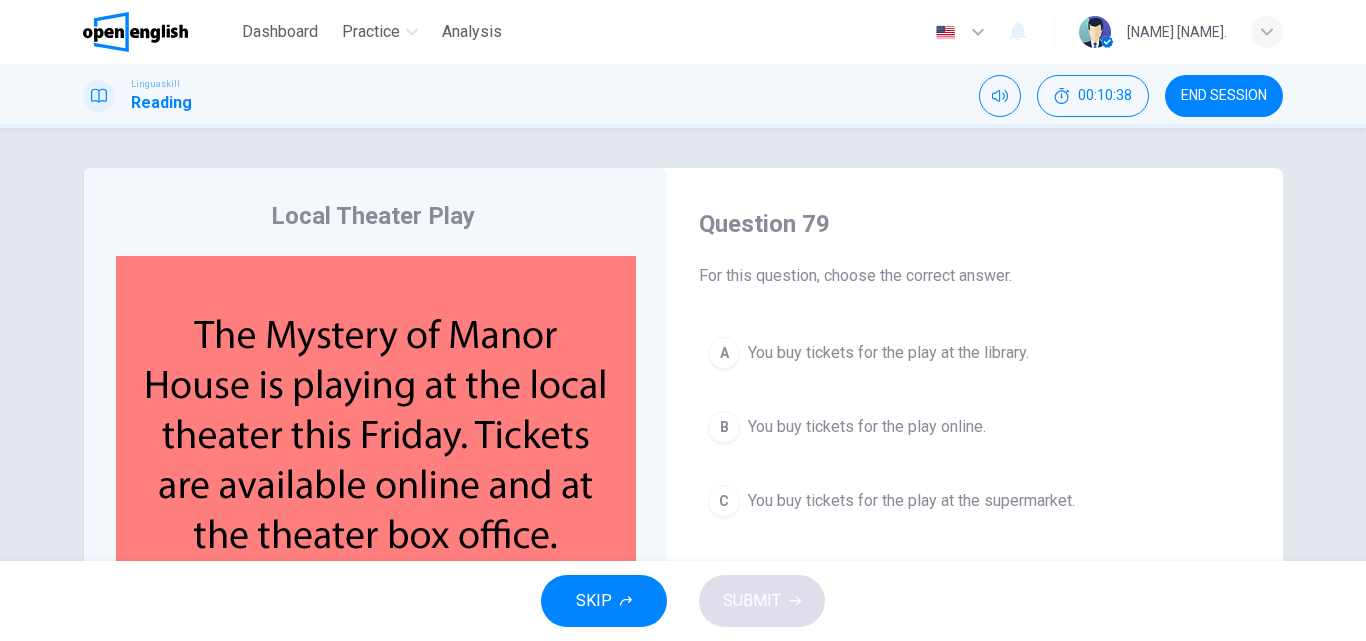 click on "B" at bounding box center [724, 427] 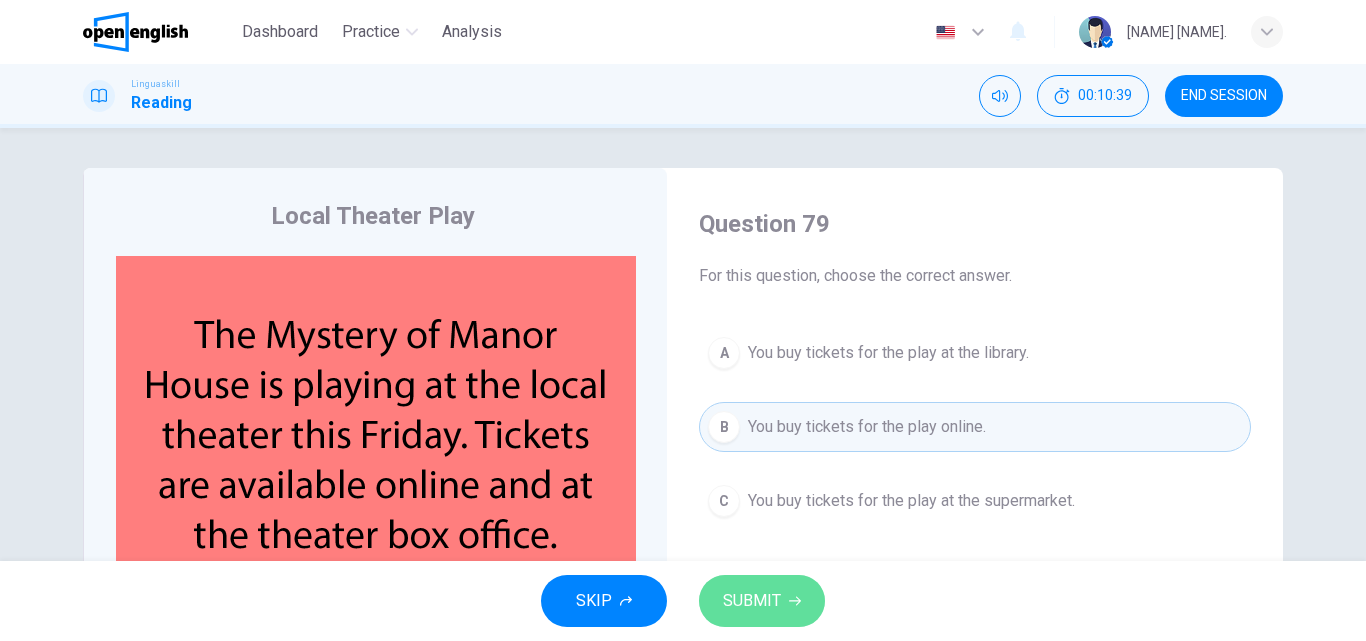 click on "SUBMIT" at bounding box center [752, 601] 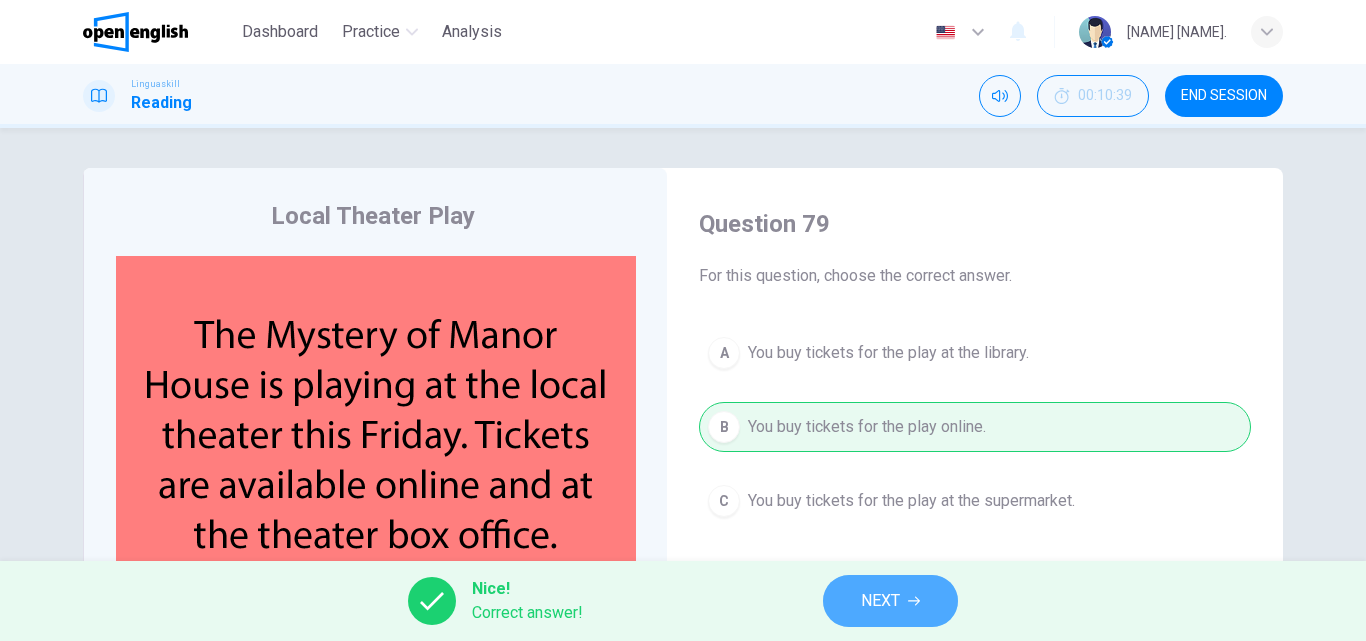 click on "NEXT" at bounding box center (880, 601) 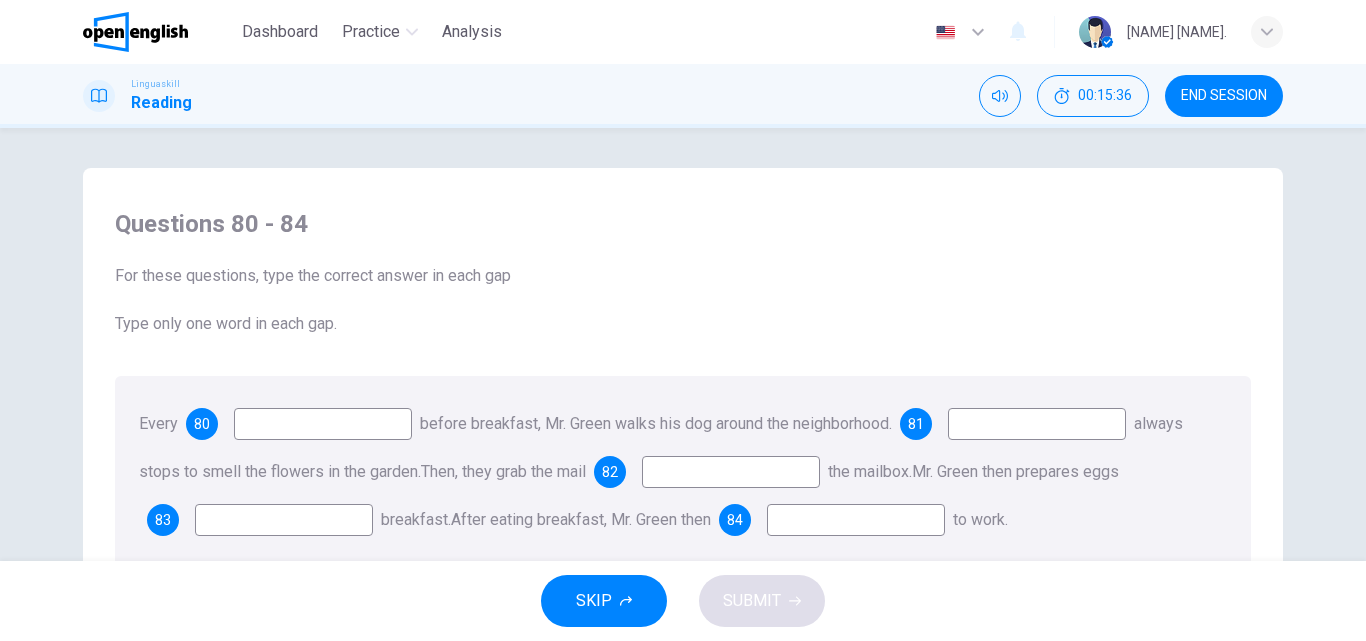 click on "Questions 80 - 84" at bounding box center [683, 224] 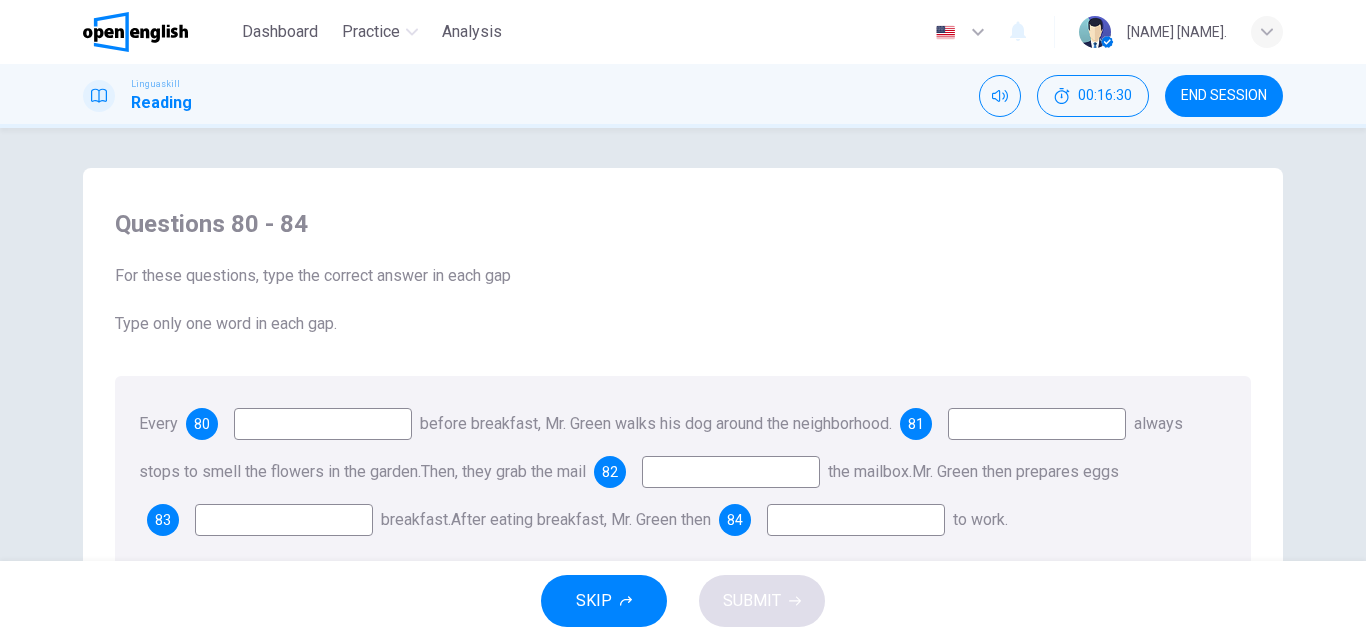 click at bounding box center (323, 424) 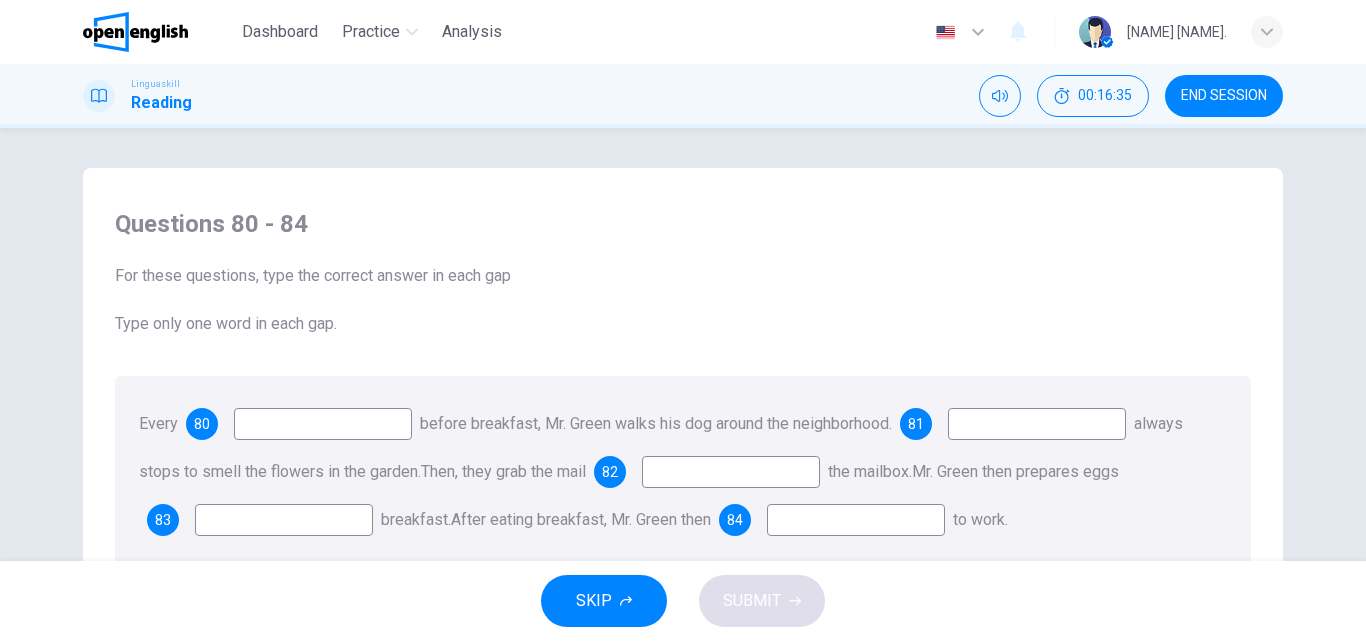 click at bounding box center [323, 424] 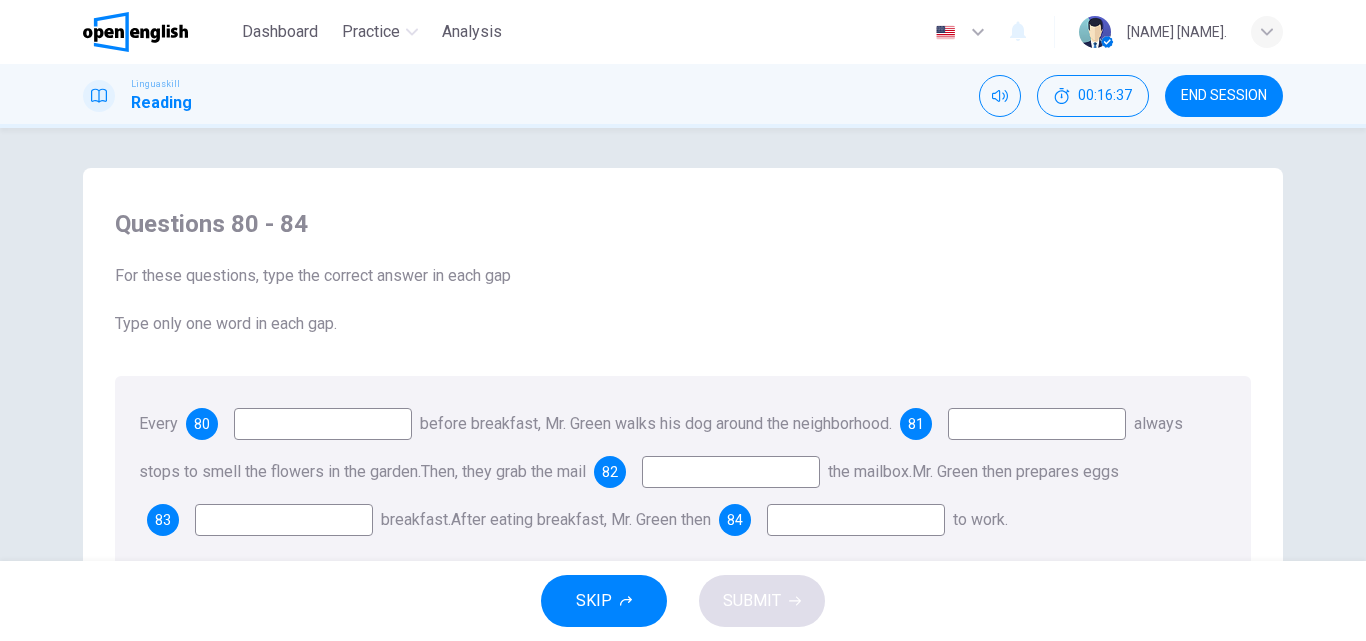 click at bounding box center (323, 424) 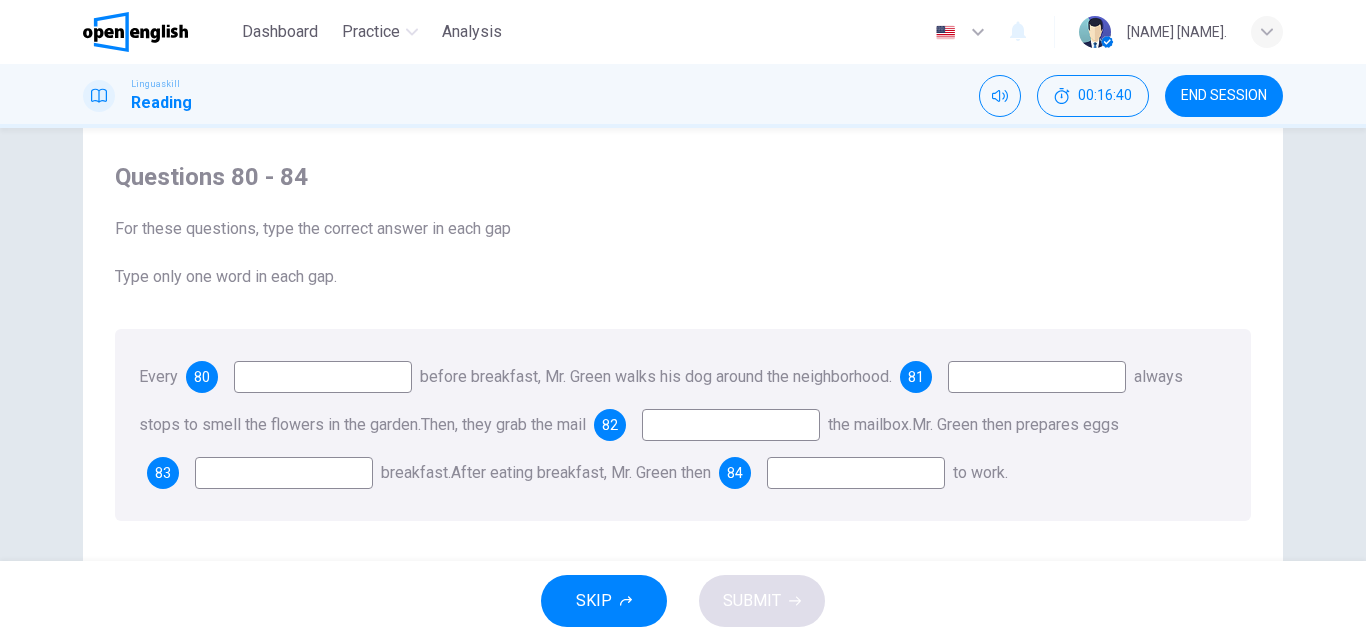 scroll, scrollTop: 51, scrollLeft: 0, axis: vertical 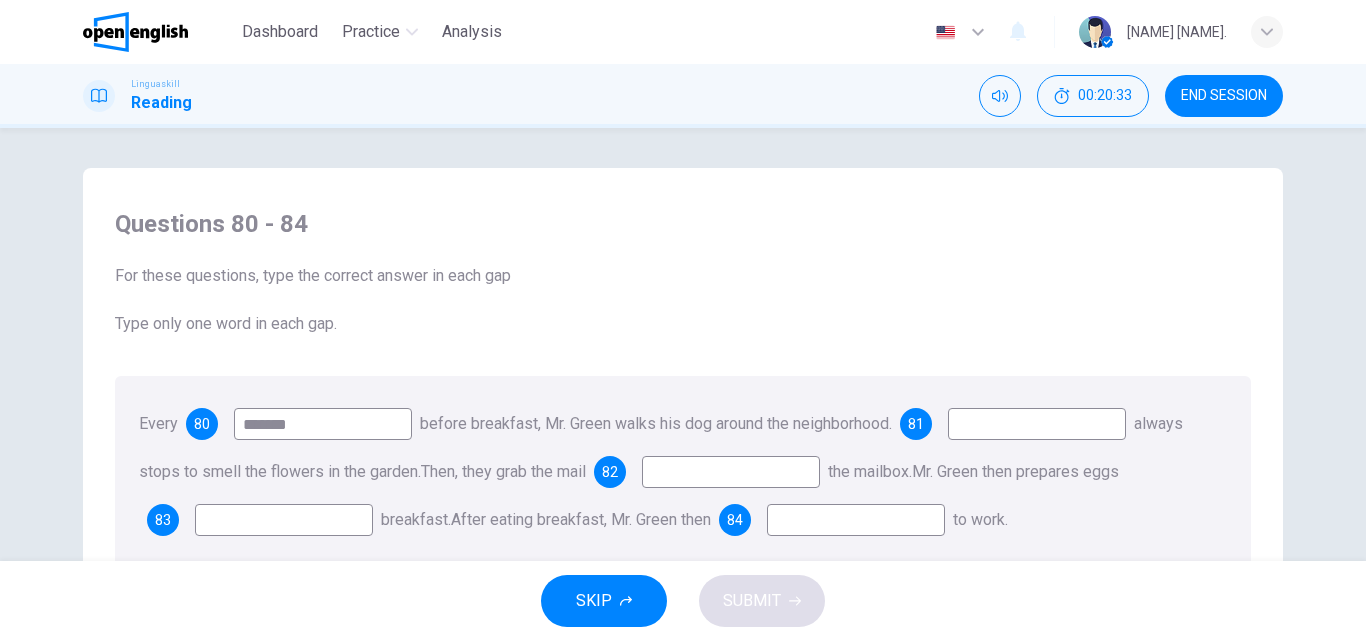 type on "*******" 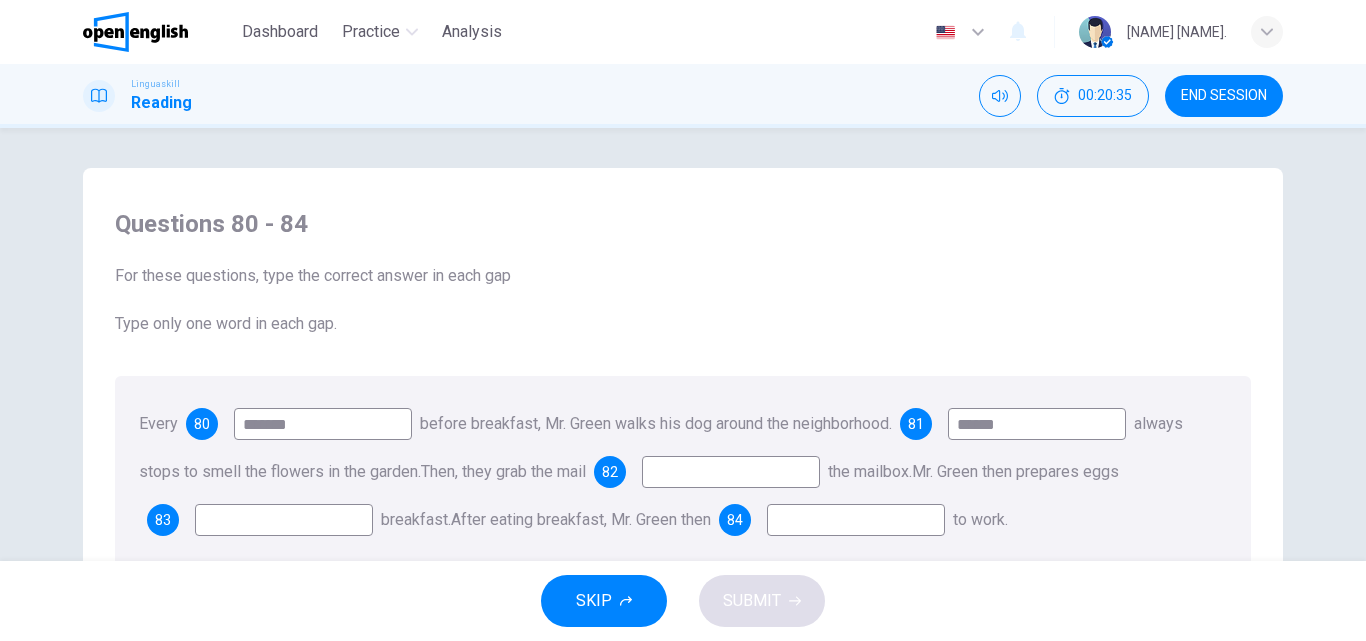 type on "******" 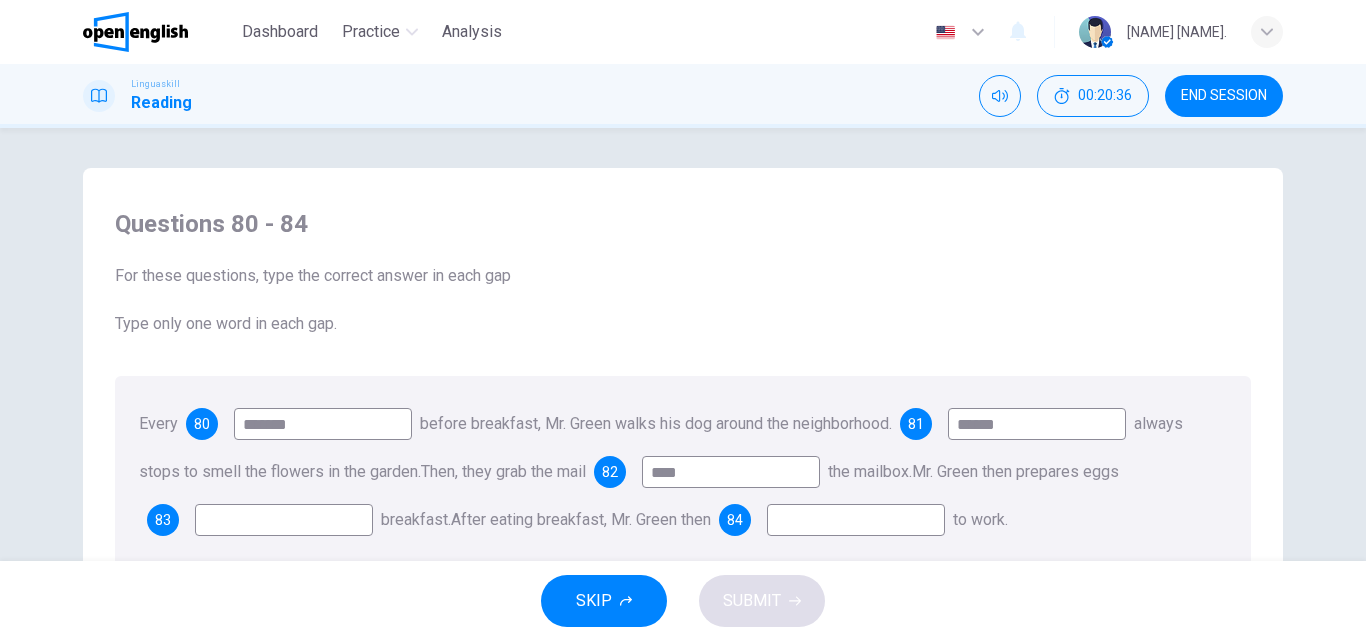 type on "****" 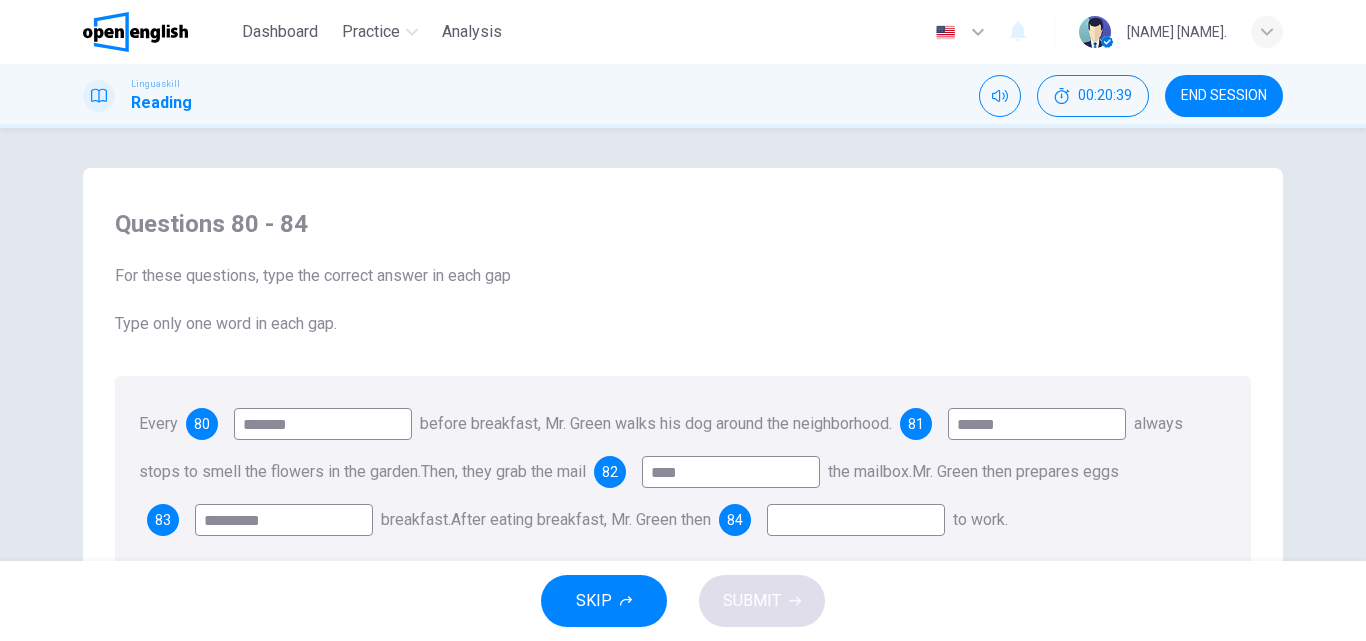 type on "*********" 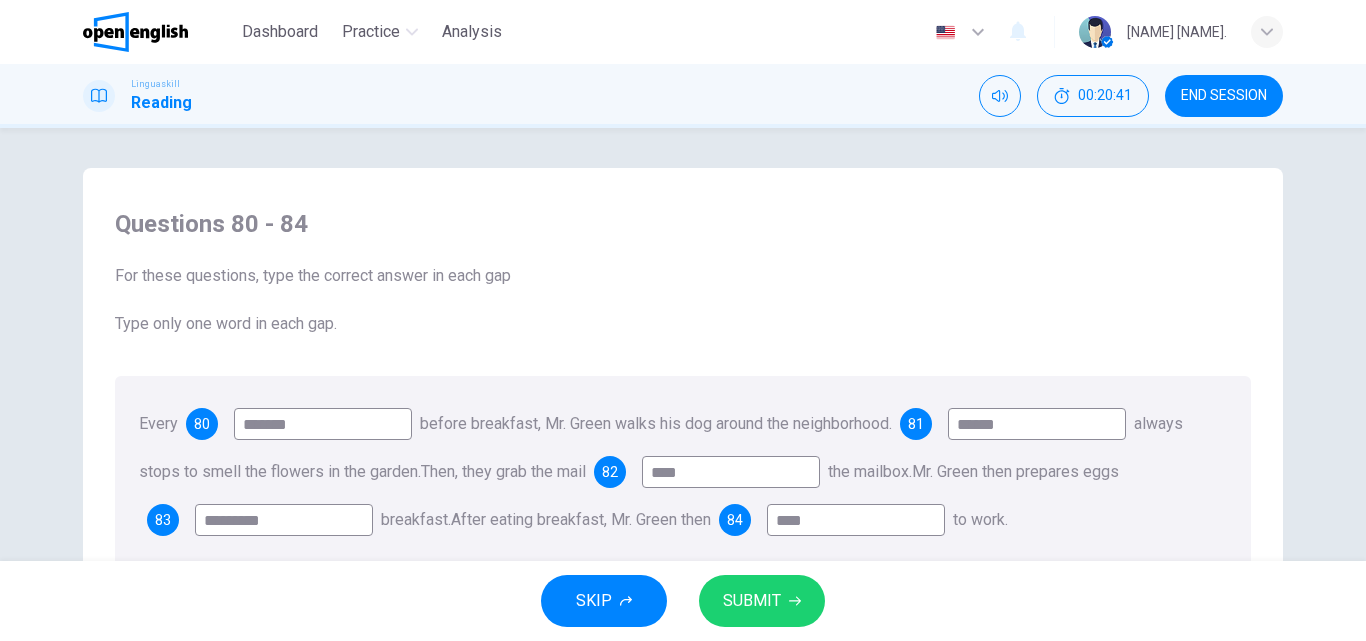 type on "****" 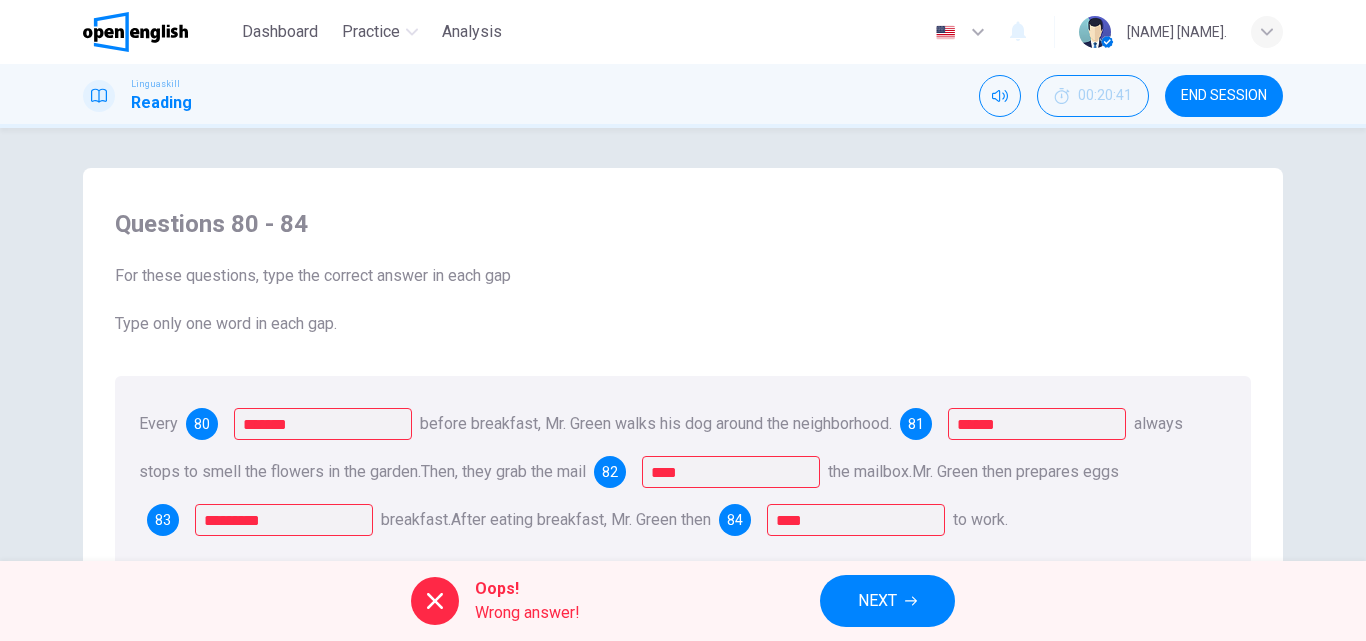 click on "NEXT" at bounding box center (887, 601) 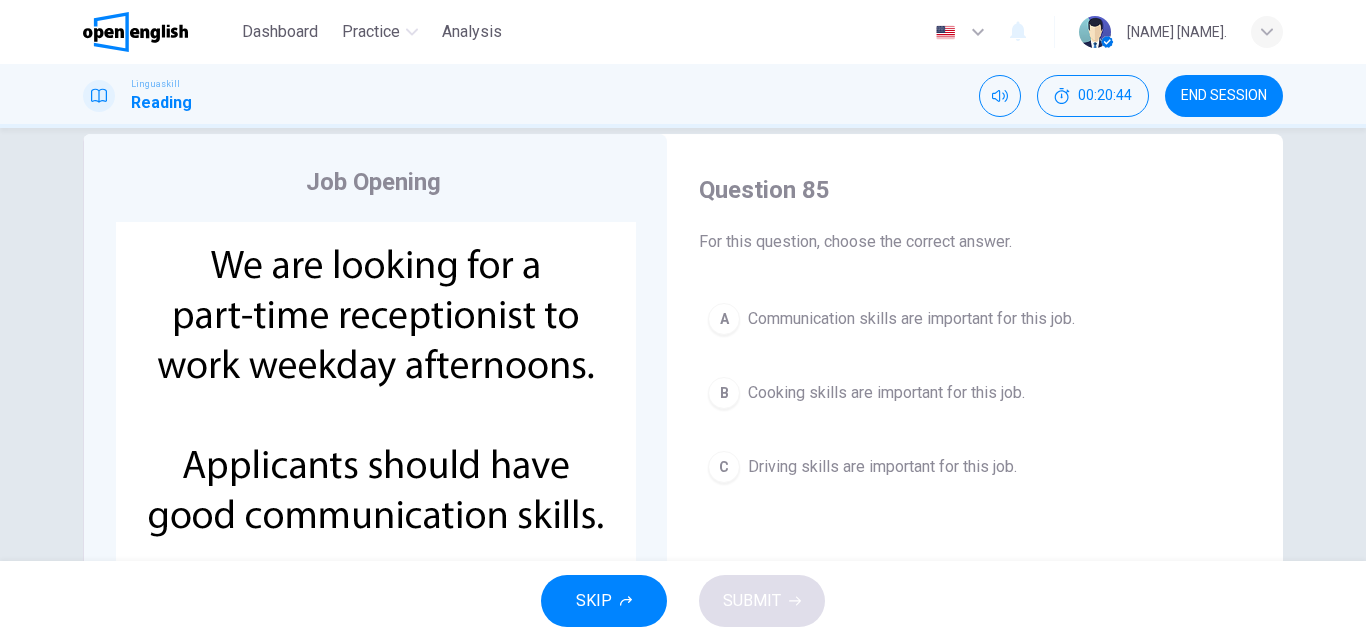 scroll, scrollTop: 36, scrollLeft: 0, axis: vertical 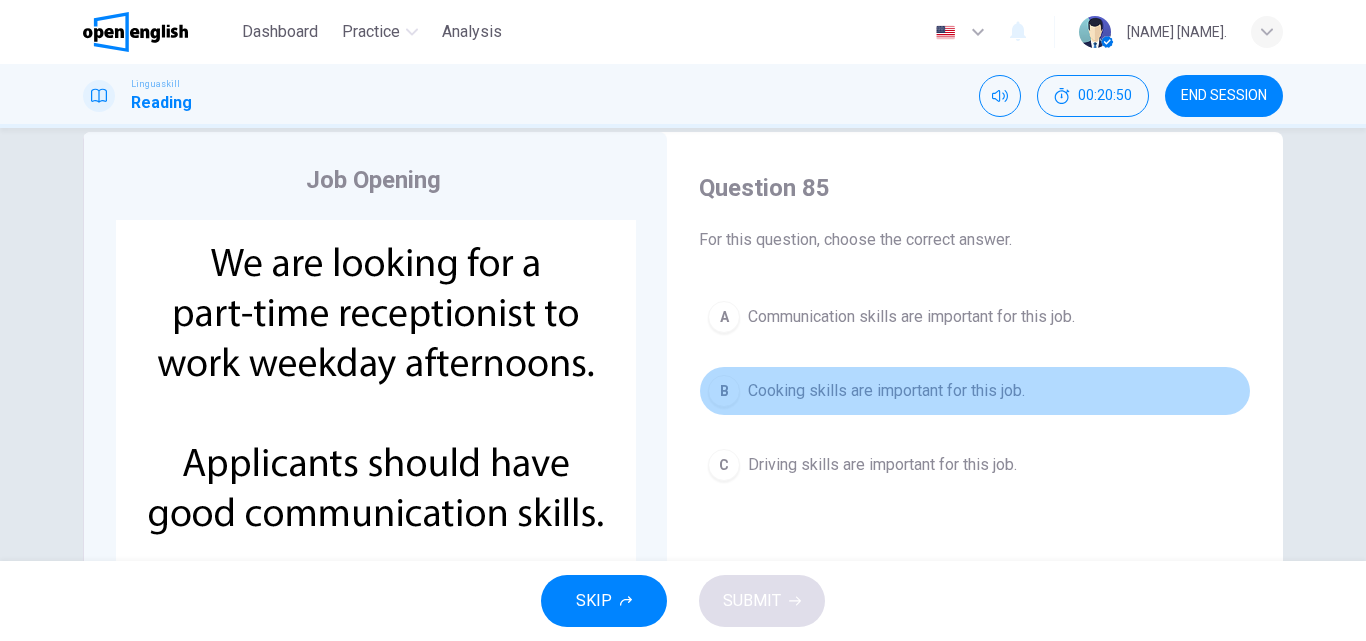click on "B" at bounding box center [724, 391] 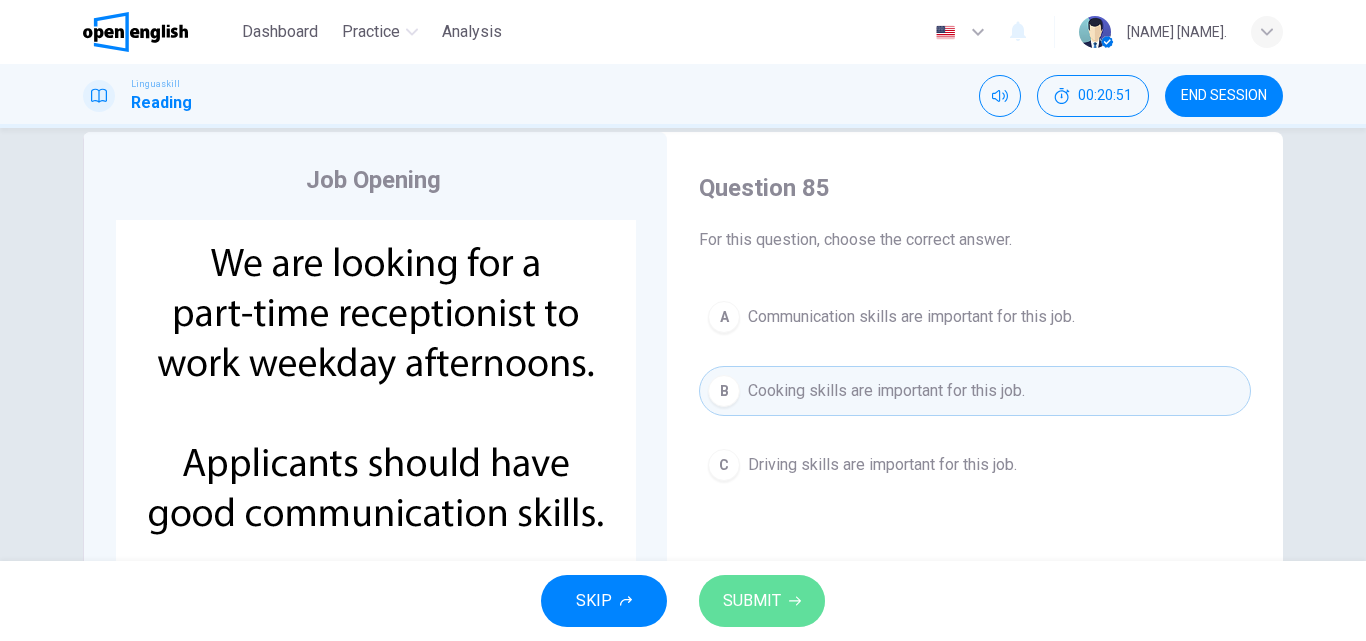 click on "SUBMIT" at bounding box center [752, 601] 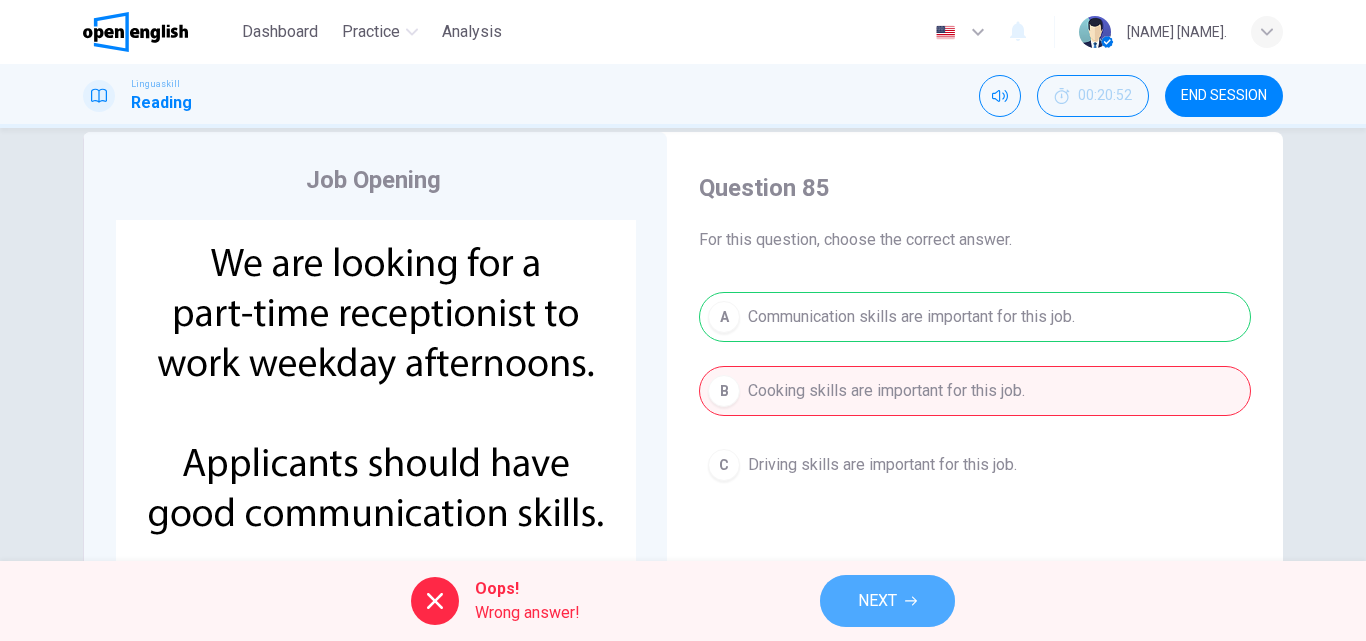 click on "NEXT" at bounding box center (887, 601) 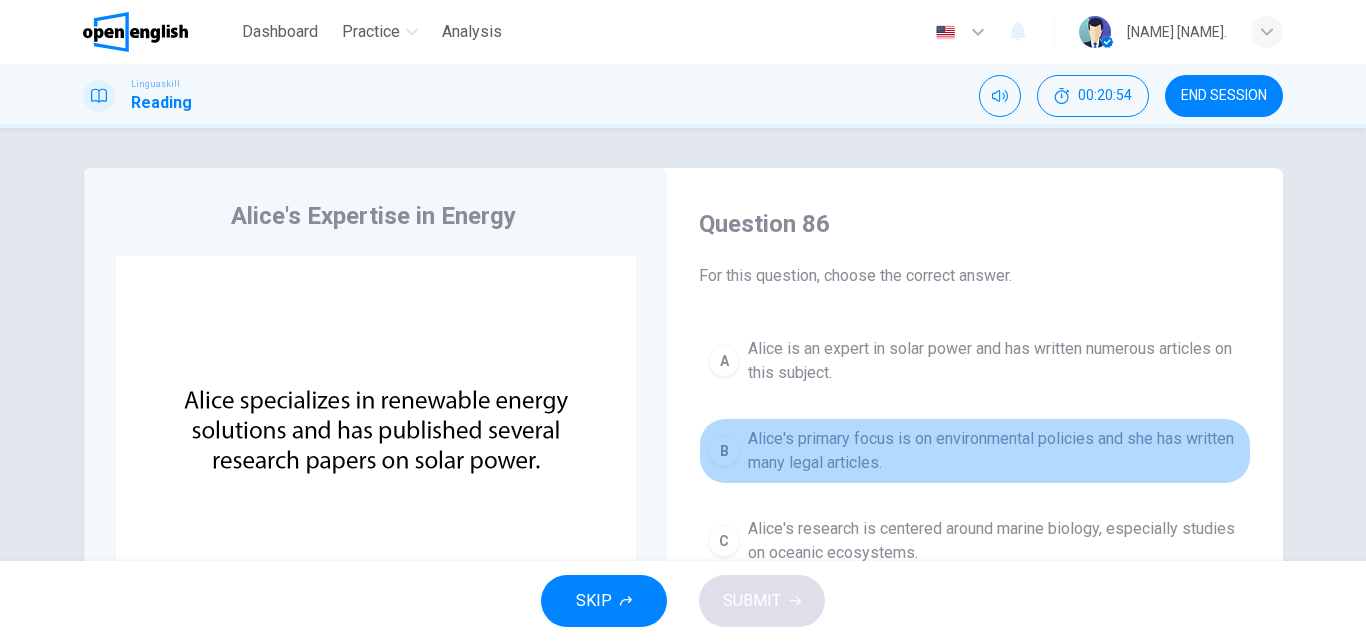 drag, startPoint x: 727, startPoint y: 443, endPoint x: 751, endPoint y: 527, distance: 87.36132 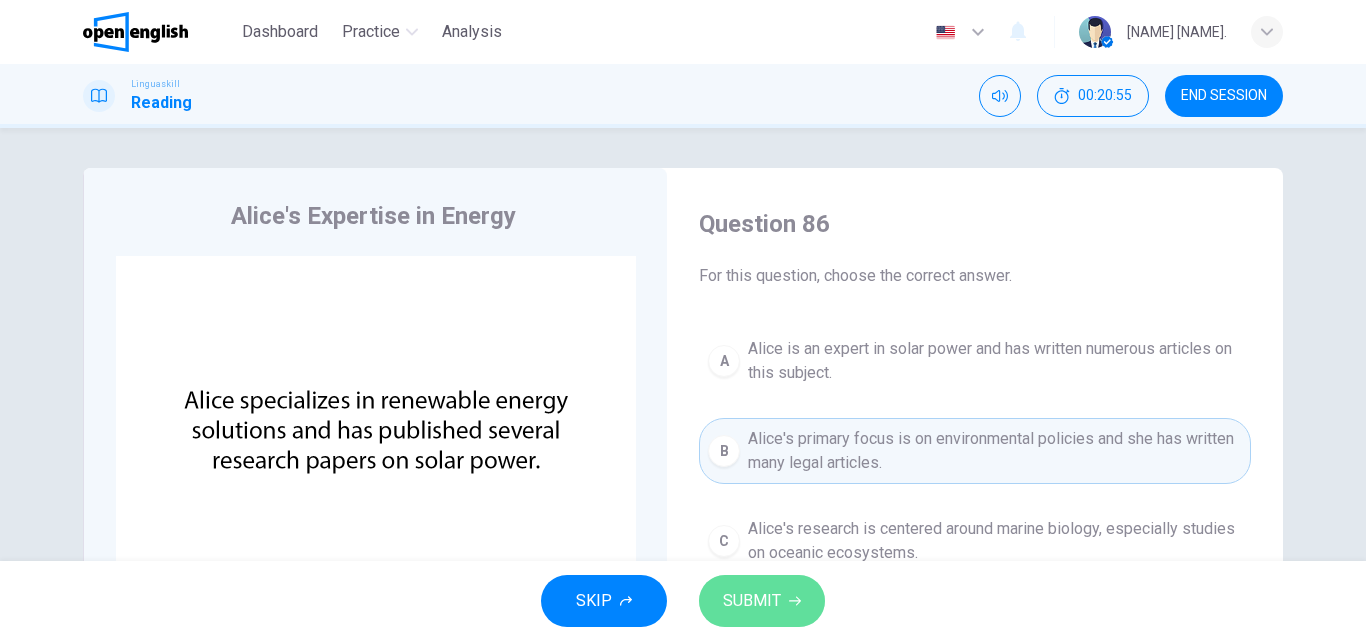 click on "SUBMIT" at bounding box center [762, 601] 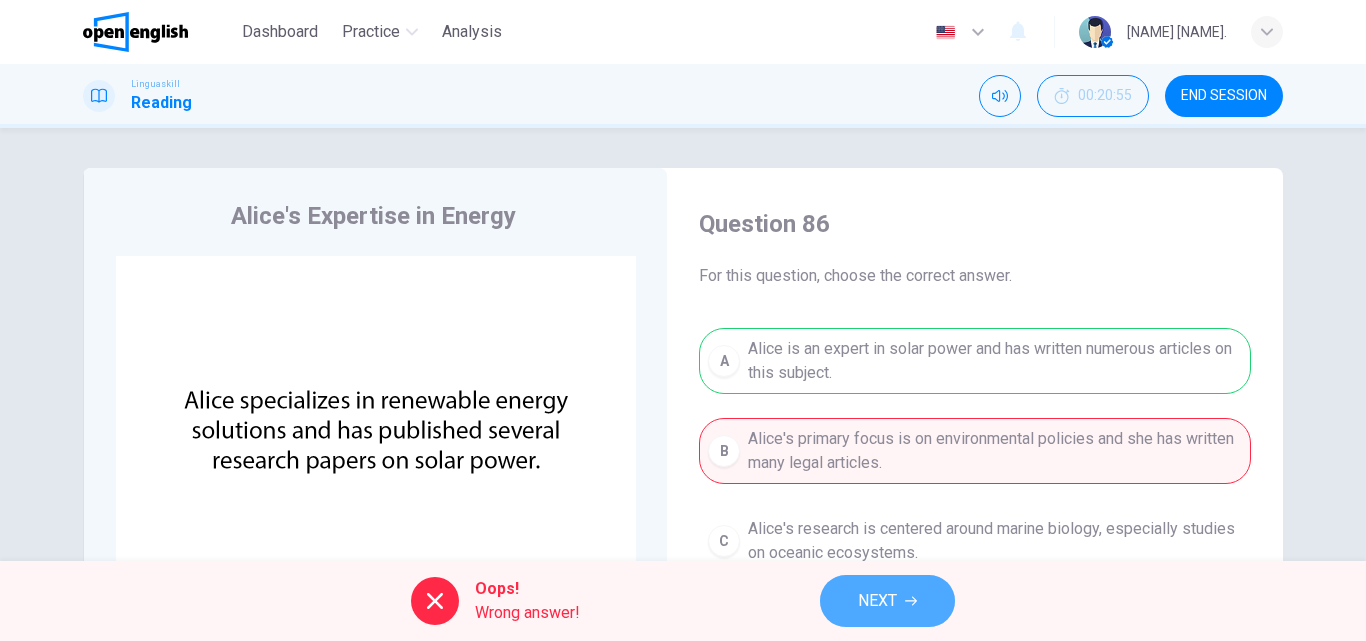 click on "NEXT" at bounding box center (887, 601) 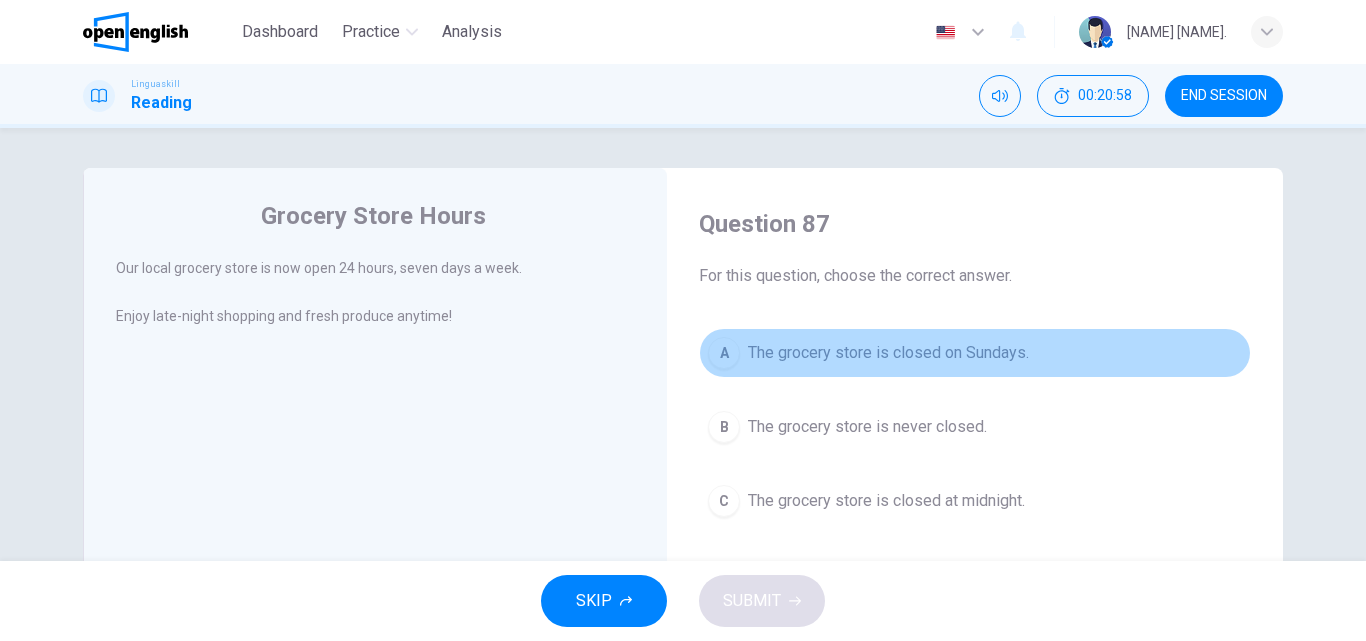click on "A" at bounding box center [724, 353] 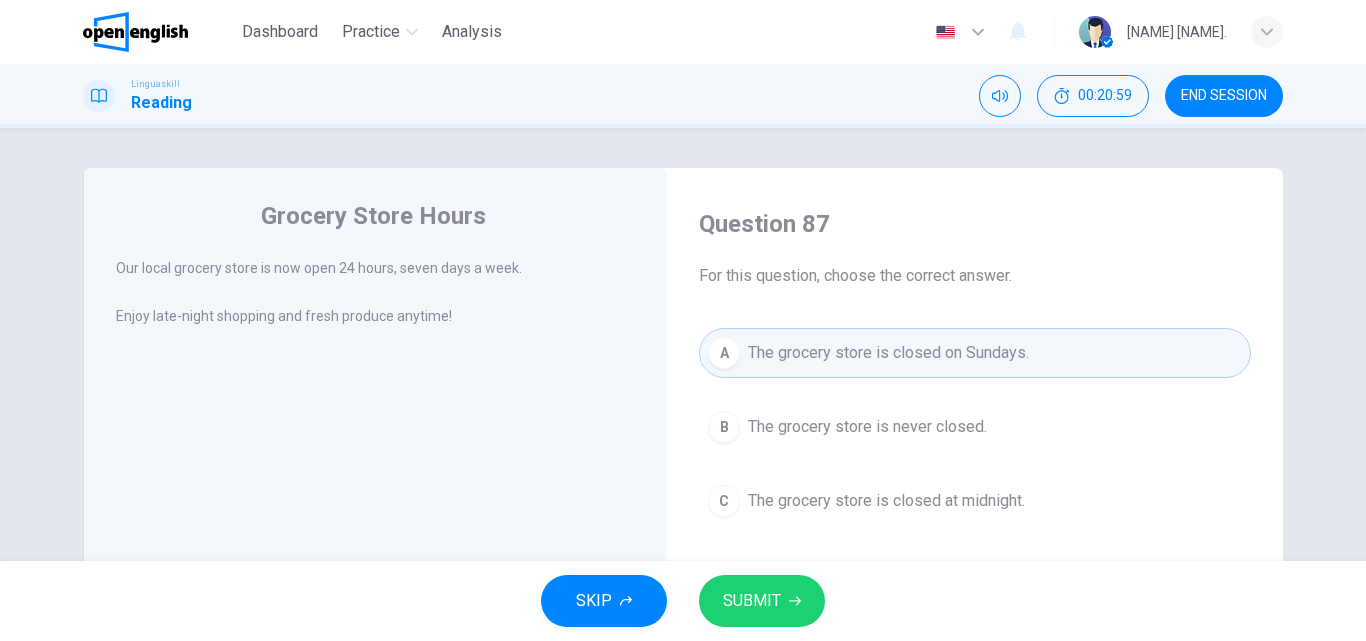 click on "SUBMIT" at bounding box center (752, 601) 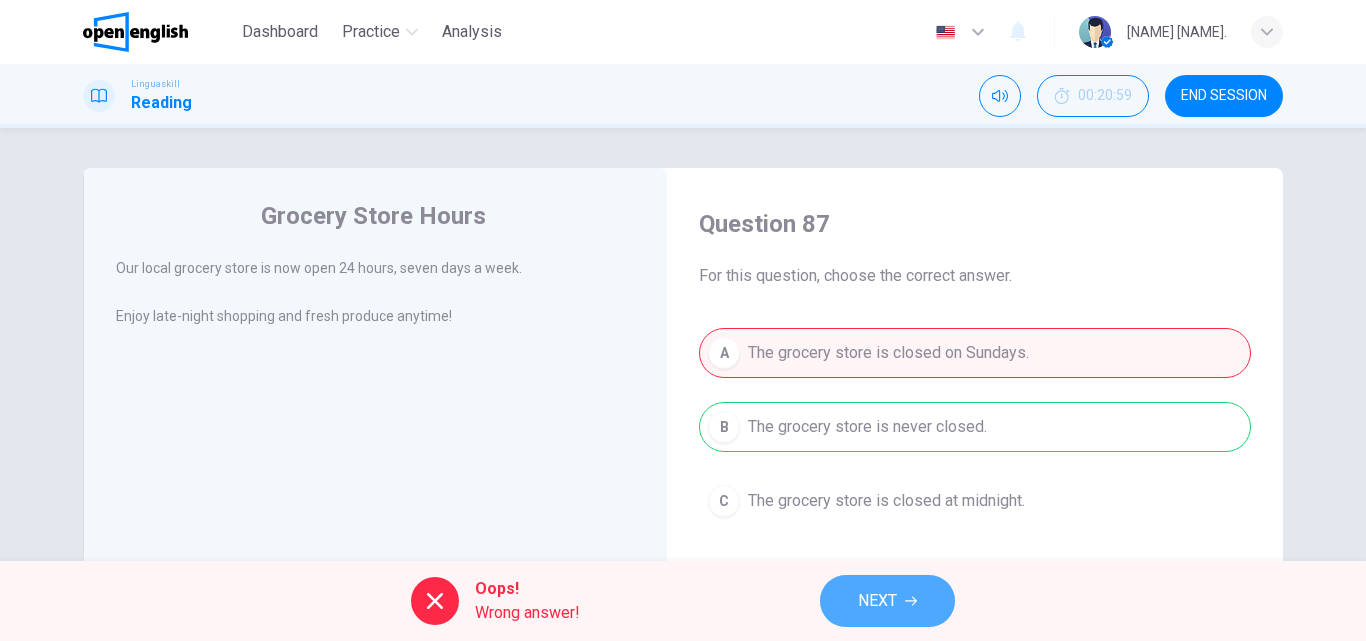 click on "NEXT" at bounding box center [887, 601] 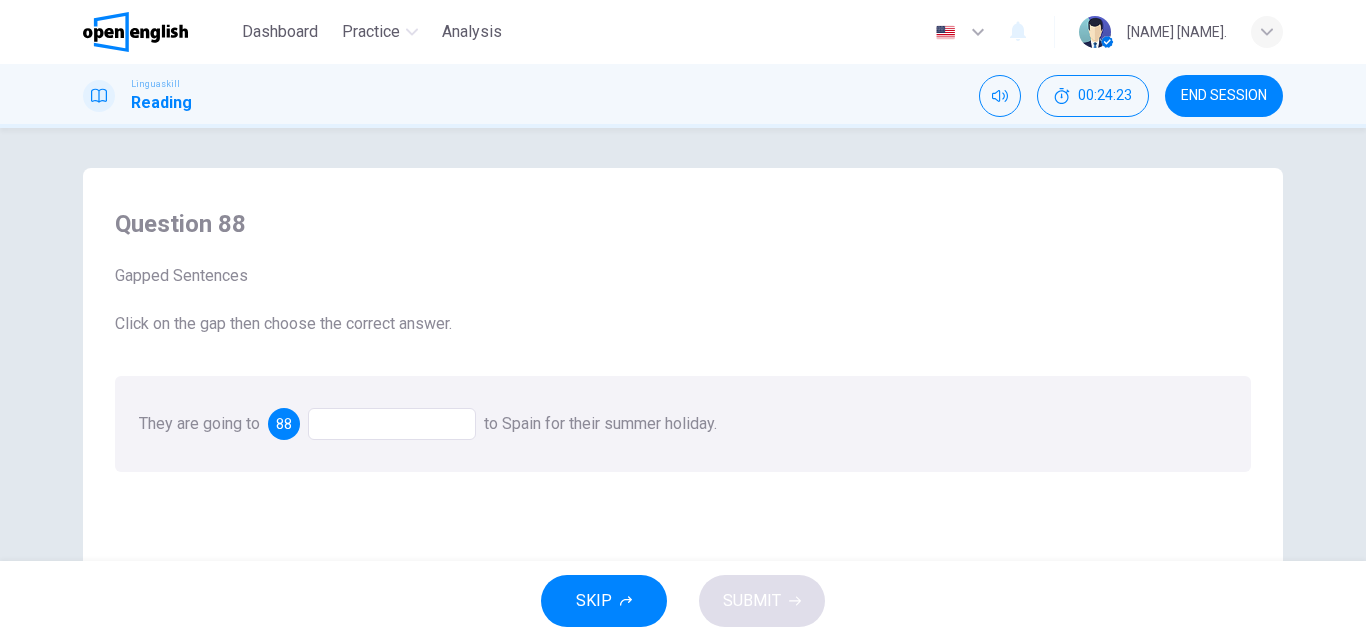 click on "END SESSION" at bounding box center [1224, 96] 